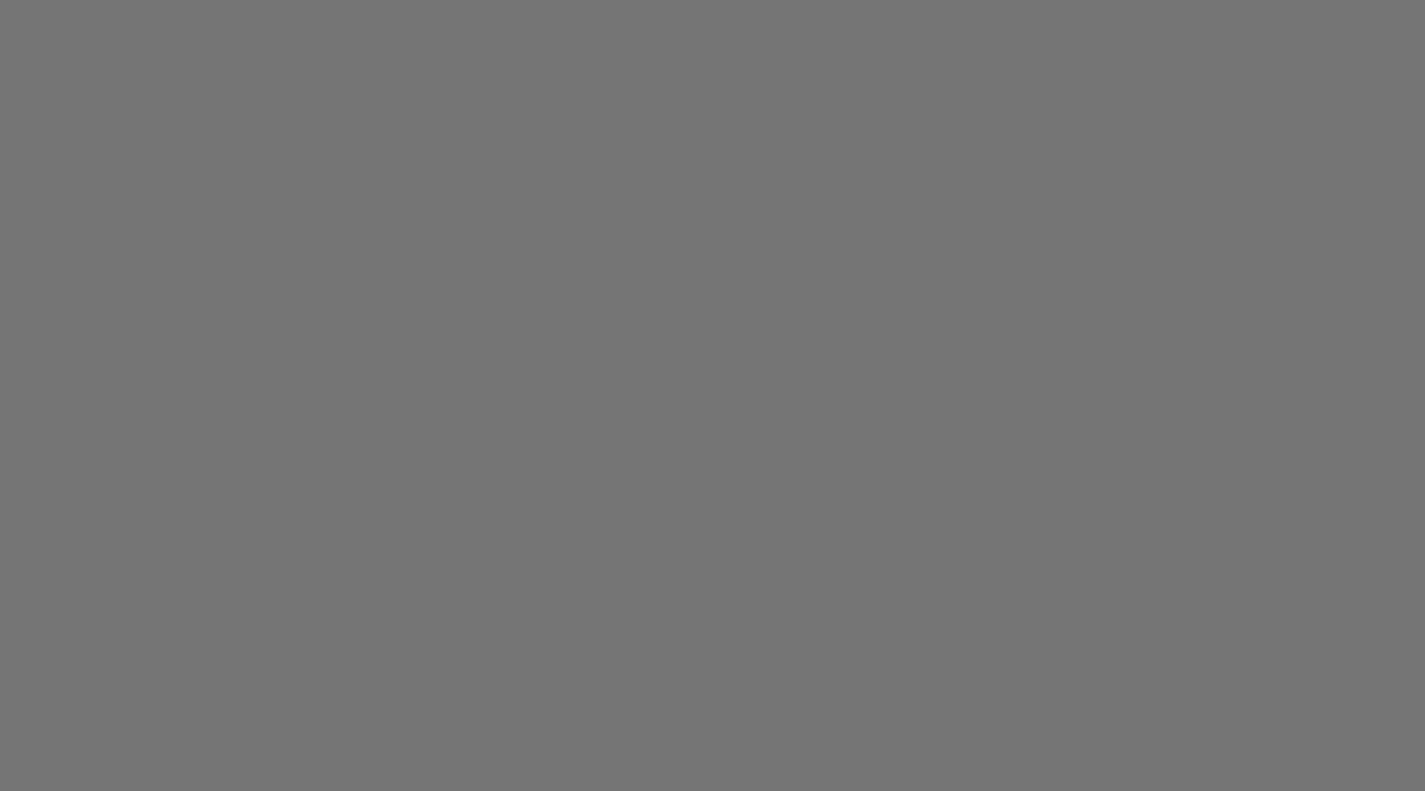 scroll, scrollTop: 0, scrollLeft: 0, axis: both 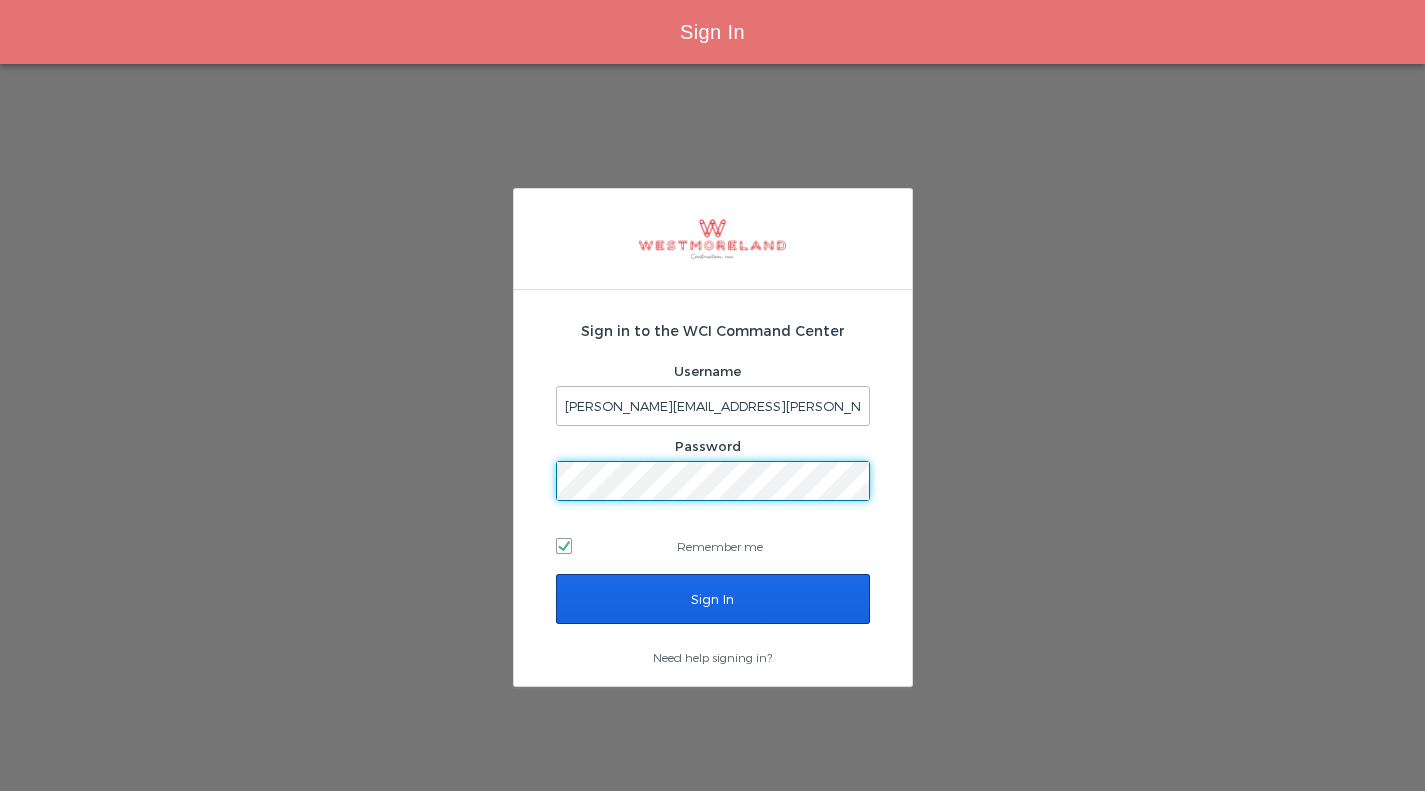 click on "Sign In" at bounding box center [713, 599] 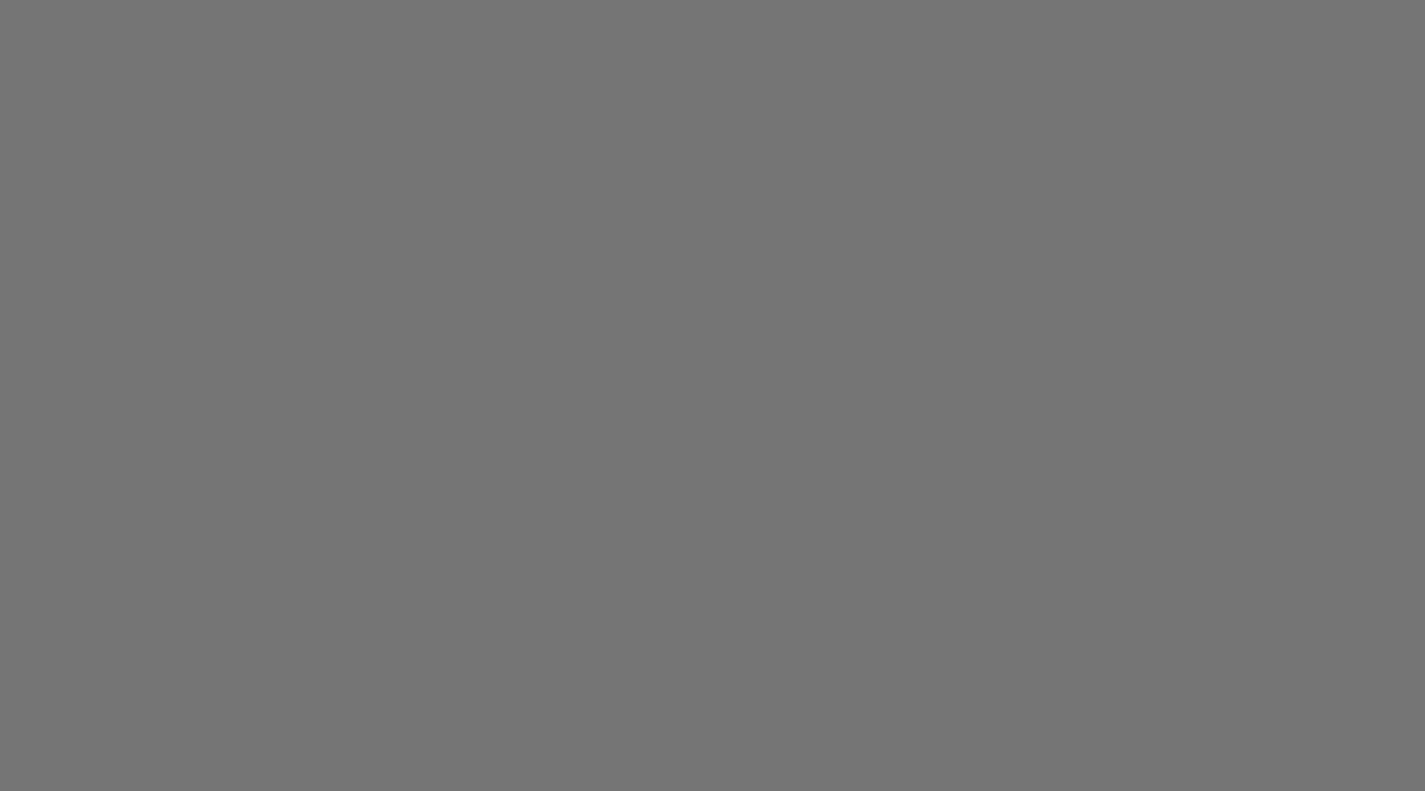 scroll, scrollTop: 0, scrollLeft: 0, axis: both 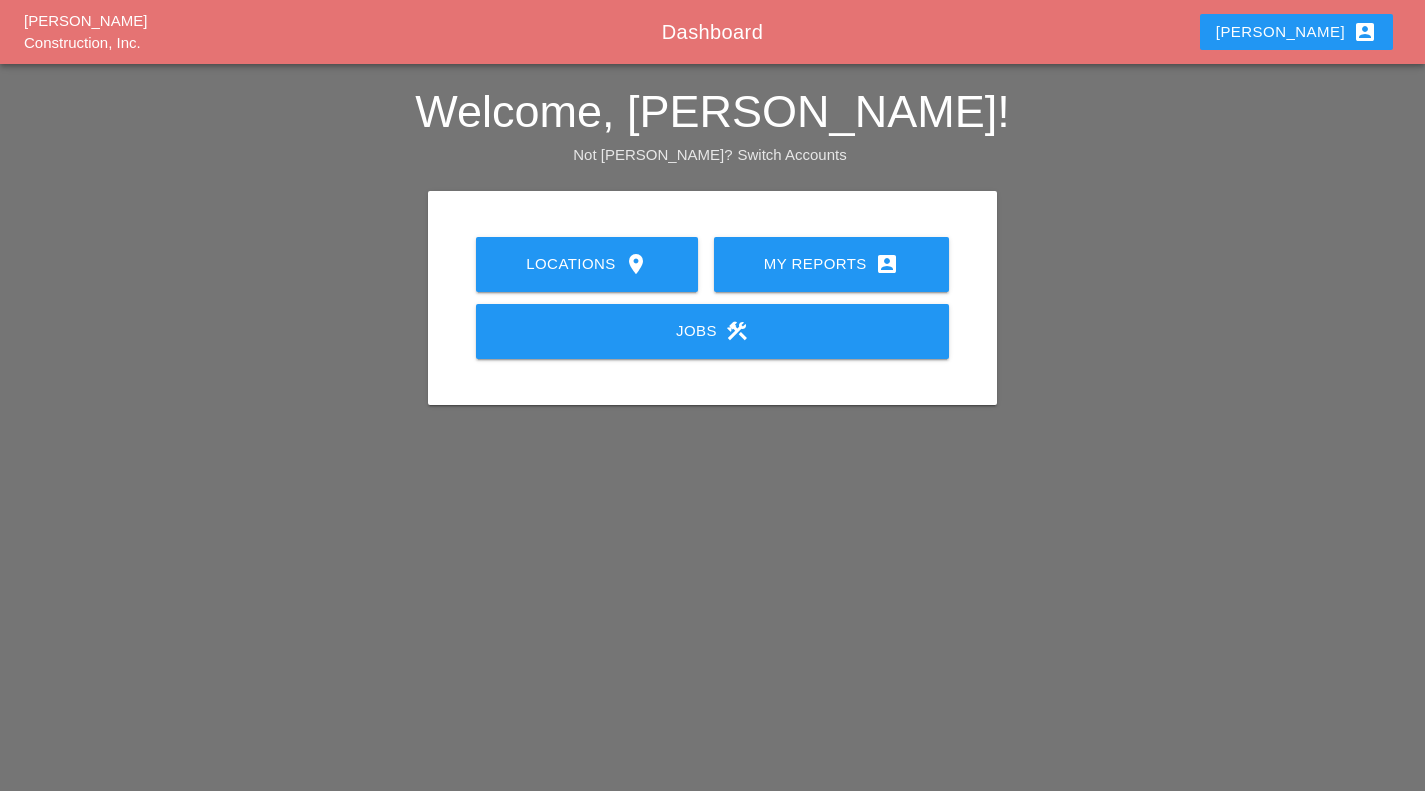 click on "My Reports account_box" at bounding box center [831, 264] 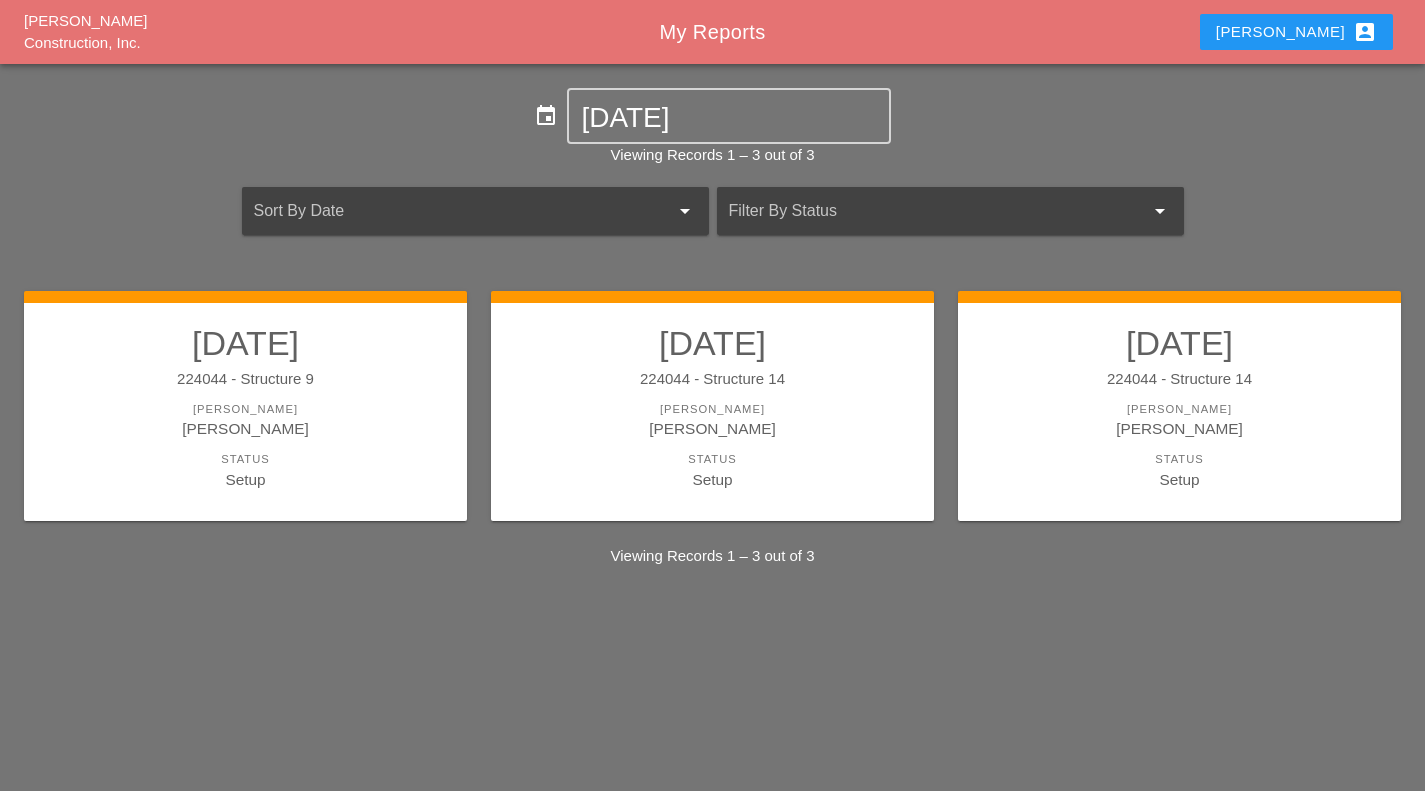 click on "[PERSON_NAME]" at bounding box center (1179, 409) 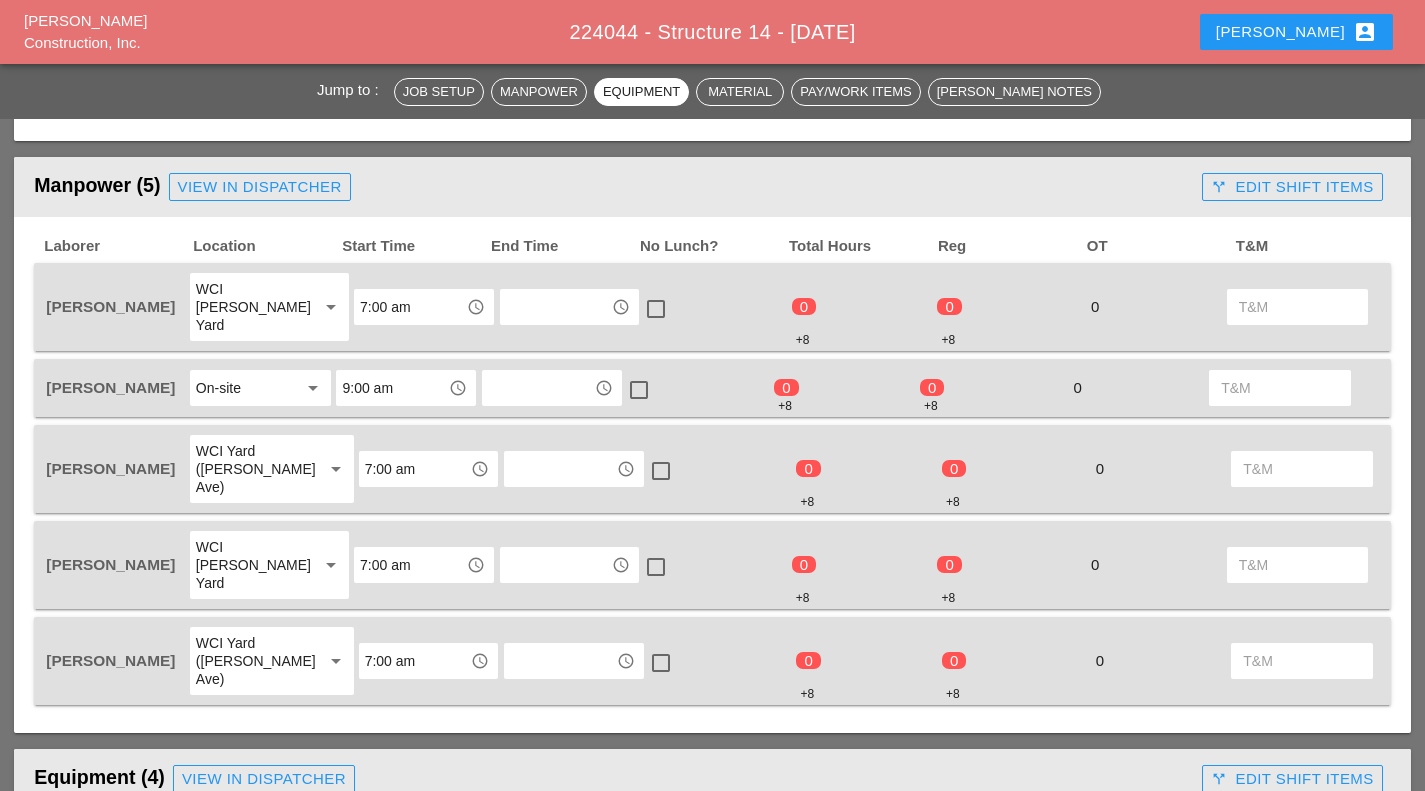 scroll, scrollTop: 1011, scrollLeft: 0, axis: vertical 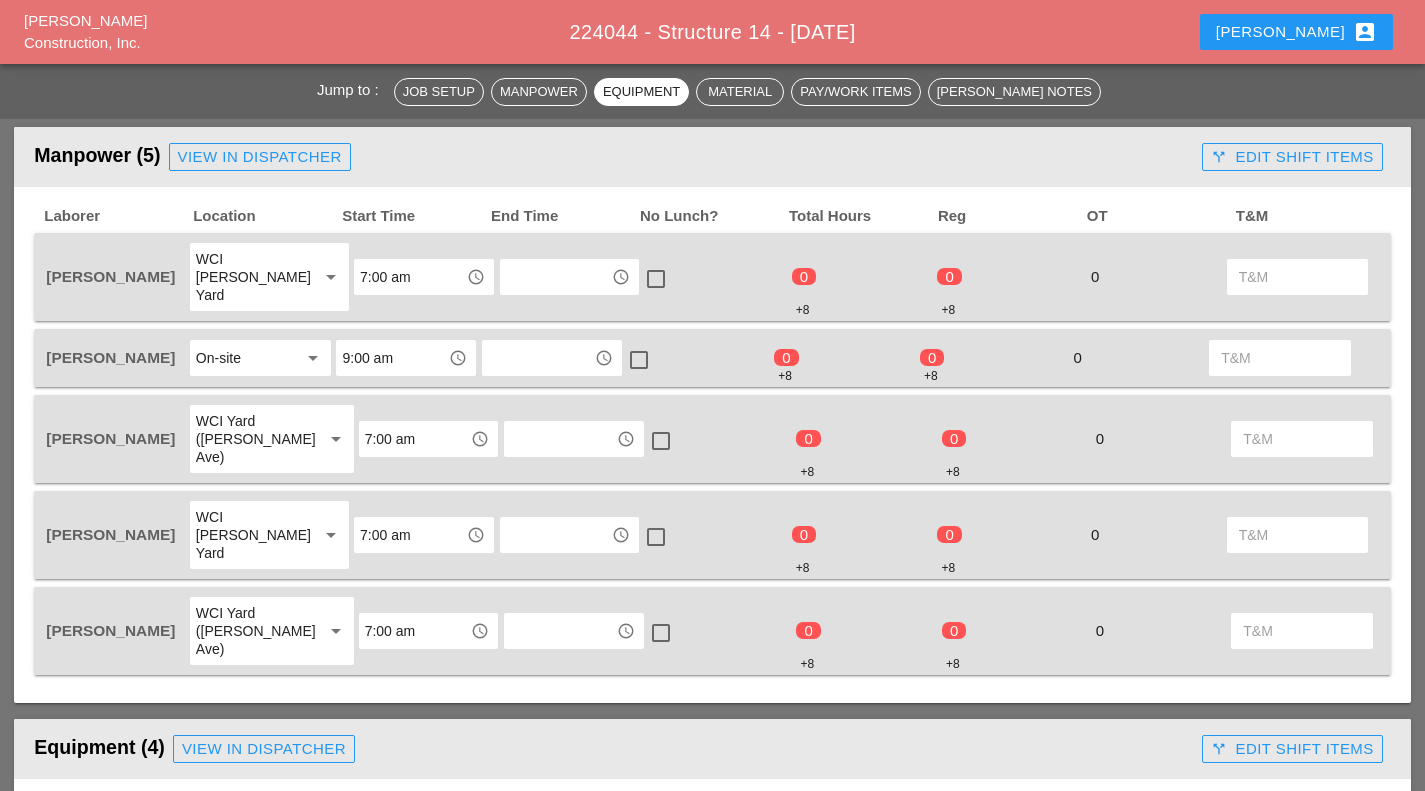 click at bounding box center [556, 277] 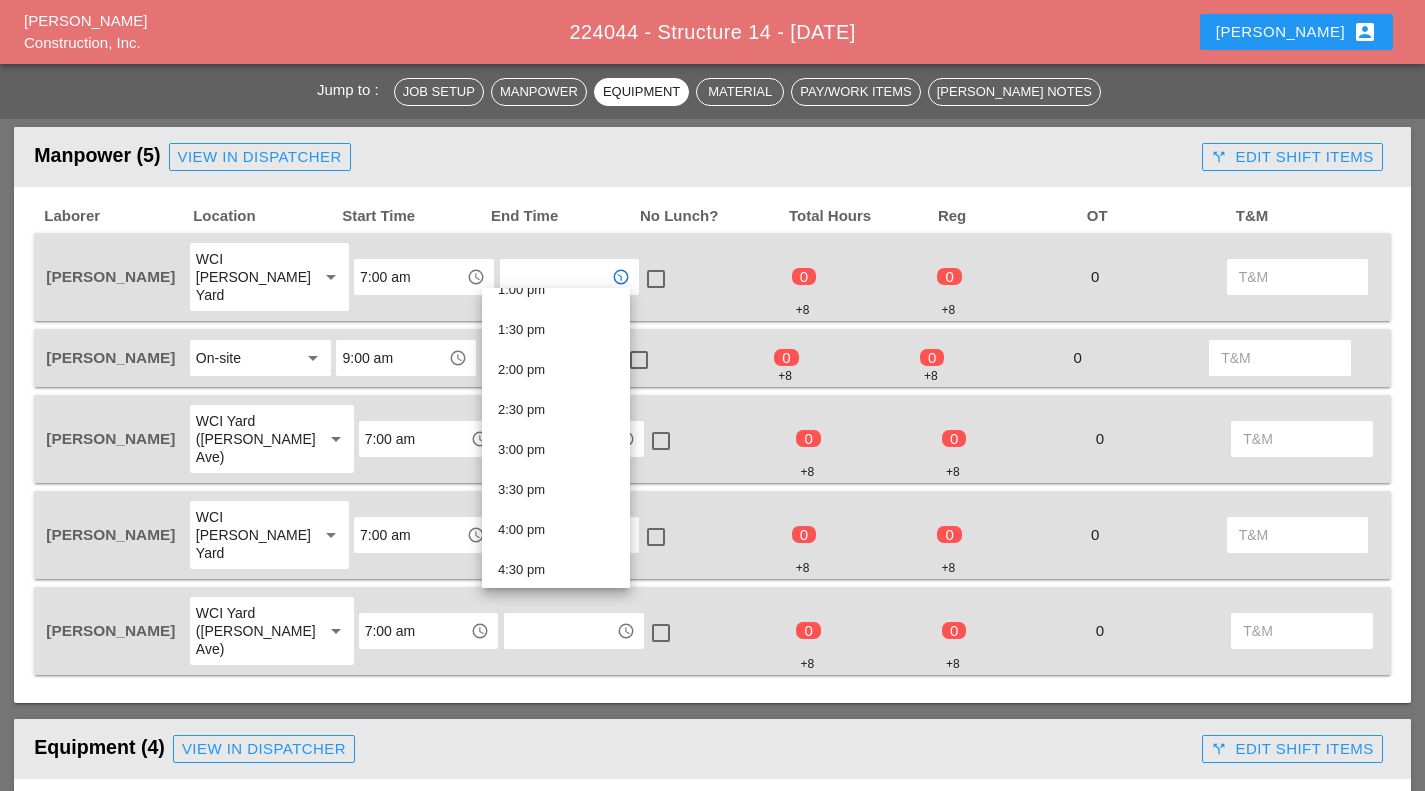 scroll, scrollTop: 1063, scrollLeft: 0, axis: vertical 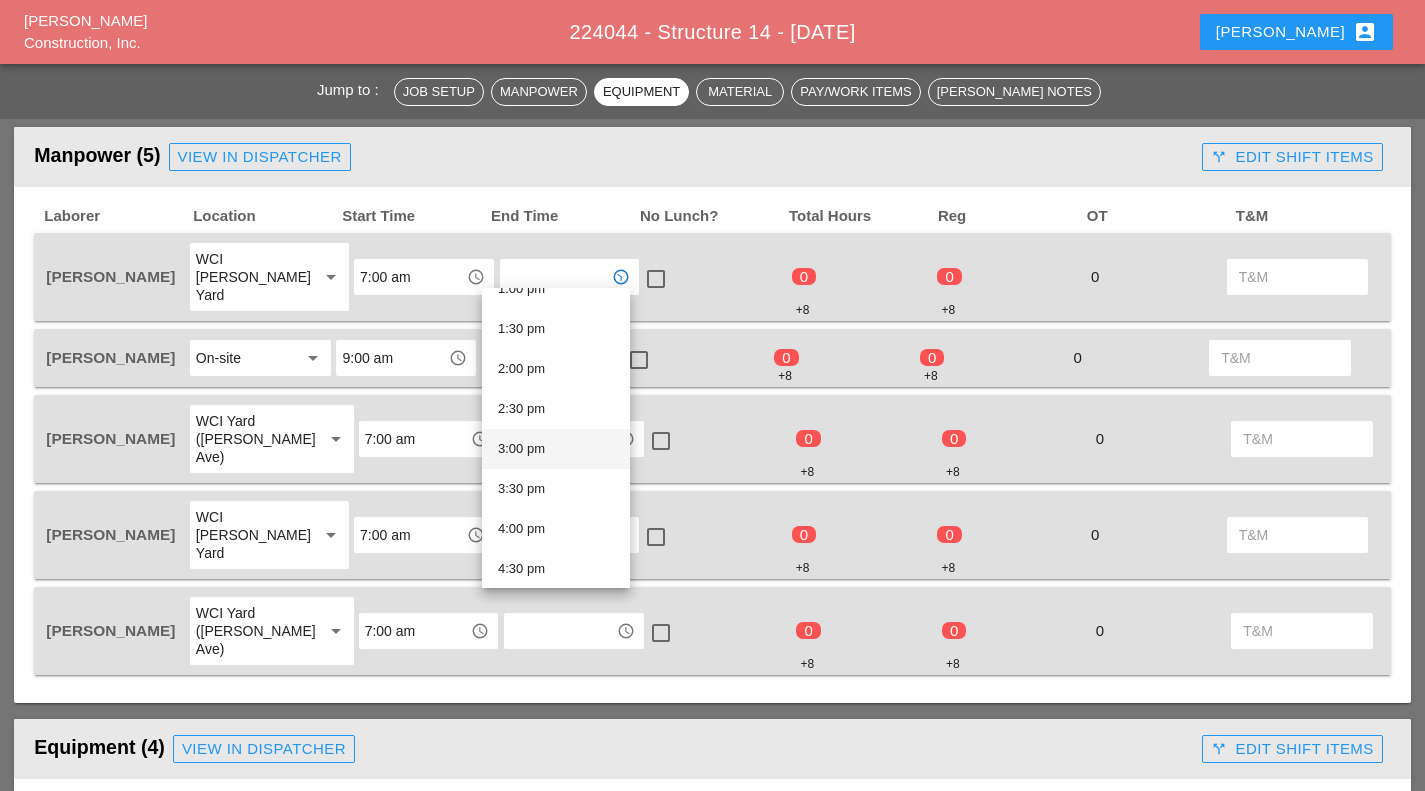 click on "3:00 pm" at bounding box center [556, 449] 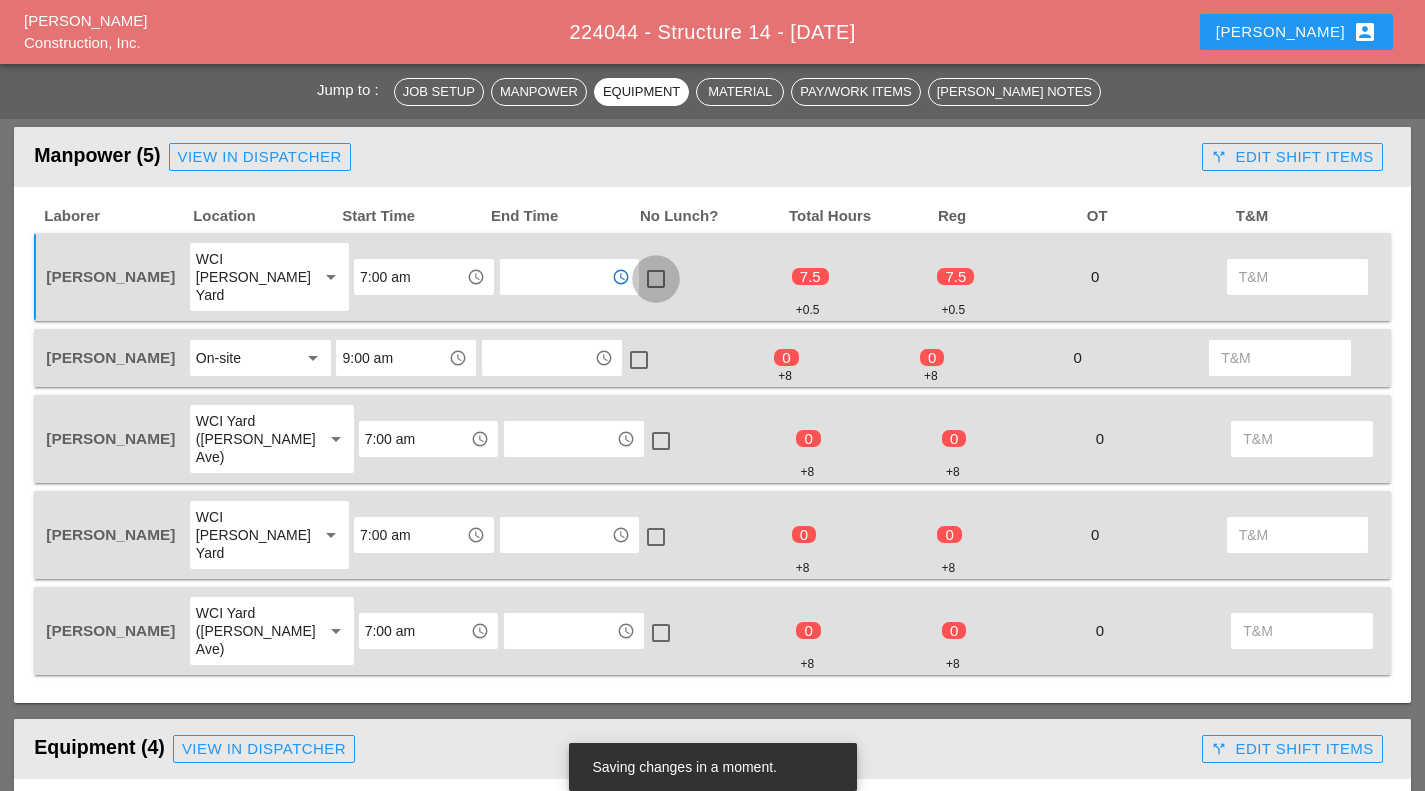 click at bounding box center [656, 279] 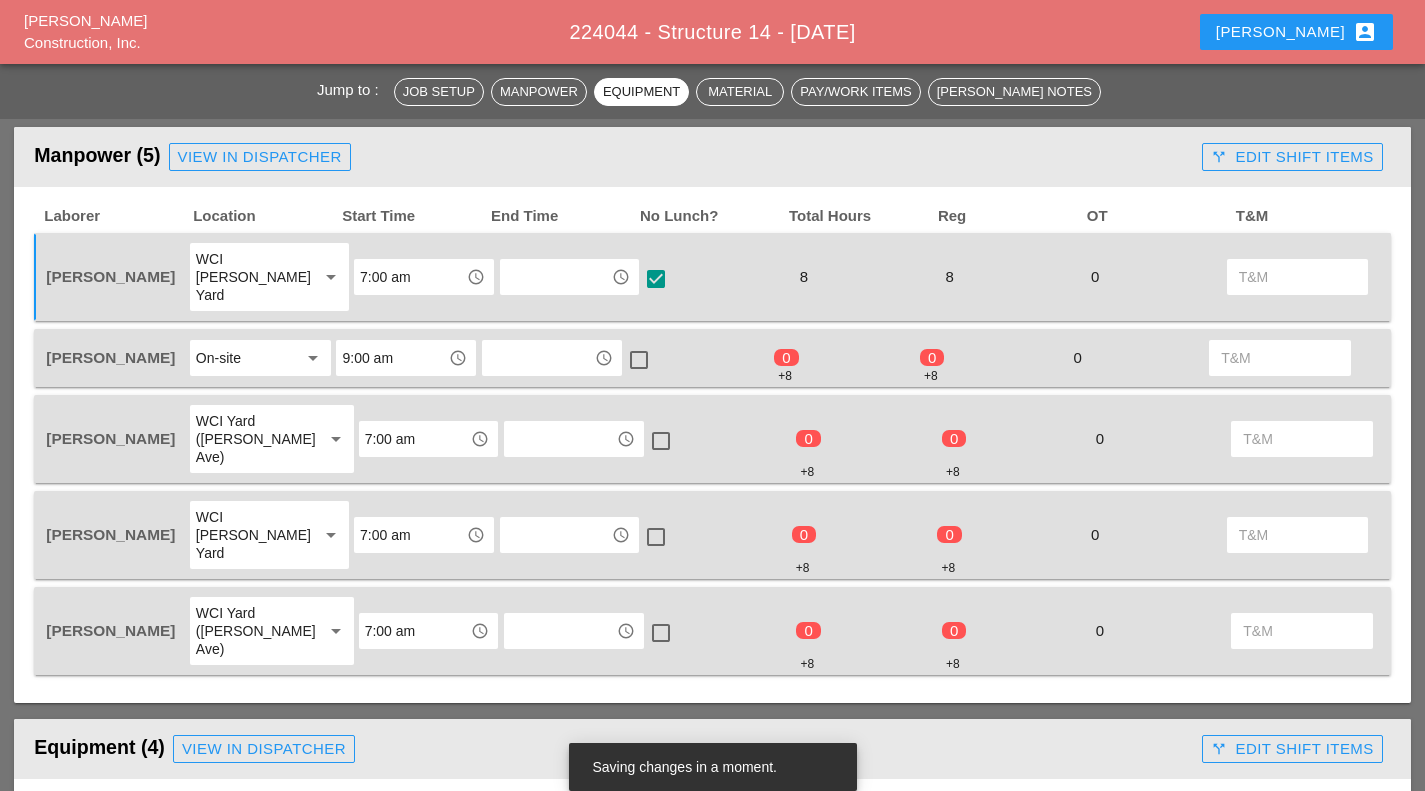 click at bounding box center [538, 358] 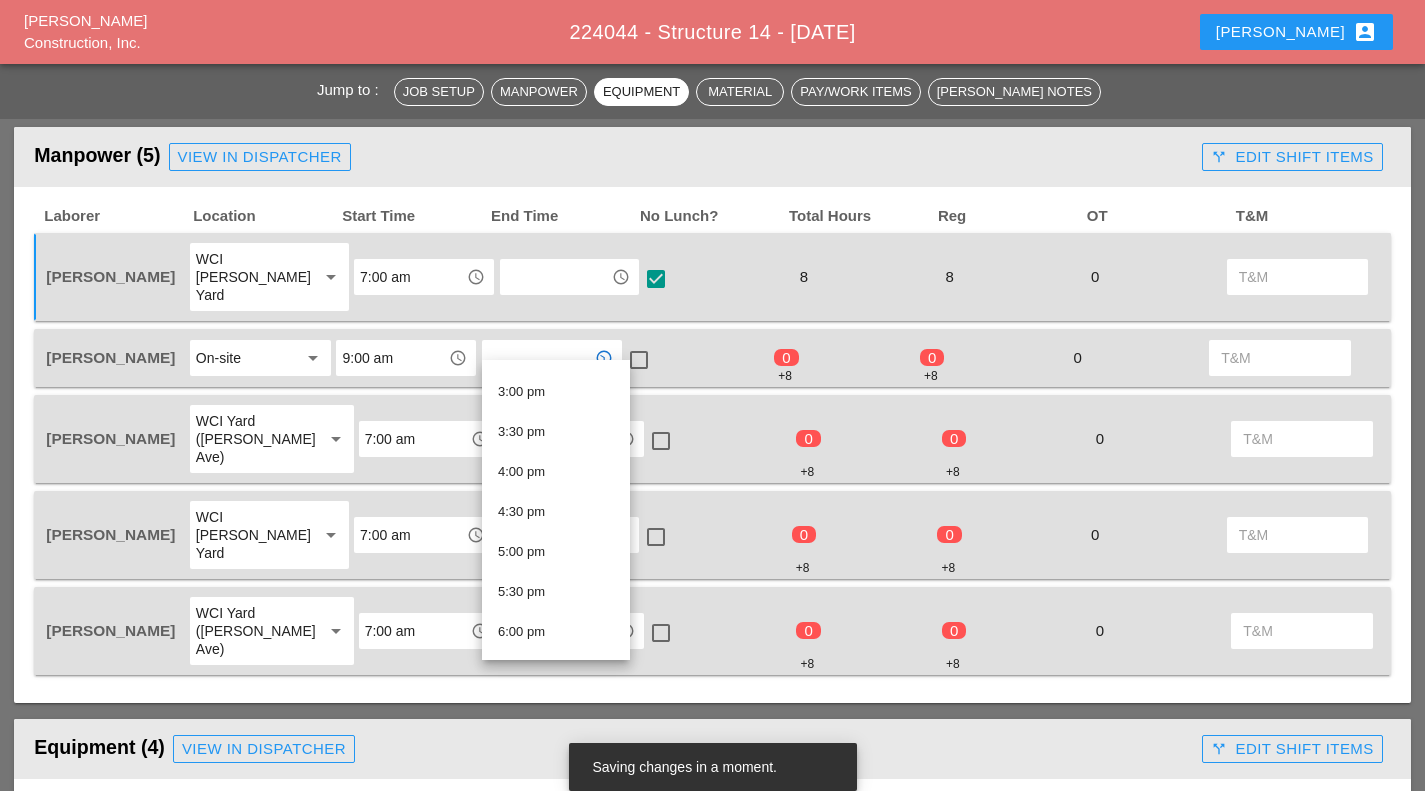 scroll, scrollTop: 1186, scrollLeft: 0, axis: vertical 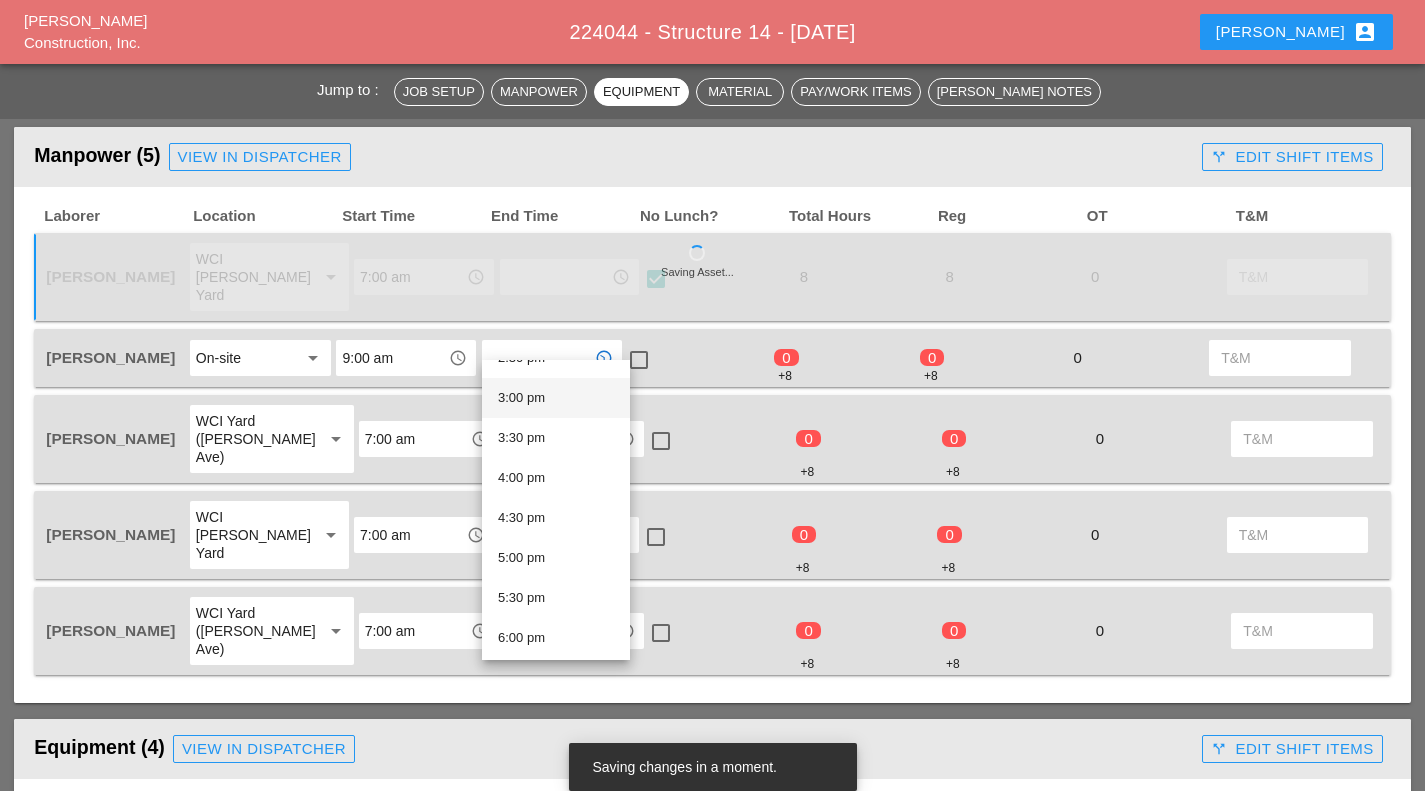 click on "3:00 pm" at bounding box center (556, 398) 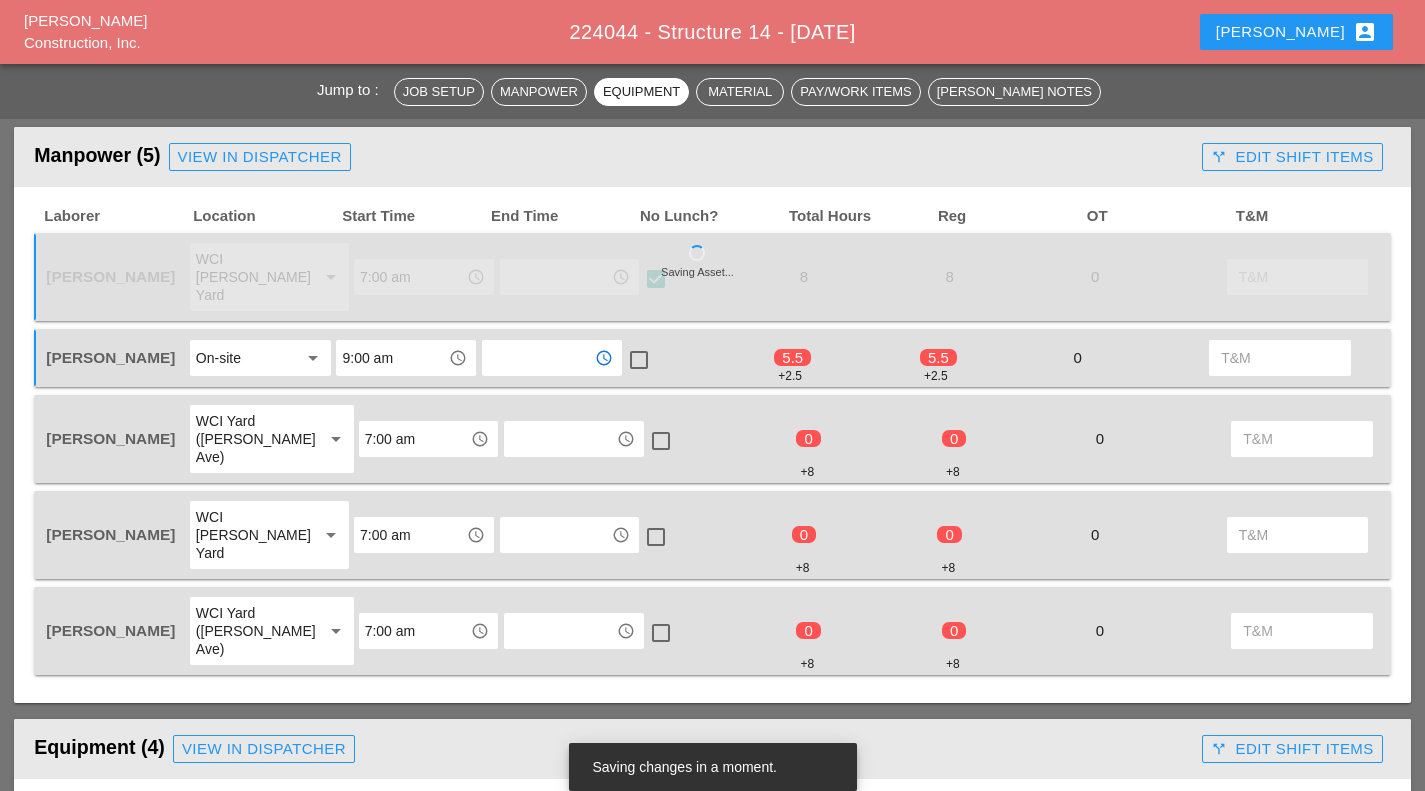 click on "9:00 am" at bounding box center [392, 358] 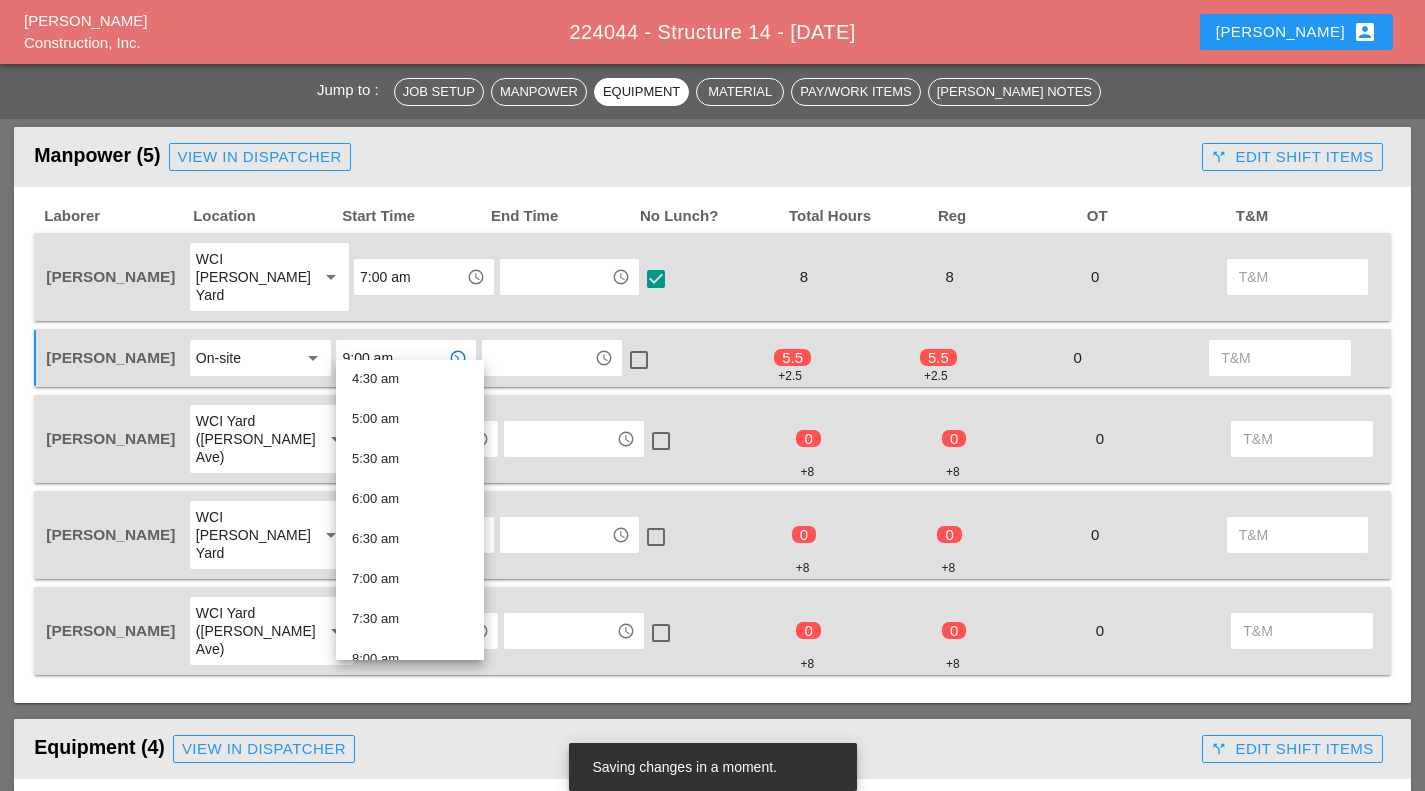 scroll, scrollTop: 366, scrollLeft: 0, axis: vertical 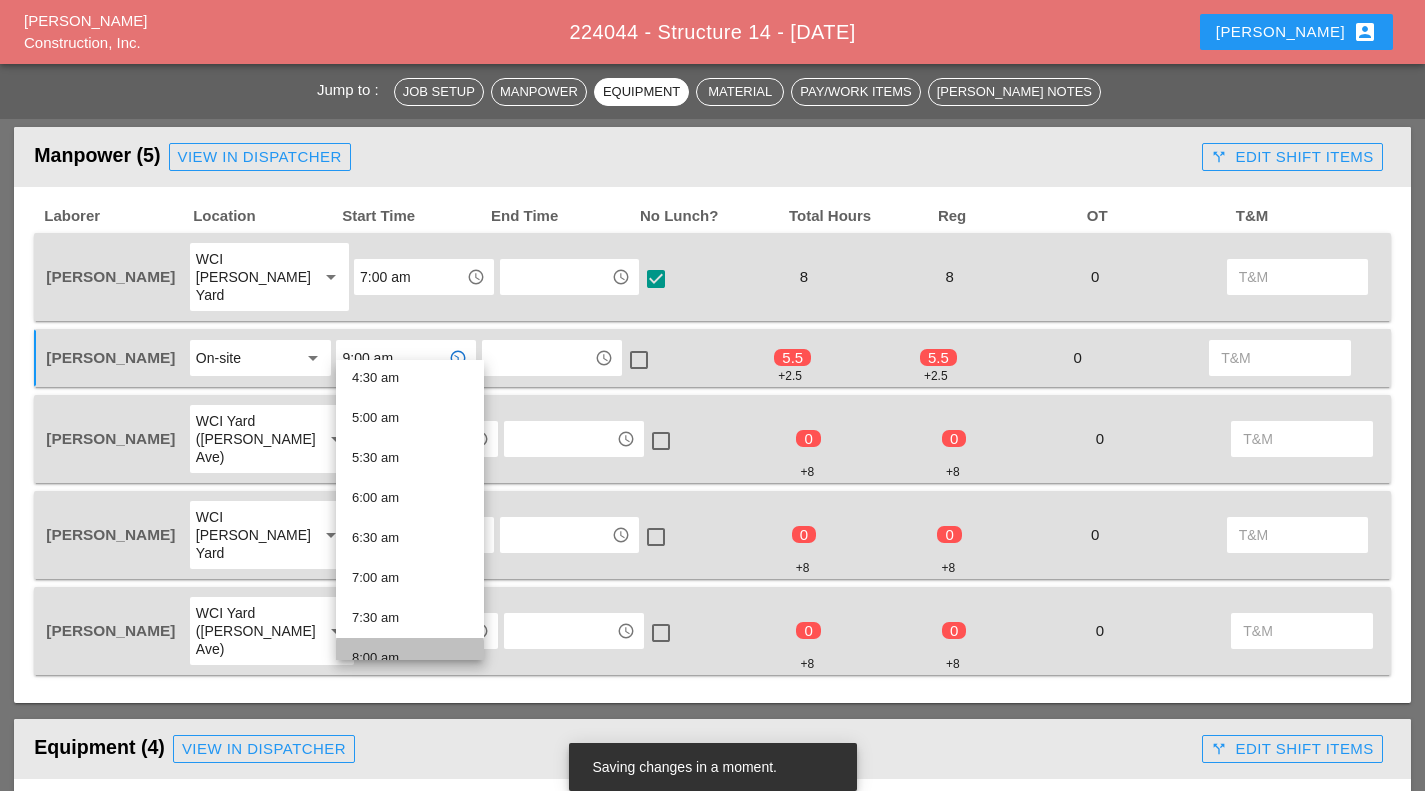 click on "8:00 am" at bounding box center [410, 658] 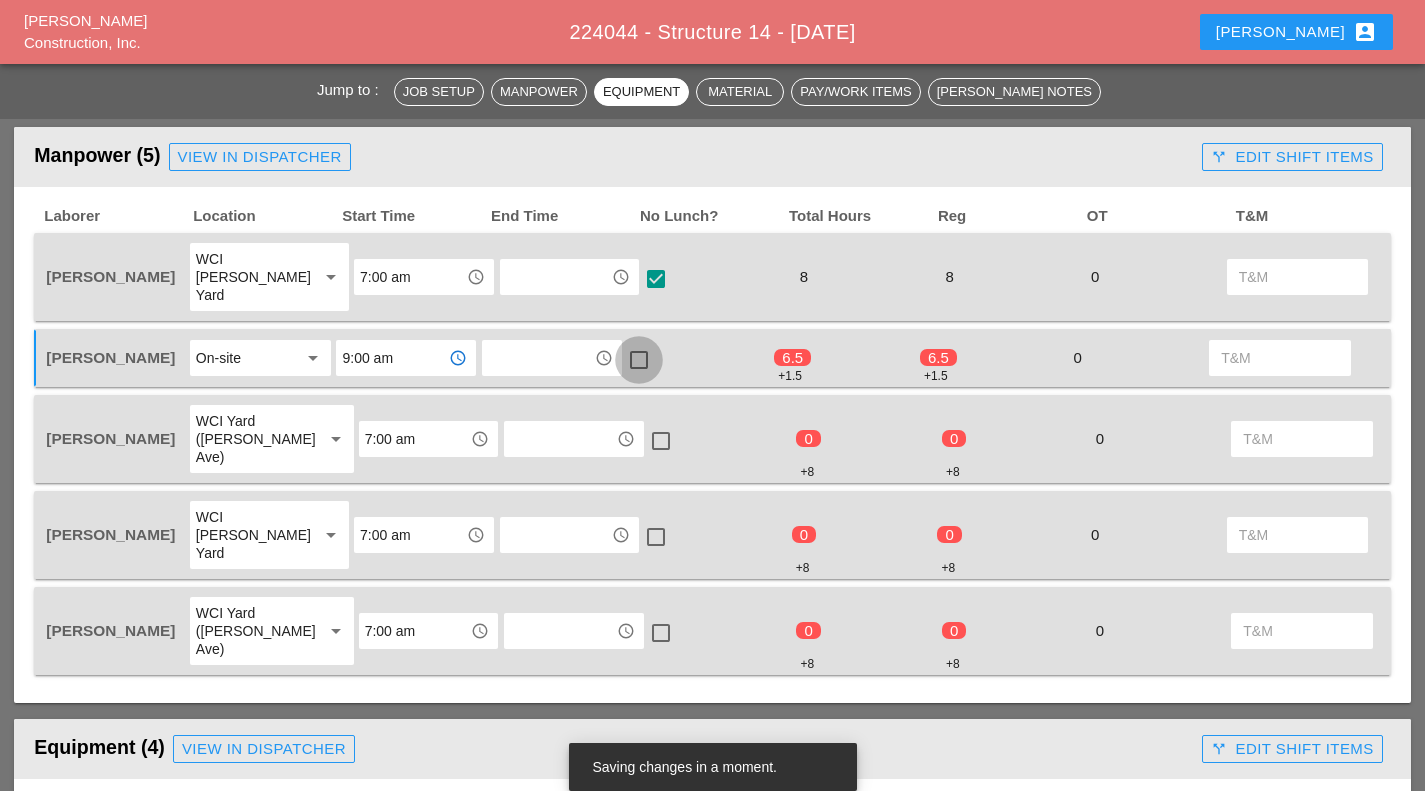 click at bounding box center (639, 360) 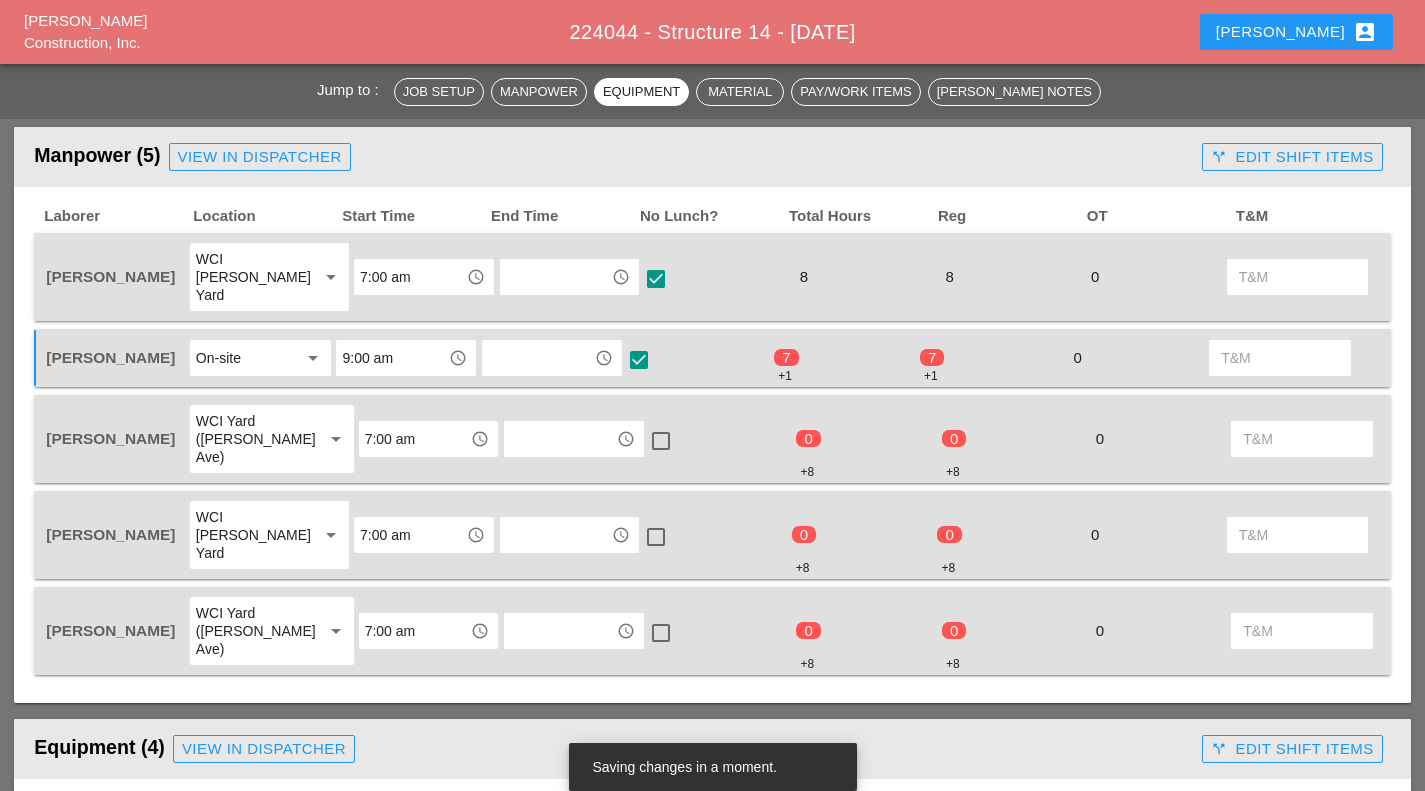 click at bounding box center [560, 439] 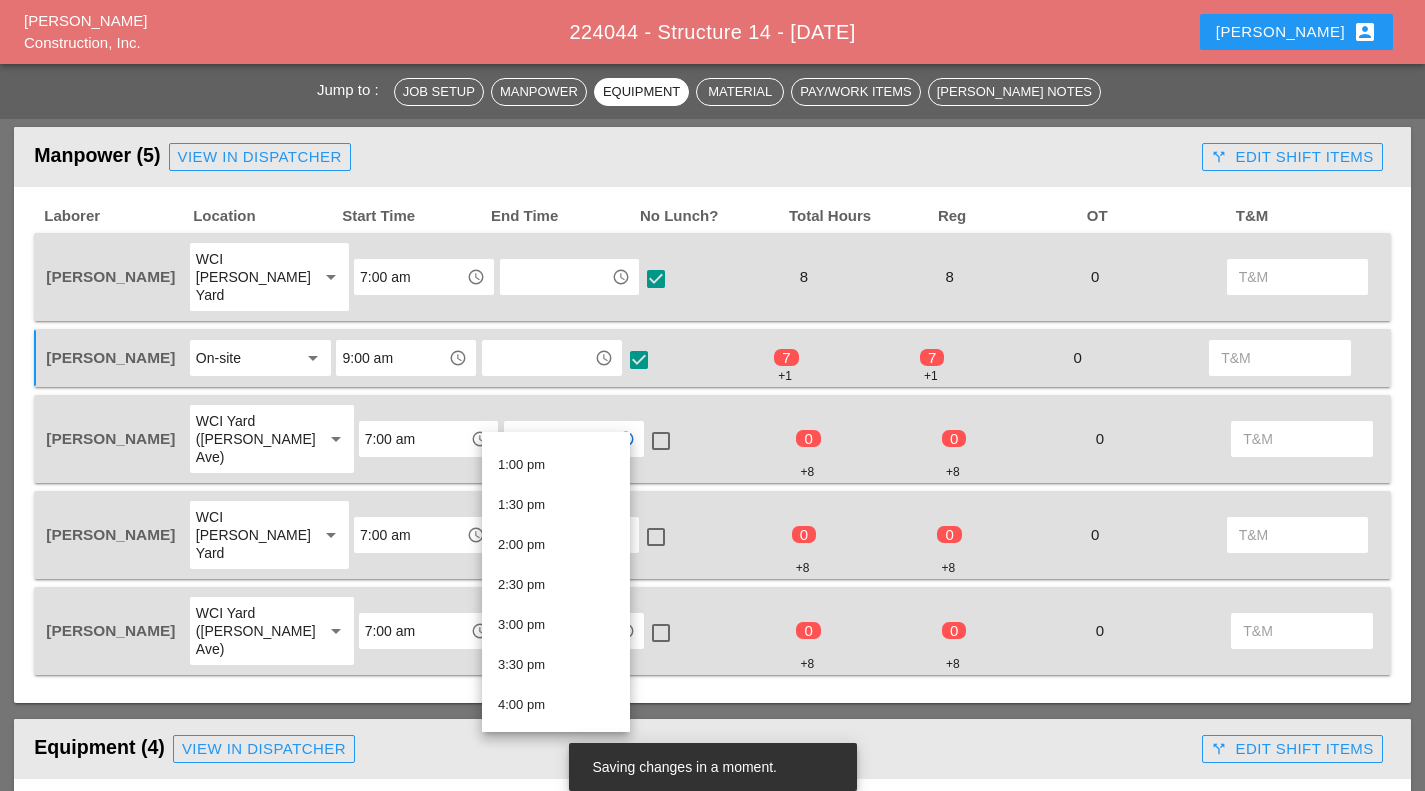 scroll, scrollTop: 1032, scrollLeft: 0, axis: vertical 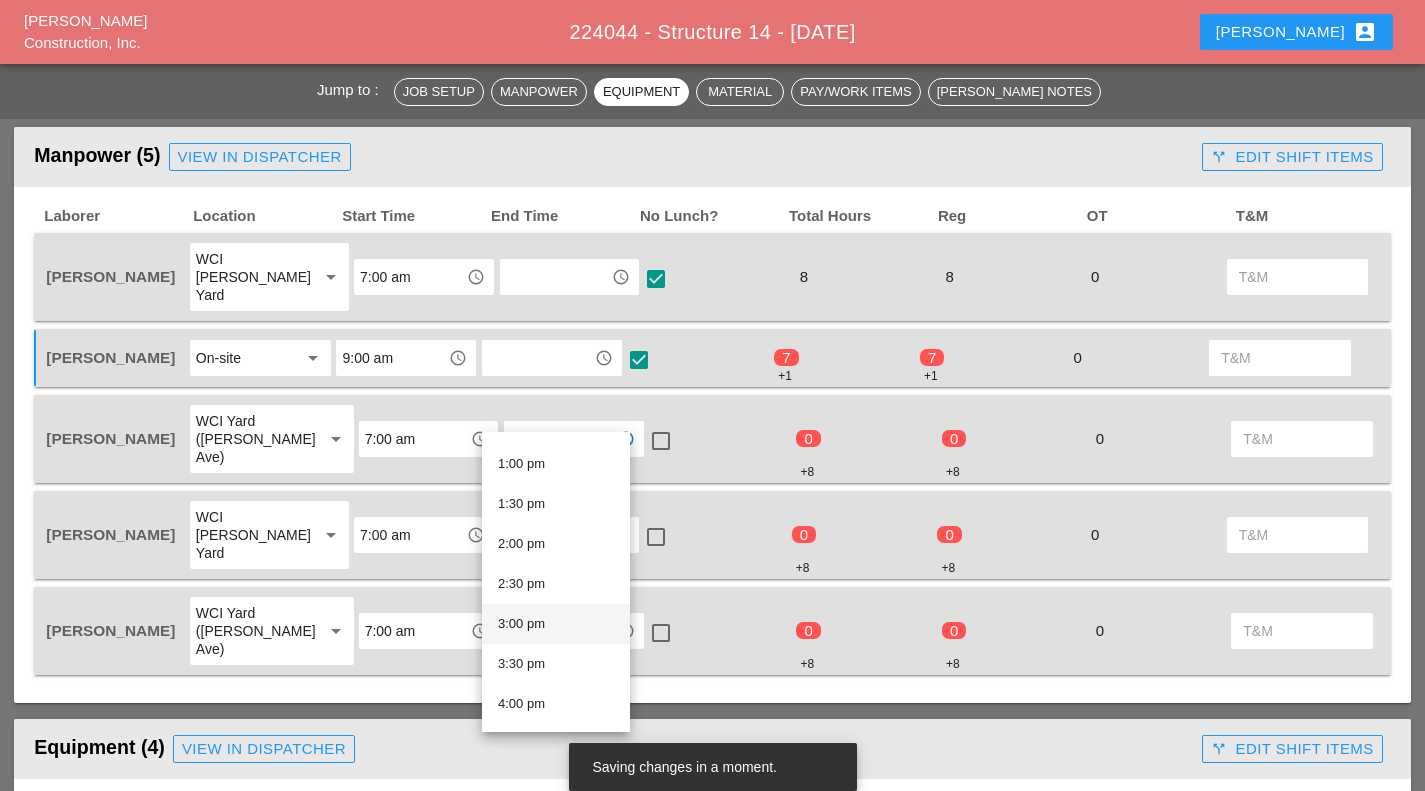 click on "3:00 pm" at bounding box center [556, 624] 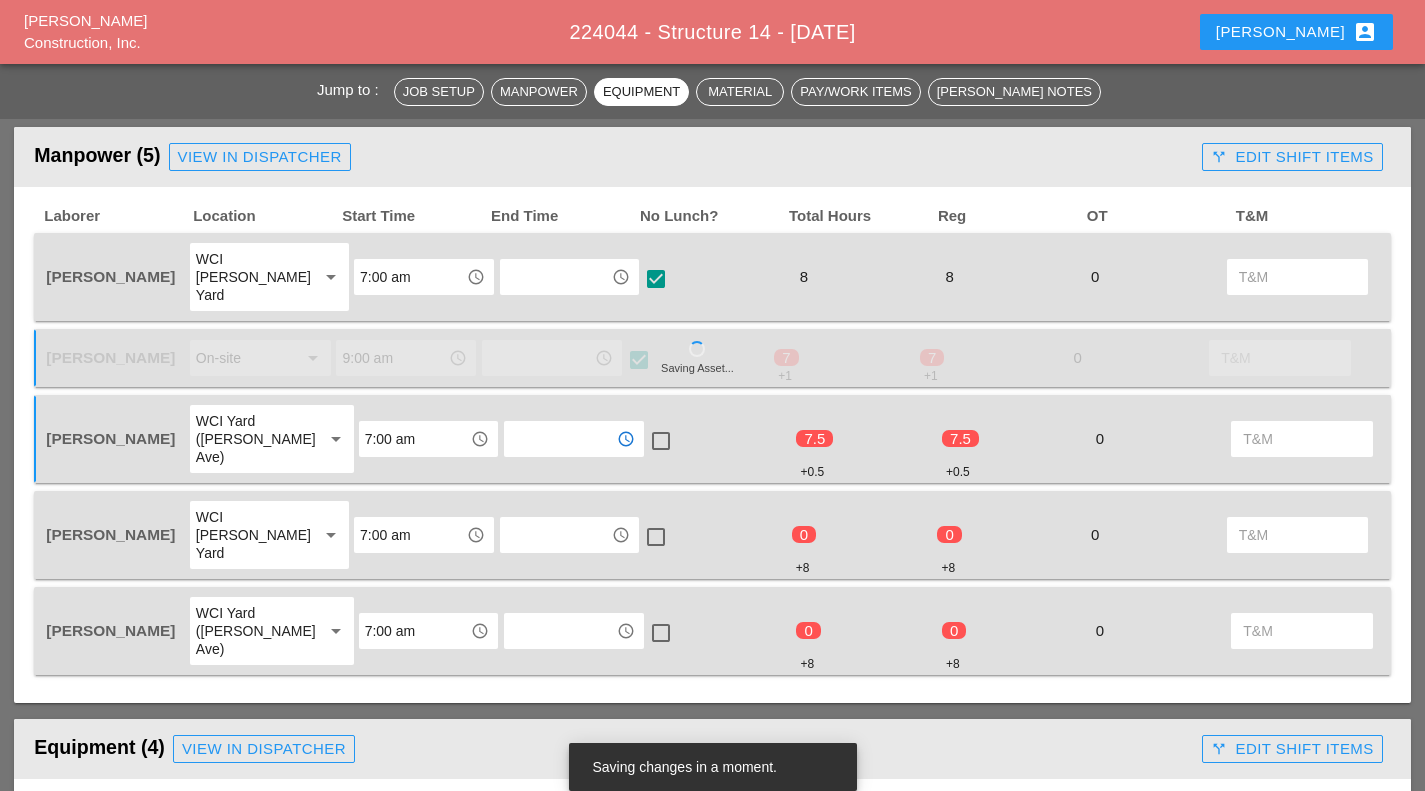 click at bounding box center (661, 441) 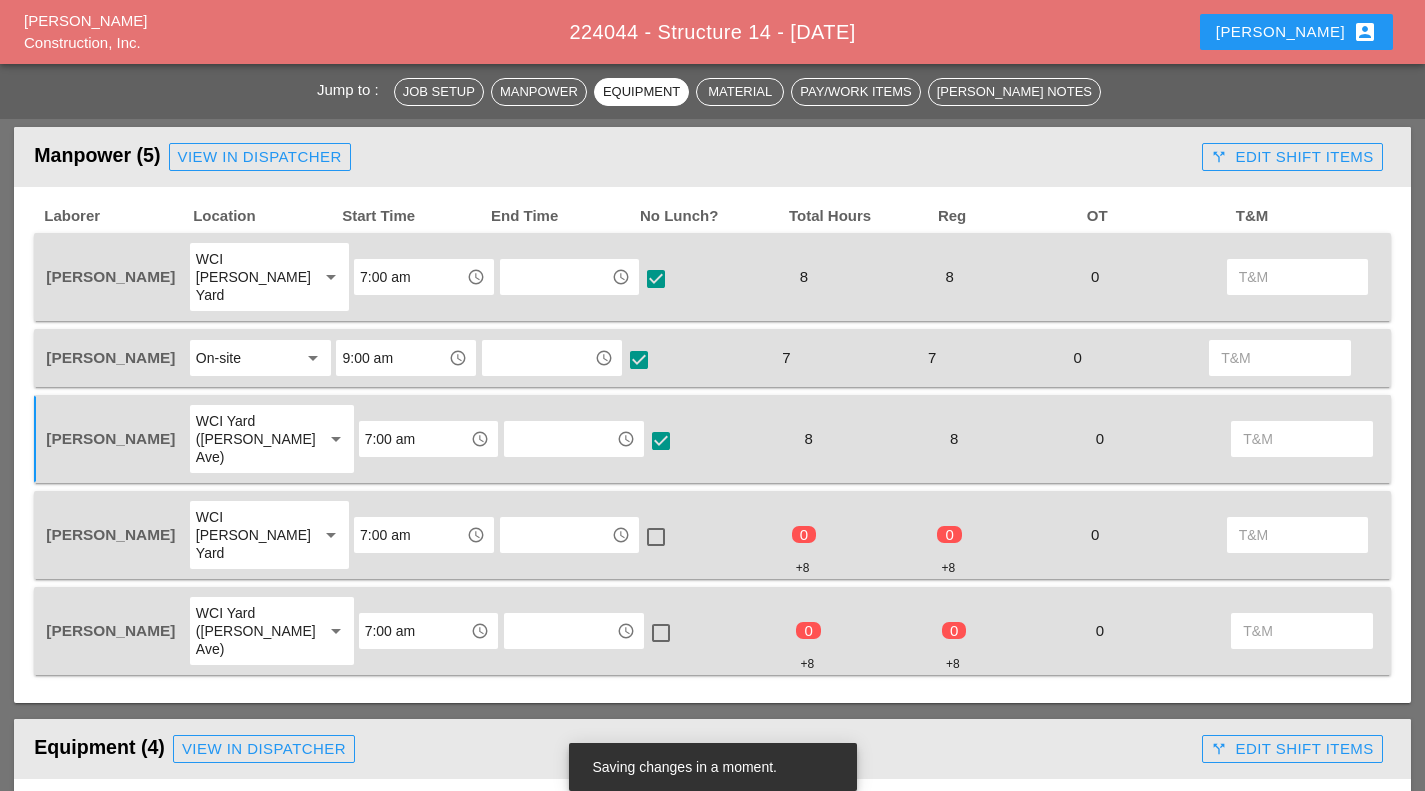 click at bounding box center [556, 535] 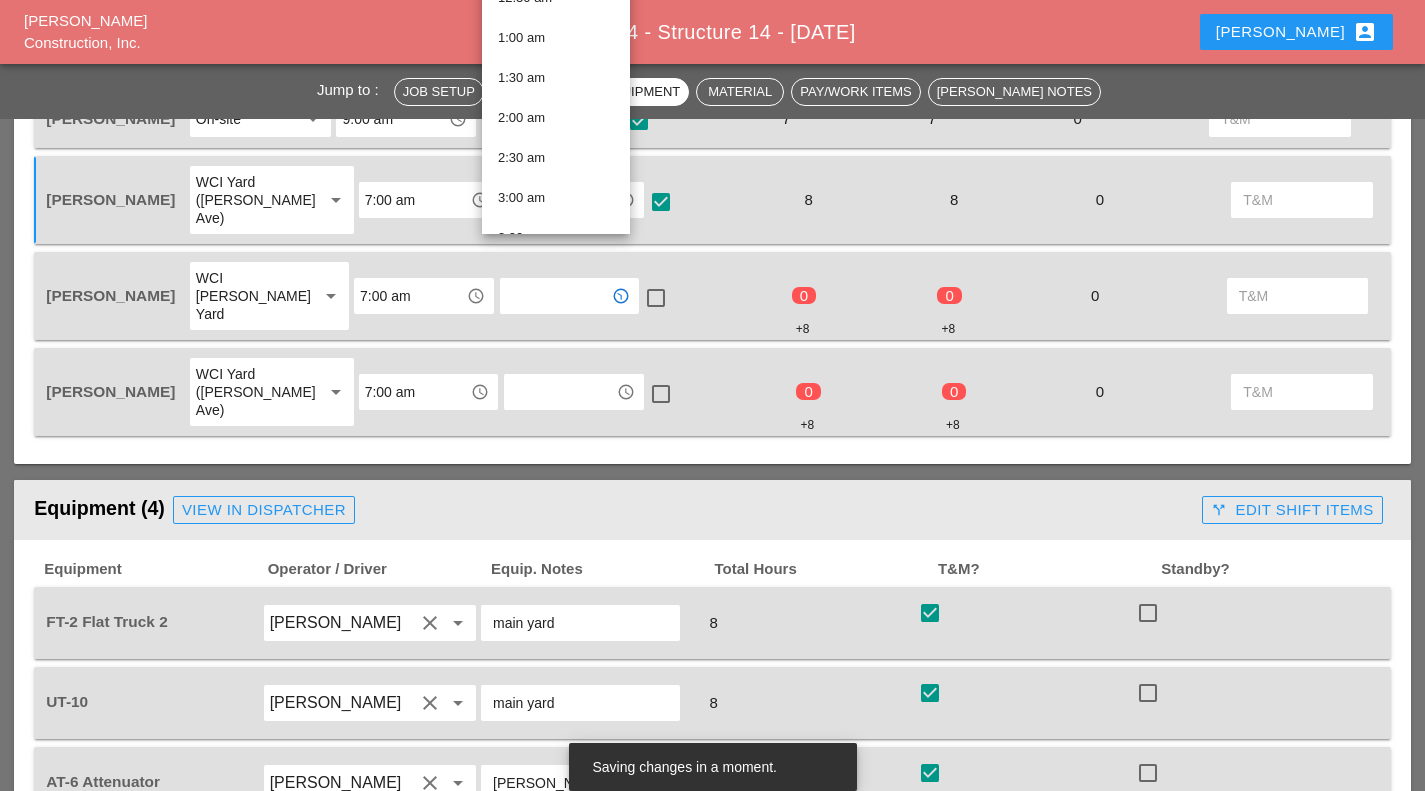 scroll, scrollTop: 1258, scrollLeft: 0, axis: vertical 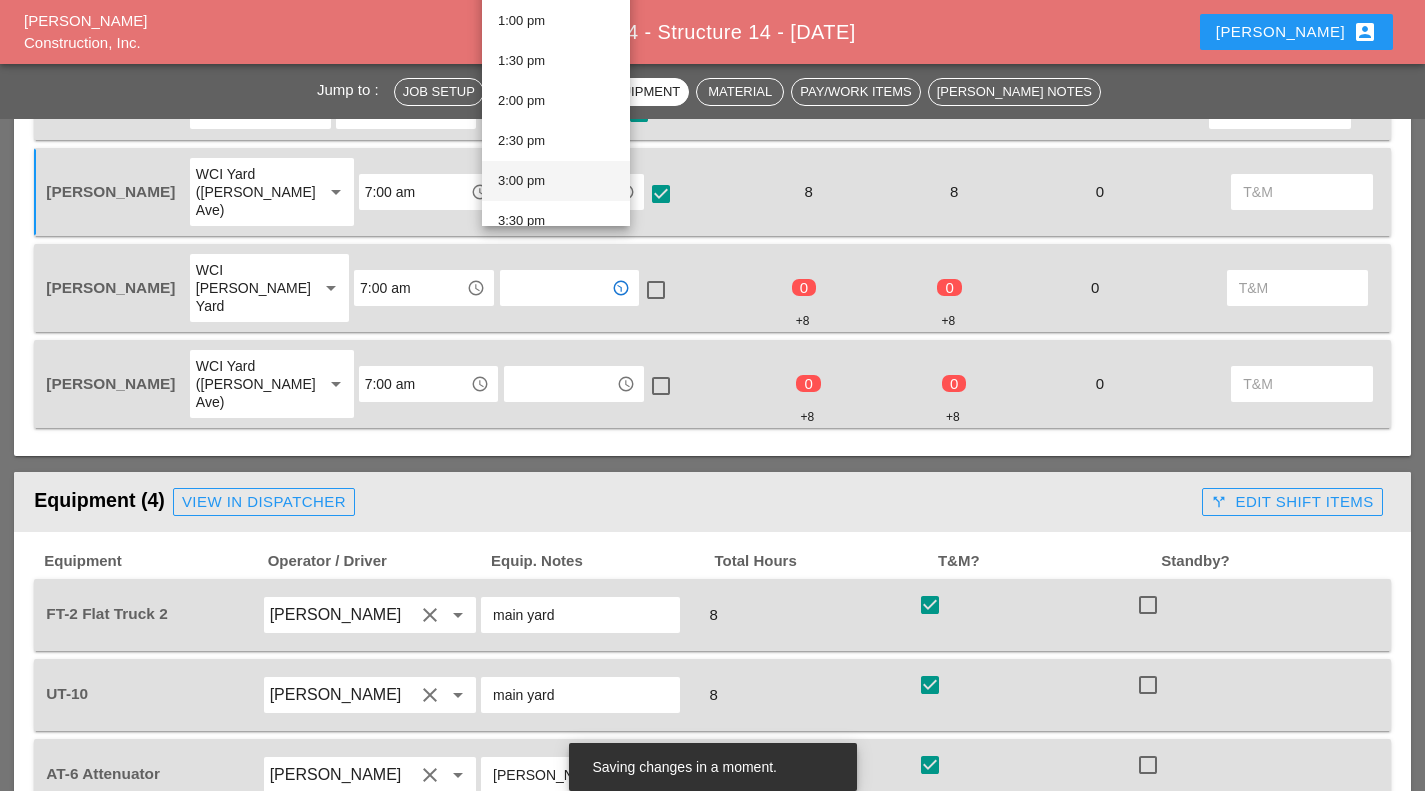 click on "3:00 pm" at bounding box center (556, 181) 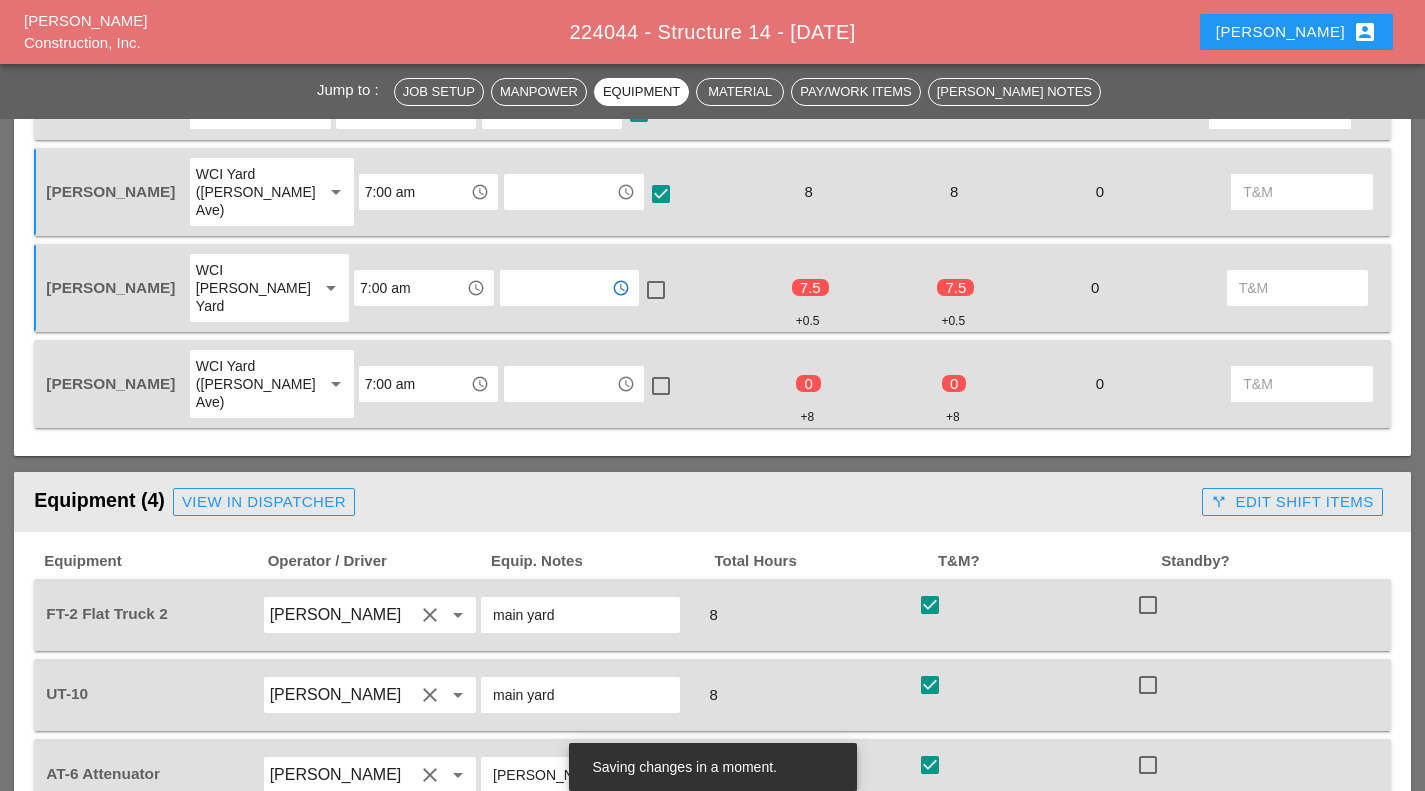 click at bounding box center (656, 290) 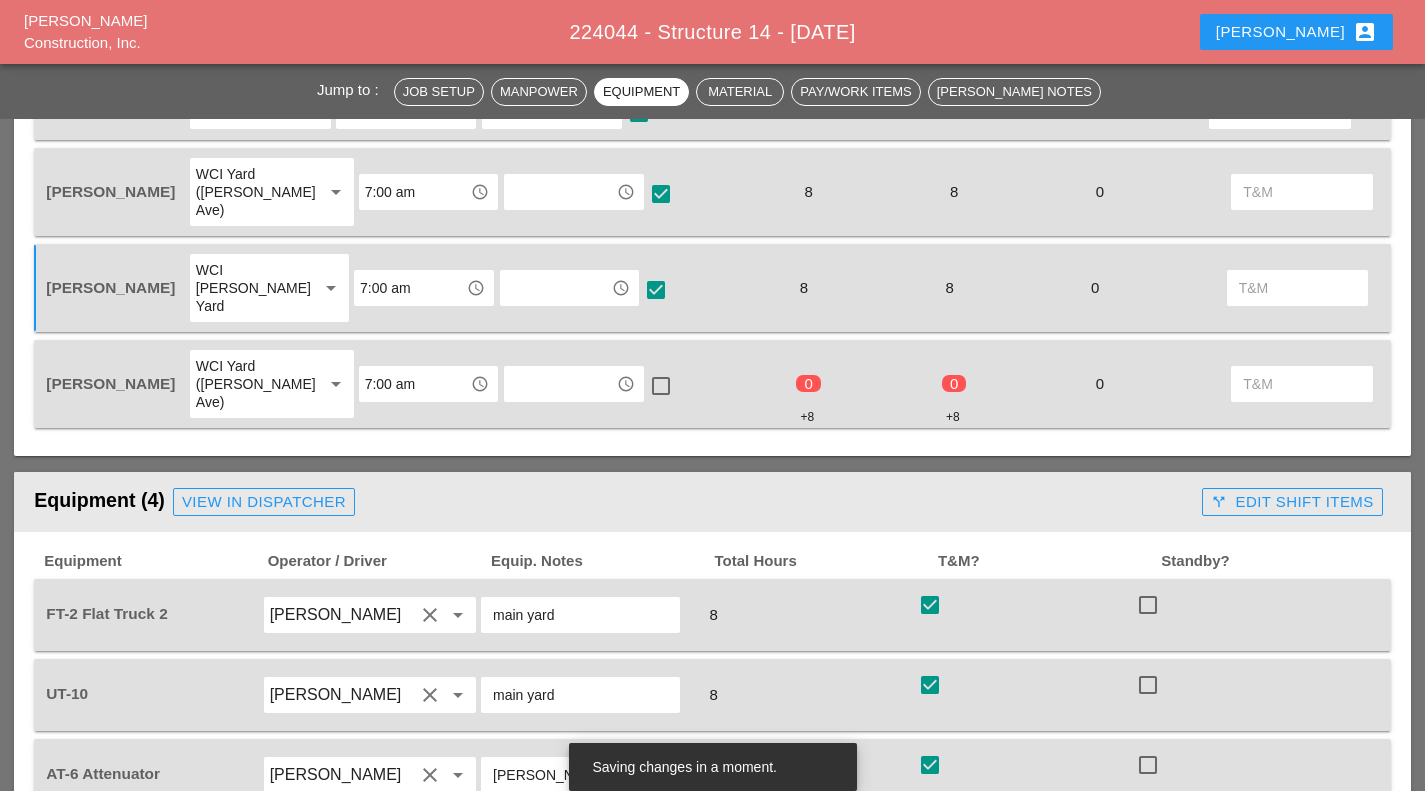 click at bounding box center [560, 384] 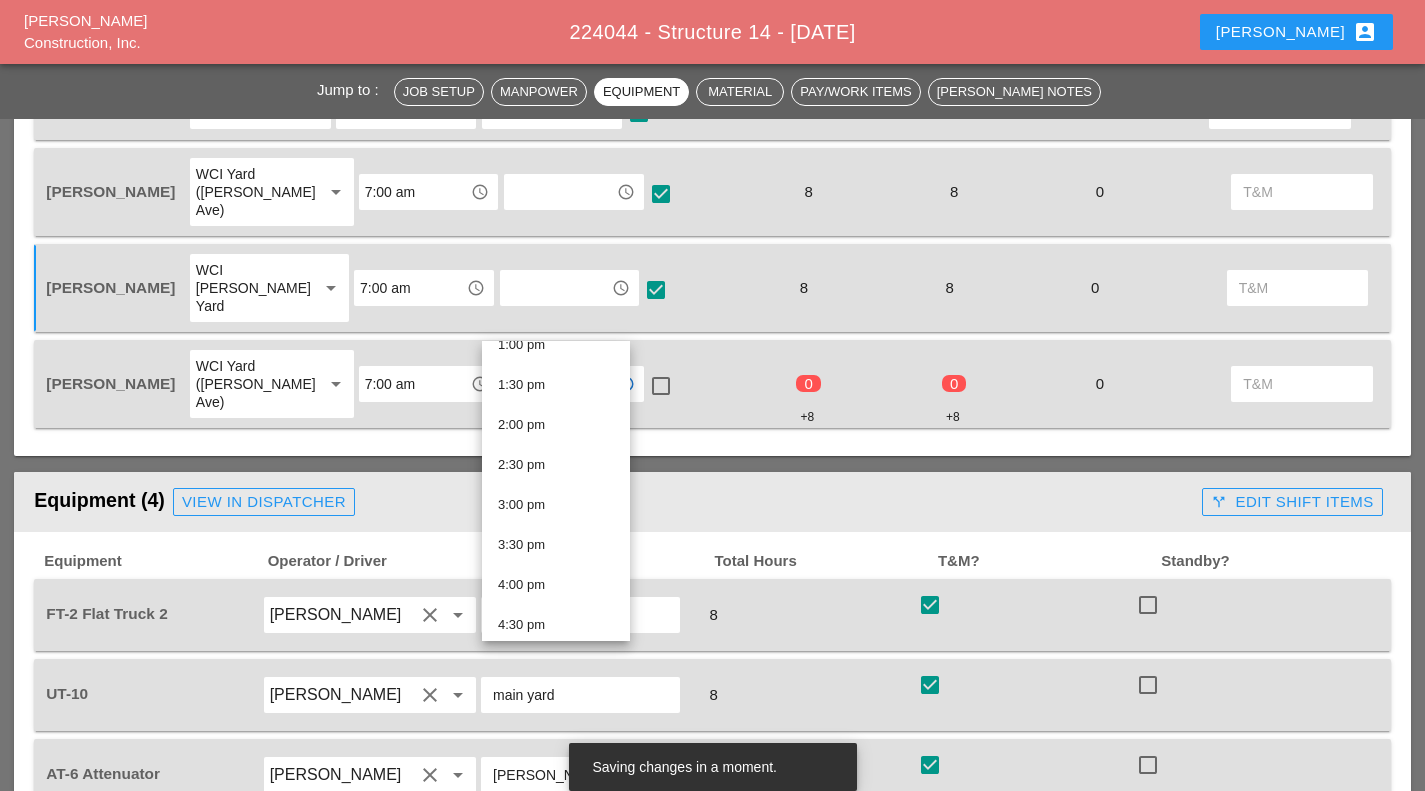 scroll, scrollTop: 1062, scrollLeft: 0, axis: vertical 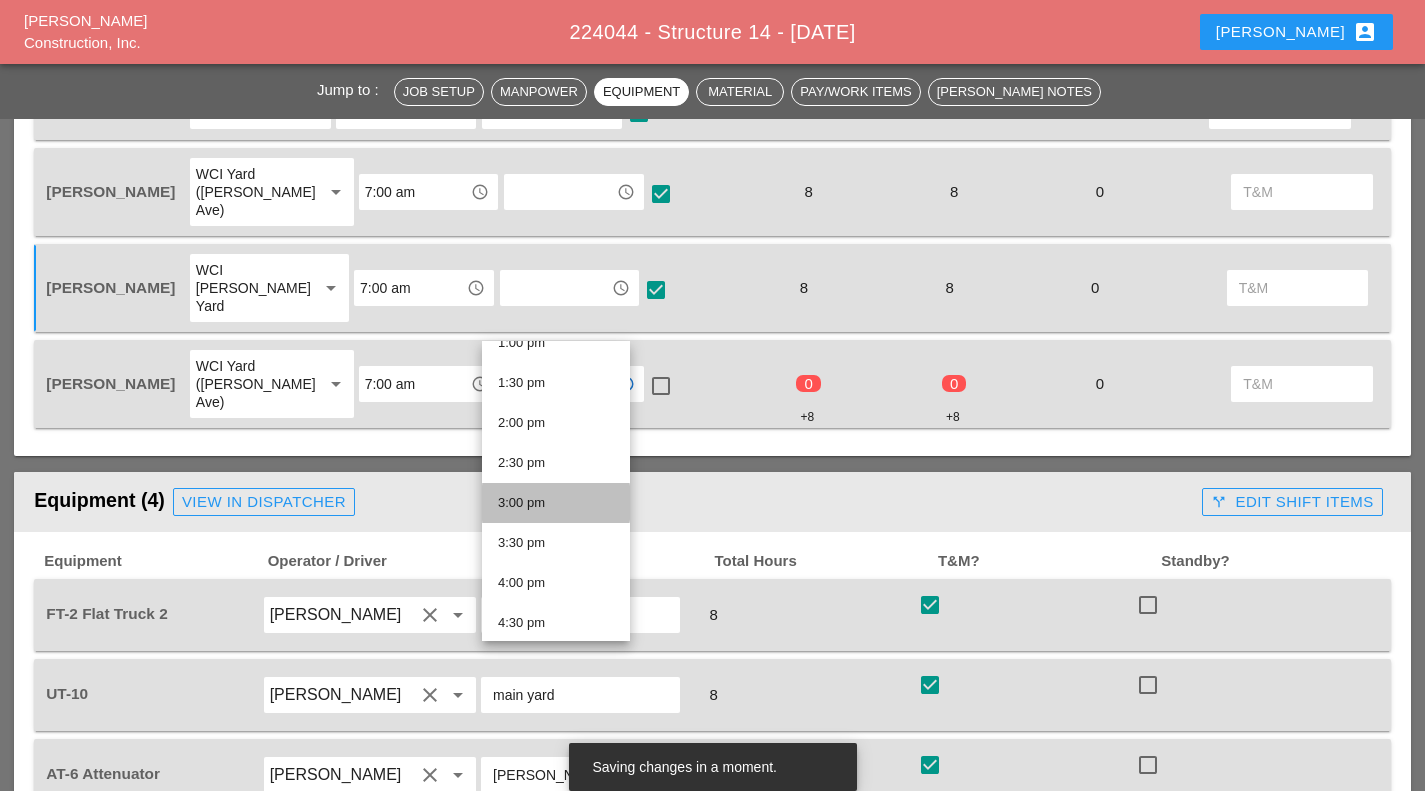 click on "3:00 pm" at bounding box center (556, 503) 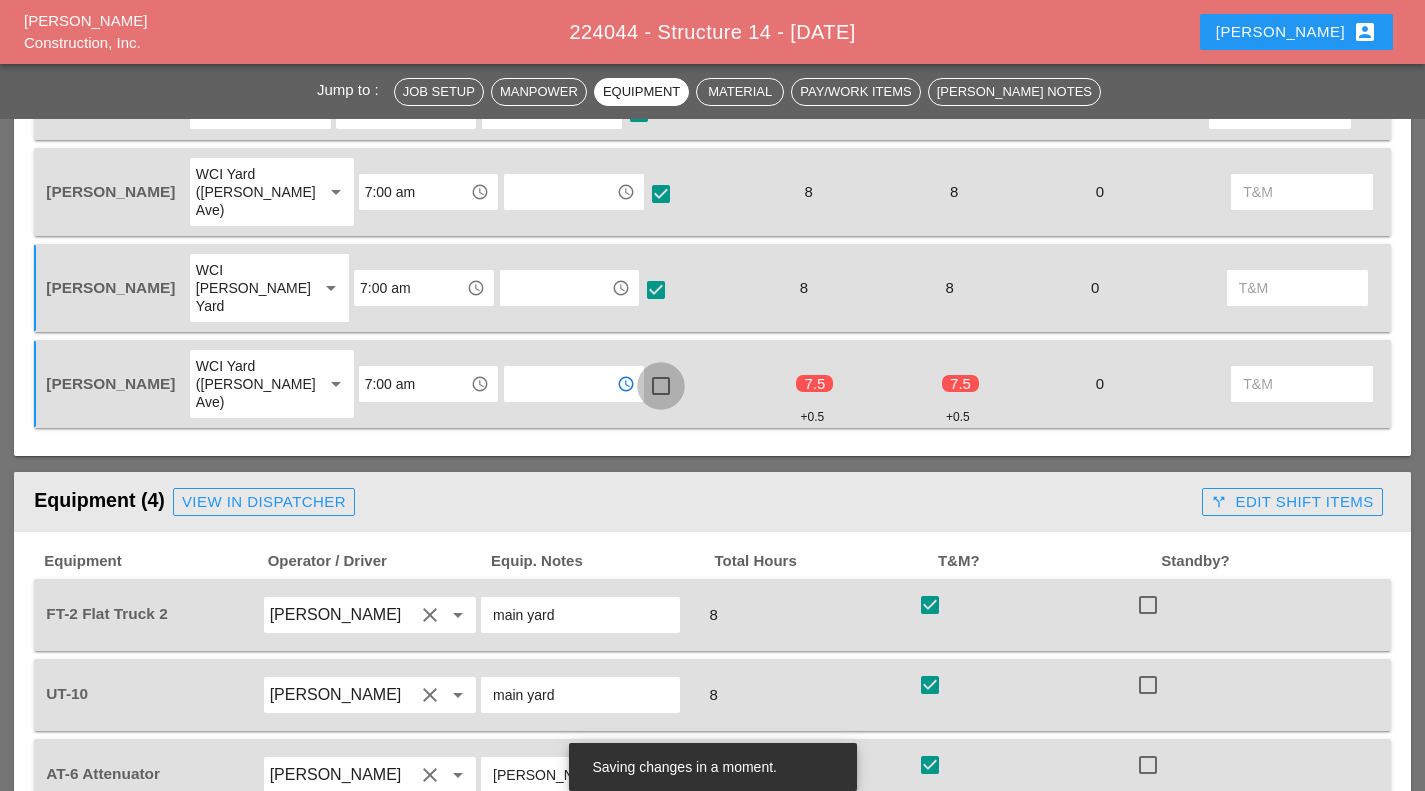 click at bounding box center (661, 386) 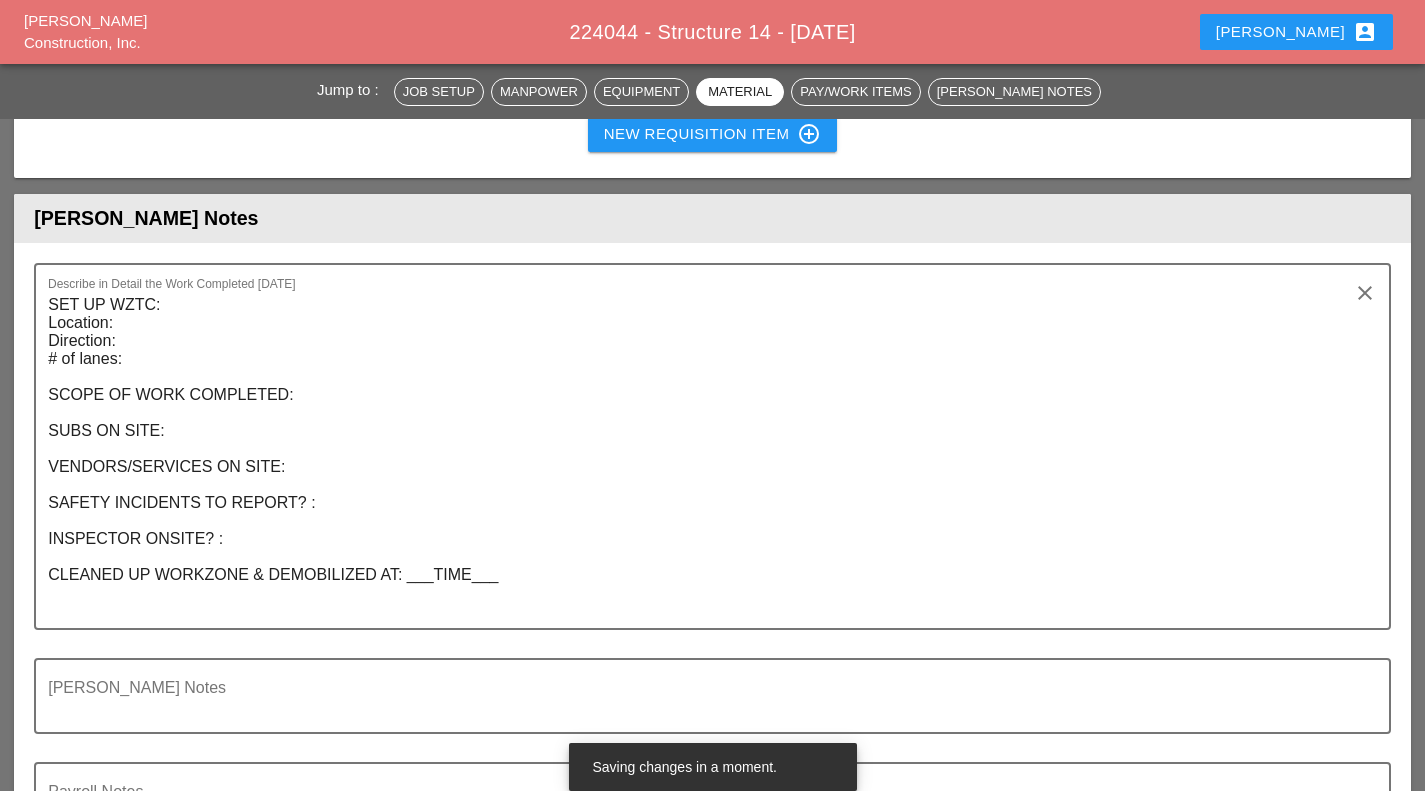 scroll, scrollTop: 2778, scrollLeft: 0, axis: vertical 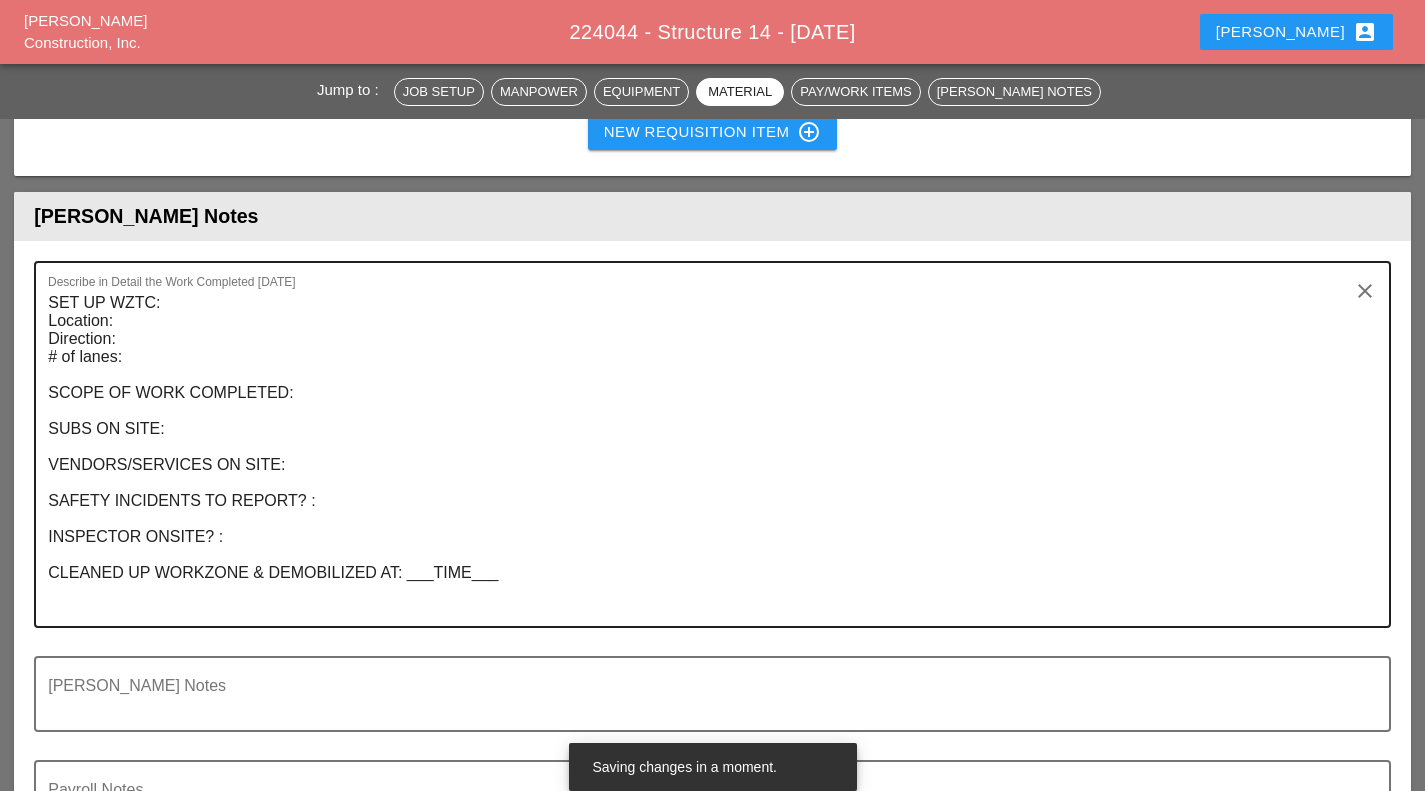 click on "SET UP WZTC:
Location:
Direction:
# of lanes:
SCOPE OF WORK COMPLETED:
SUBS ON SITE:
VENDORS/SERVICES ON SITE:
SAFETY INCIDENTS TO REPORT? :
INSPECTOR ONSITE? :
CLEANED UP WORKZONE & DEMOBILIZED AT: ___TIME___" at bounding box center [704, 456] 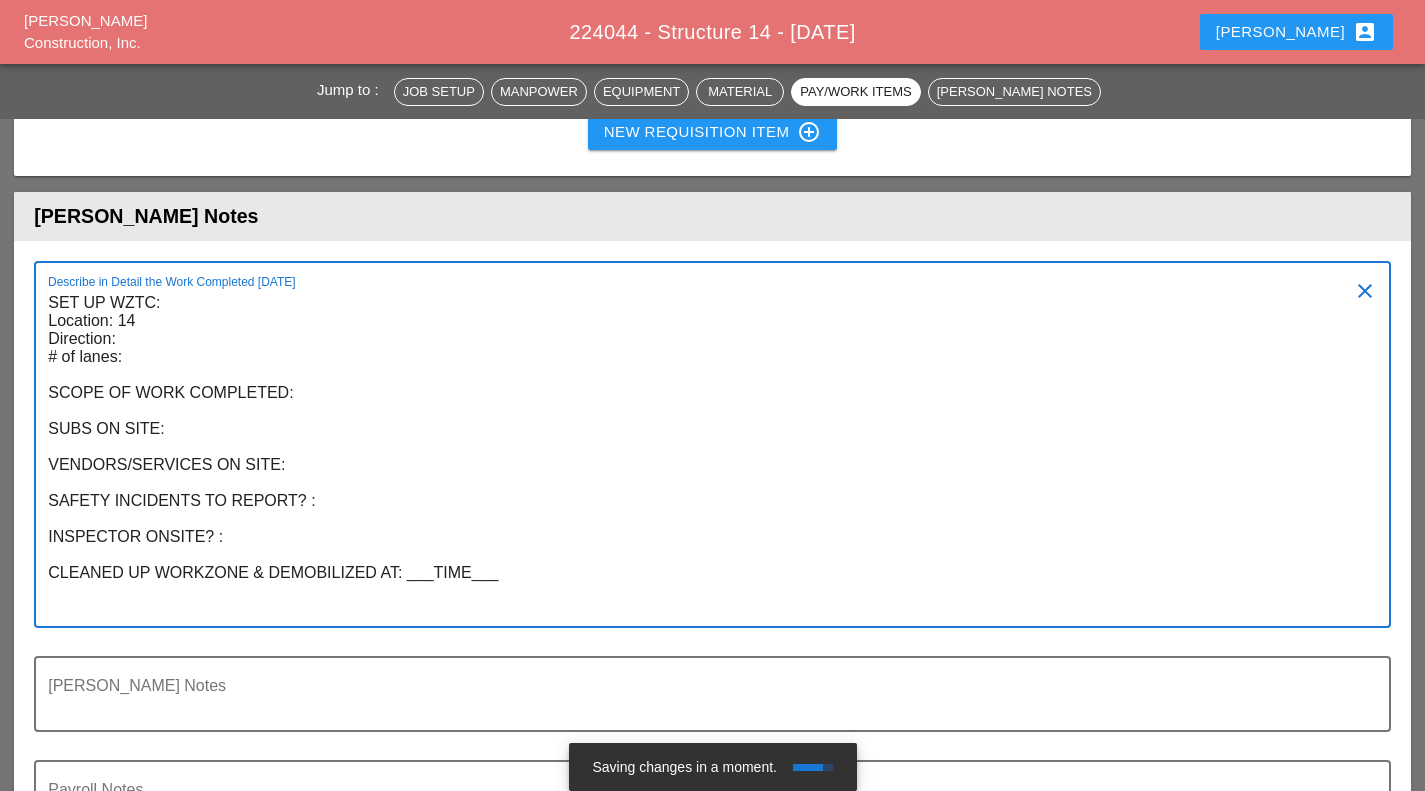 click on "SET UP WZTC:
Location: 14
Direction:
# of lanes:
SCOPE OF WORK COMPLETED:
SUBS ON SITE:
VENDORS/SERVICES ON SITE:
SAFETY INCIDENTS TO REPORT? :
INSPECTOR ONSITE? :
CLEANED UP WORKZONE & DEMOBILIZED AT: ___TIME___" at bounding box center [704, 456] 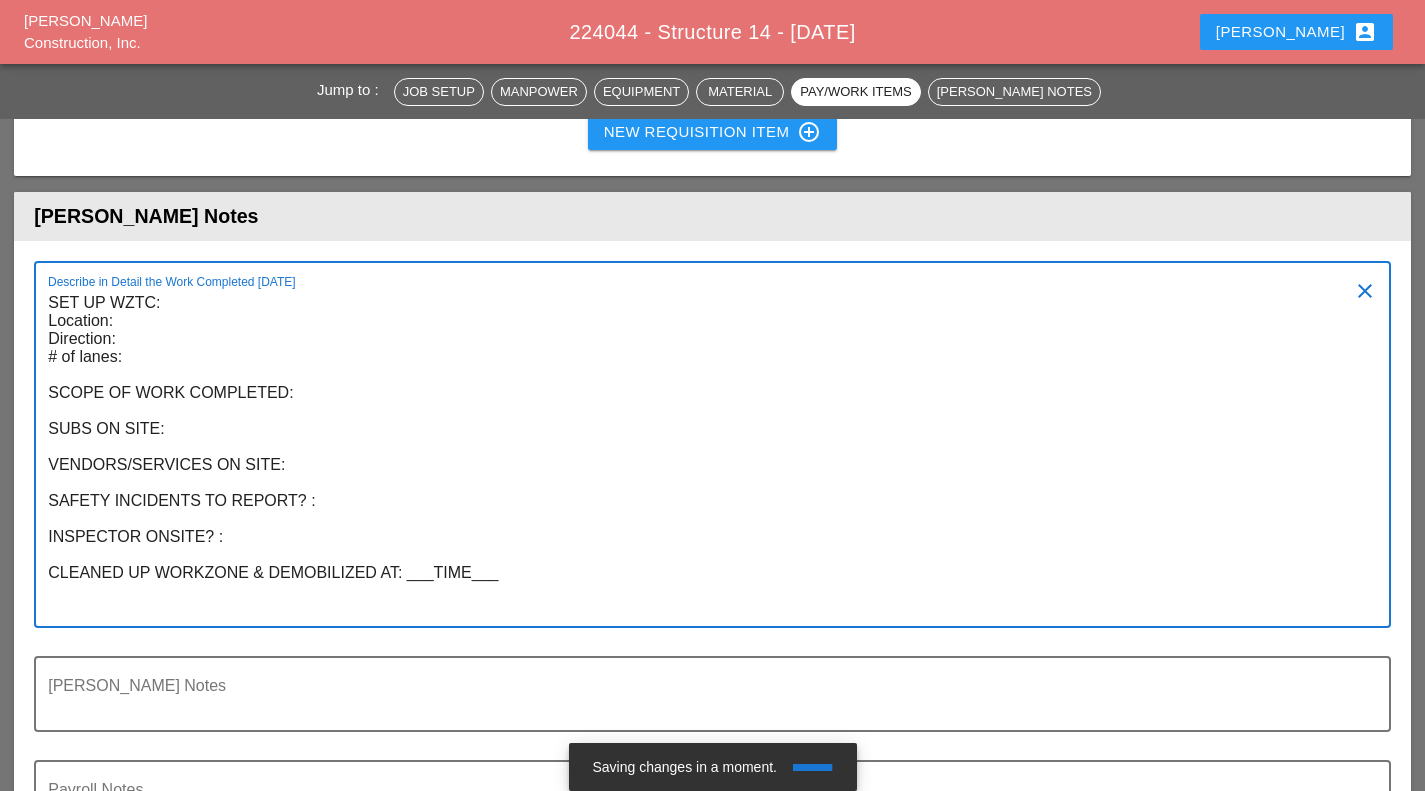 click on "SET UP WZTC:
Location:
Direction:
# of lanes:
SCOPE OF WORK COMPLETED:
SUBS ON SITE:
VENDORS/SERVICES ON SITE:
SAFETY INCIDENTS TO REPORT? :
INSPECTOR ONSITE? :
CLEANED UP WORKZONE & DEMOBILIZED AT: ___TIME___" at bounding box center (704, 456) 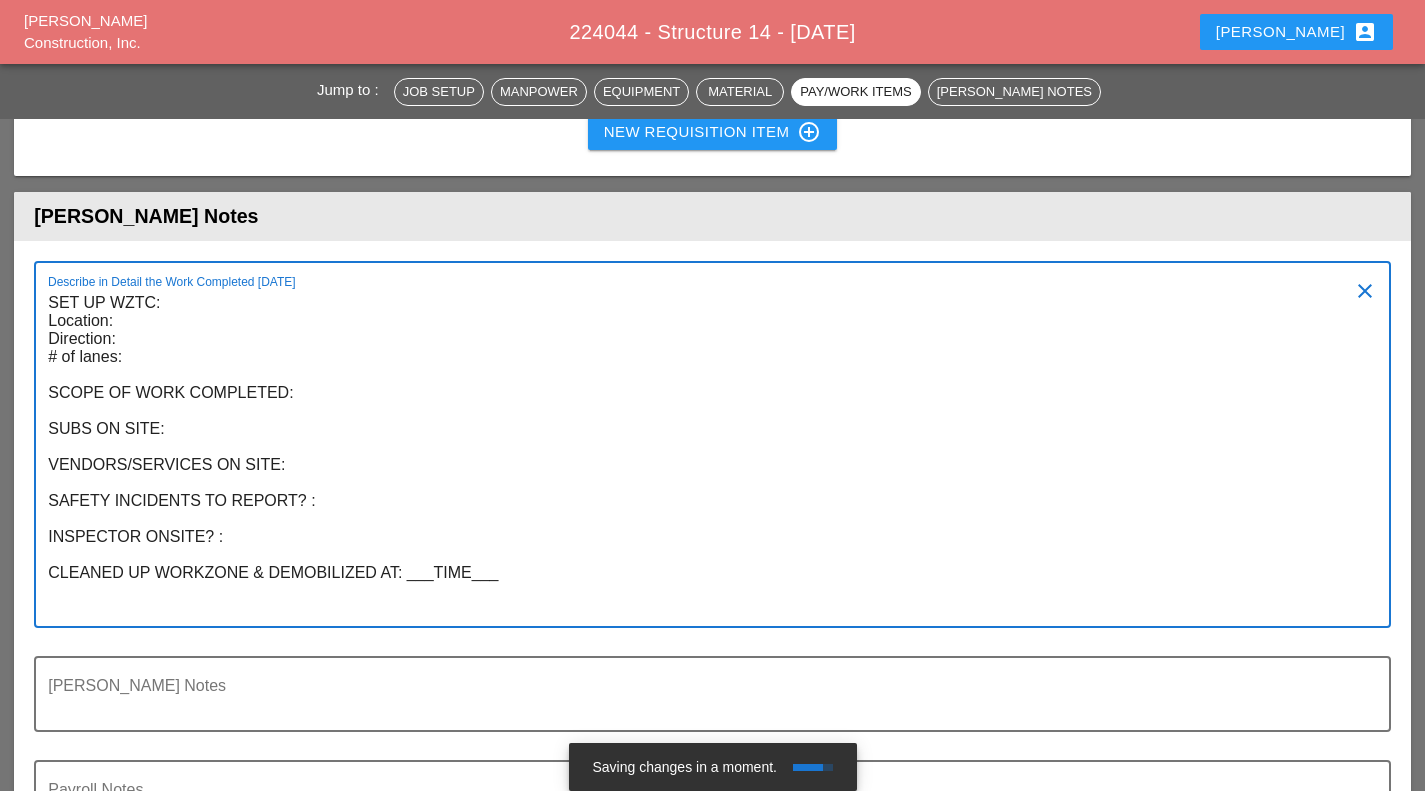 click on "SET UP WZTC:
Location:
Direction:
# of lanes:
SCOPE OF WORK COMPLETED:
SUBS ON SITE:
VENDORS/SERVICES ON SITE:
SAFETY INCIDENTS TO REPORT? :
INSPECTOR ONSITE? :
CLEANED UP WORKZONE & DEMOBILIZED AT: ___TIME___" at bounding box center [704, 456] 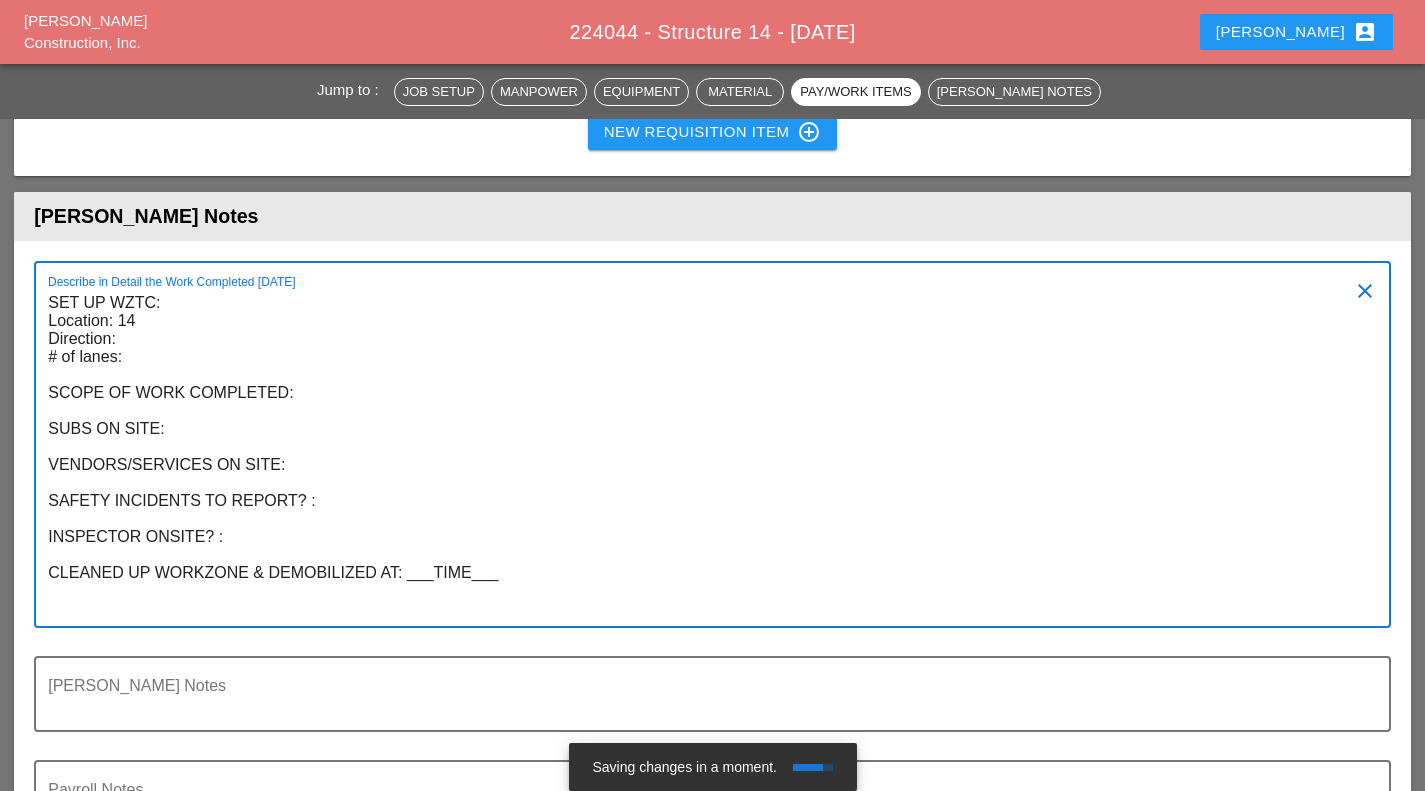 click on "SET UP WZTC:
Location: 14
Direction:
# of lanes:
SCOPE OF WORK COMPLETED:
SUBS ON SITE:
VENDORS/SERVICES ON SITE:
SAFETY INCIDENTS TO REPORT? :
INSPECTOR ONSITE? :
CLEANED UP WORKZONE & DEMOBILIZED AT: ___TIME___" at bounding box center (704, 456) 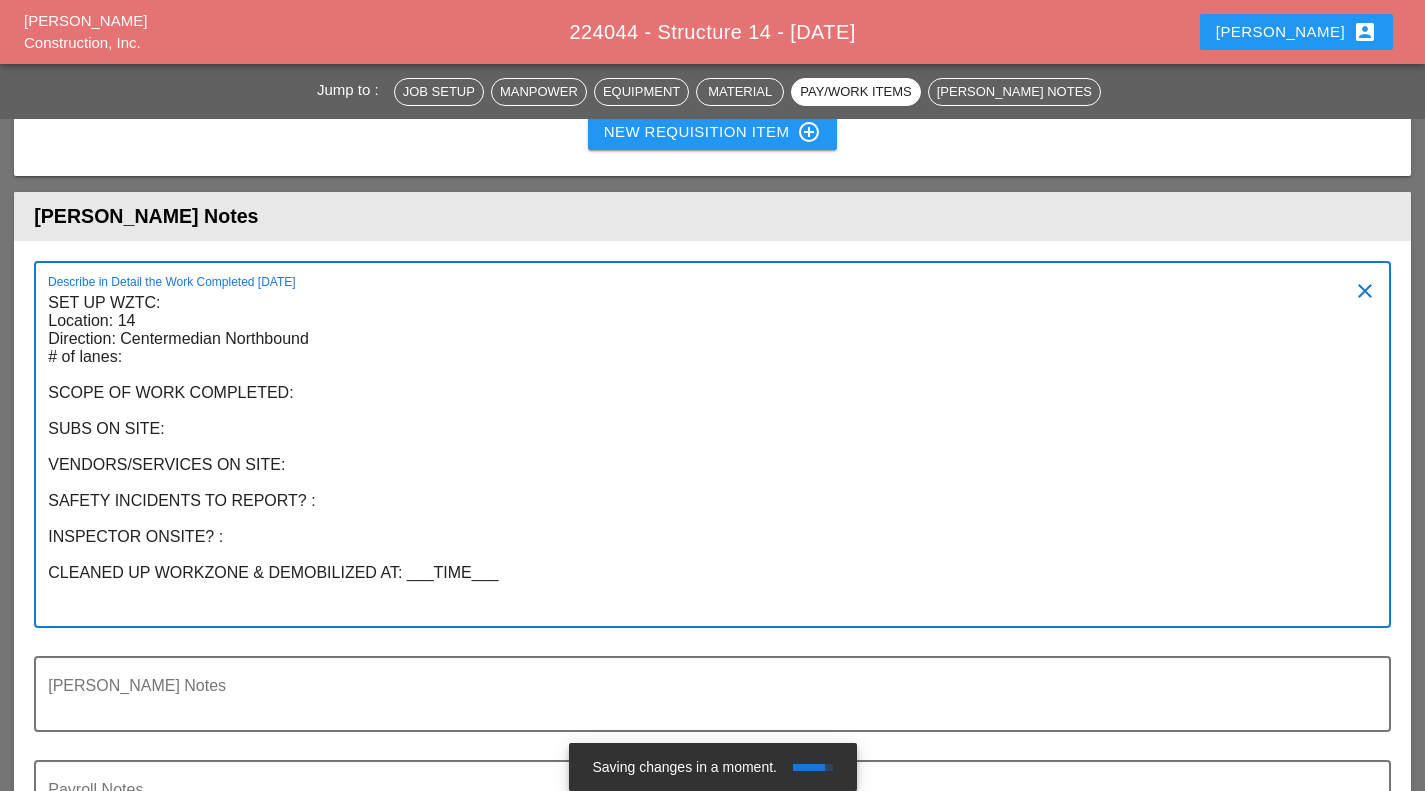 click on "SET UP WZTC:
Location: 14
Direction: Centermedian Northbound
# of lanes:
SCOPE OF WORK COMPLETED:
SUBS ON SITE:
VENDORS/SERVICES ON SITE:
SAFETY INCIDENTS TO REPORT? :
INSPECTOR ONSITE? :
CLEANED UP WORKZONE & DEMOBILIZED AT: ___TIME___" at bounding box center (704, 456) 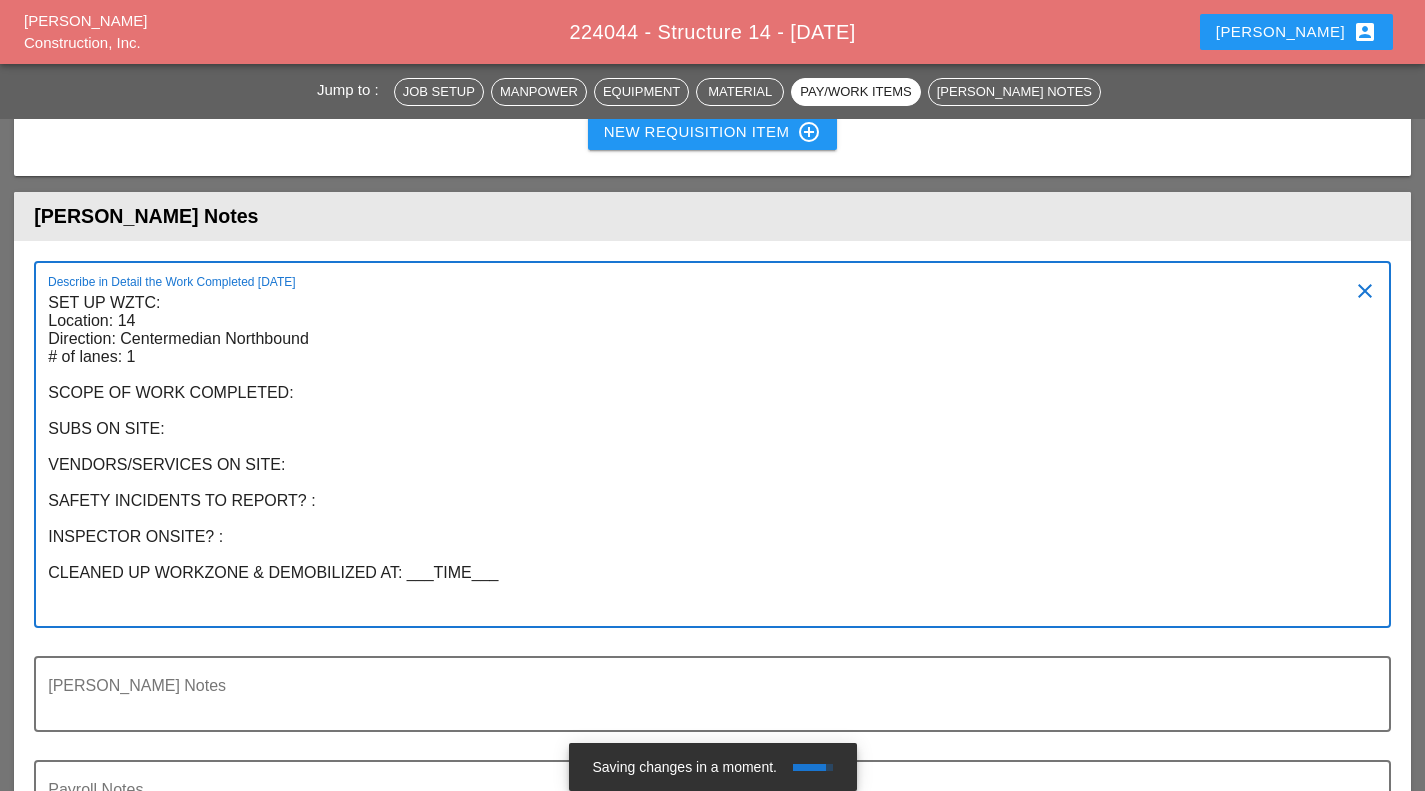 click on "SET UP WZTC:
Location: 14
Direction: Centermedian Northbound
# of lanes: 1
SCOPE OF WORK COMPLETED:
SUBS ON SITE:
VENDORS/SERVICES ON SITE:
SAFETY INCIDENTS TO REPORT? :
INSPECTOR ONSITE? :
CLEANED UP WORKZONE & DEMOBILIZED AT: ___TIME___" at bounding box center (704, 456) 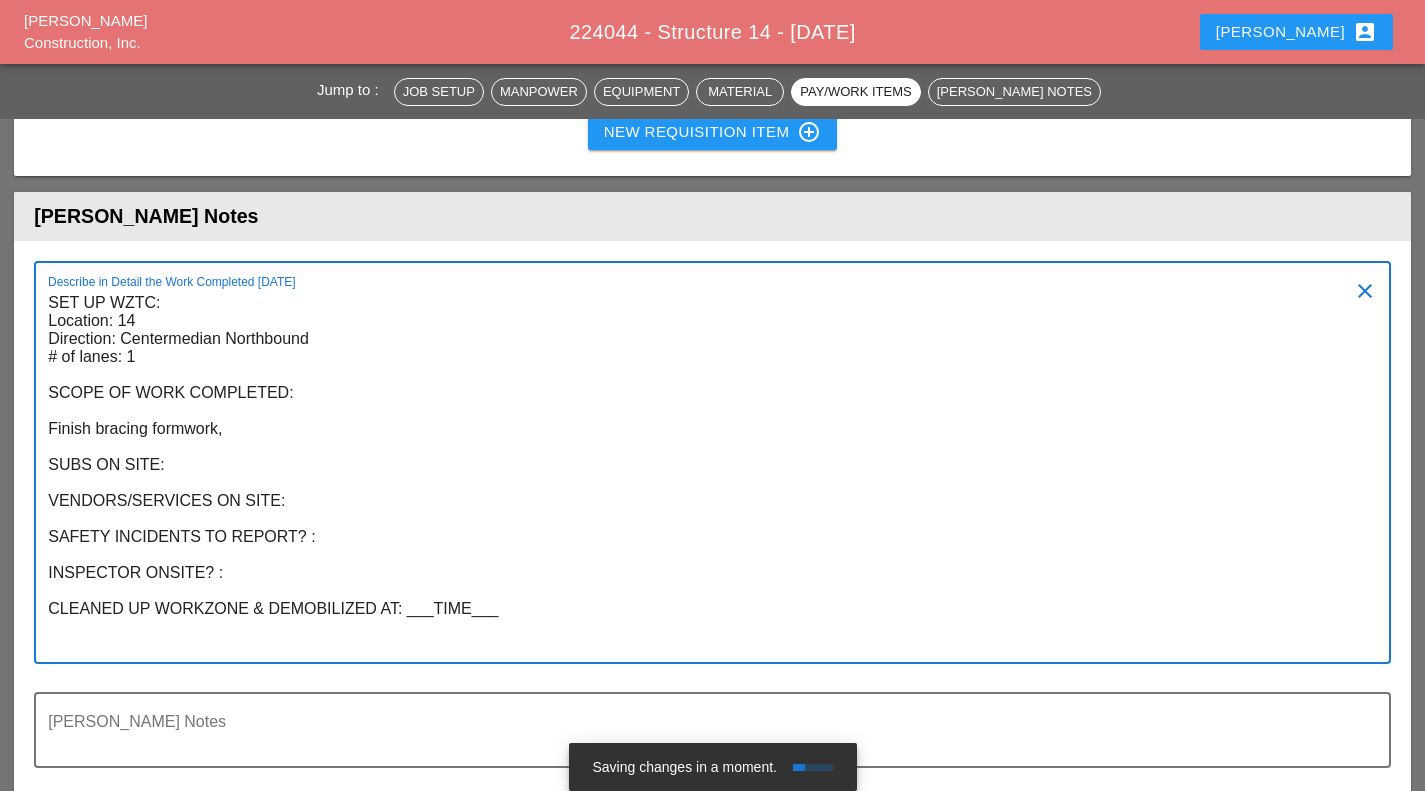 click on "SET UP WZTC:
Location: 14
Direction: Centermedian Northbound
# of lanes: 1
SCOPE OF WORK COMPLETED:
Finish bracing formwork,
SUBS ON SITE:
VENDORS/SERVICES ON SITE:
SAFETY INCIDENTS TO REPORT? :
INSPECTOR ONSITE? :
CLEANED UP WORKZONE & DEMOBILIZED AT: ___TIME___" at bounding box center (704, 474) 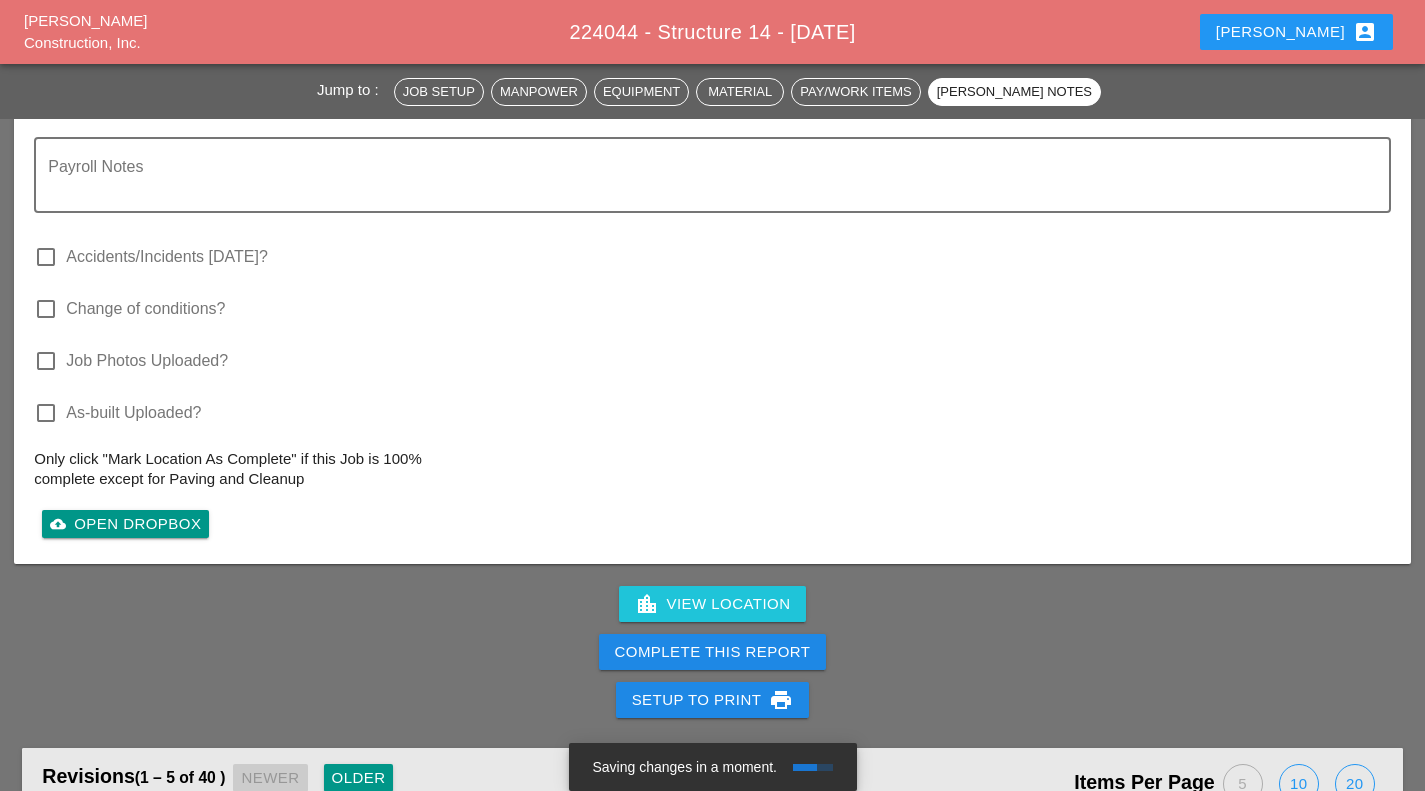 scroll, scrollTop: 3438, scrollLeft: 0, axis: vertical 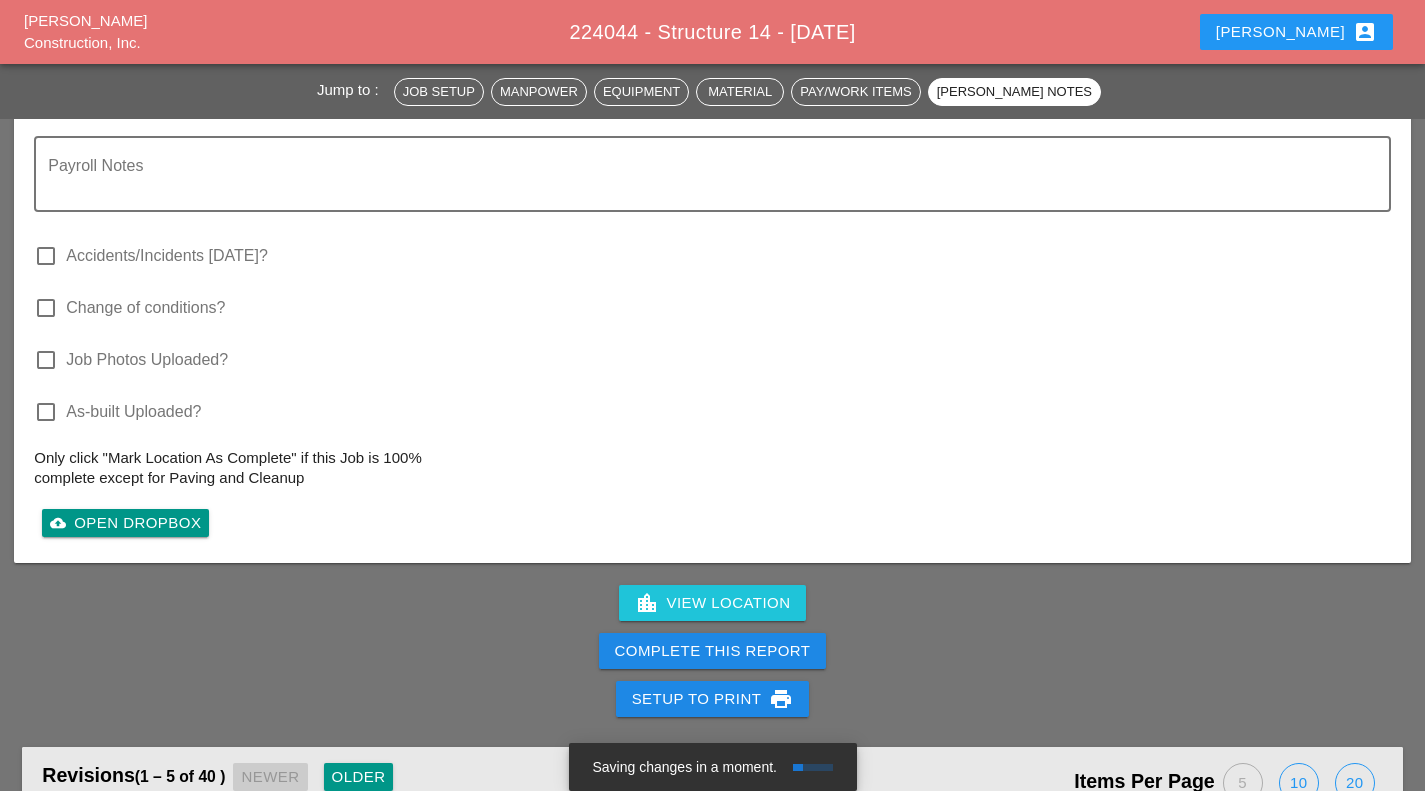 type on "SET UP WZTC:
Location: 14
Direction: Centermedian Northbound
# of lanes: 1
SCOPE OF WORK COMPLETED:
Finish installing bracing on form work and plumb form work,  Install anchor bolts for sign structure.  finish installing remaining rebar left out to facilitate anchor bolt installation
SUBS ON SITE:
VENDORS/SERVICES ON SITE:
SAFETY INCIDENTS TO REPORT? :
INSPECTOR ONSITE? :
CLEANED UP WORKZONE & DEMOBILIZED AT: ___TIME___" 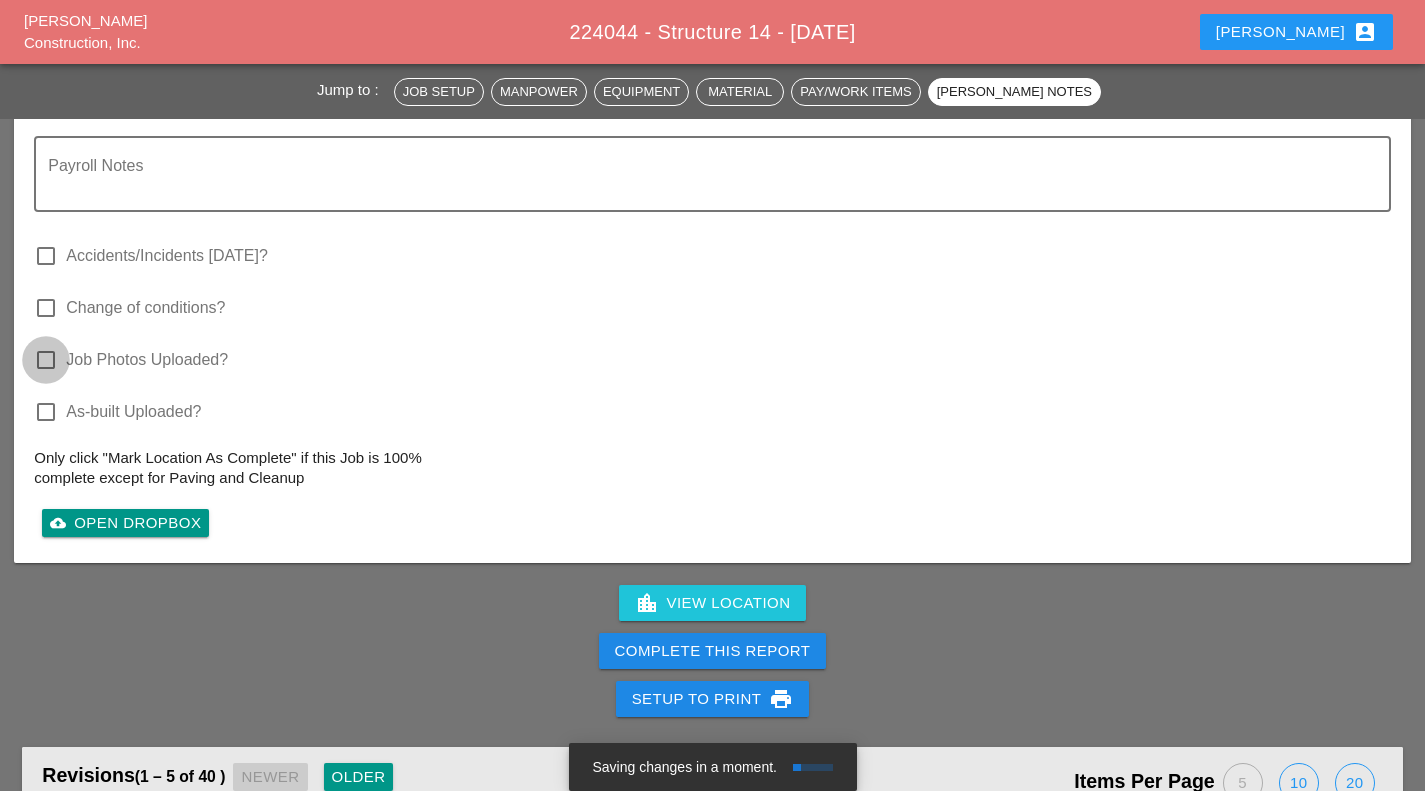 click at bounding box center (46, 360) 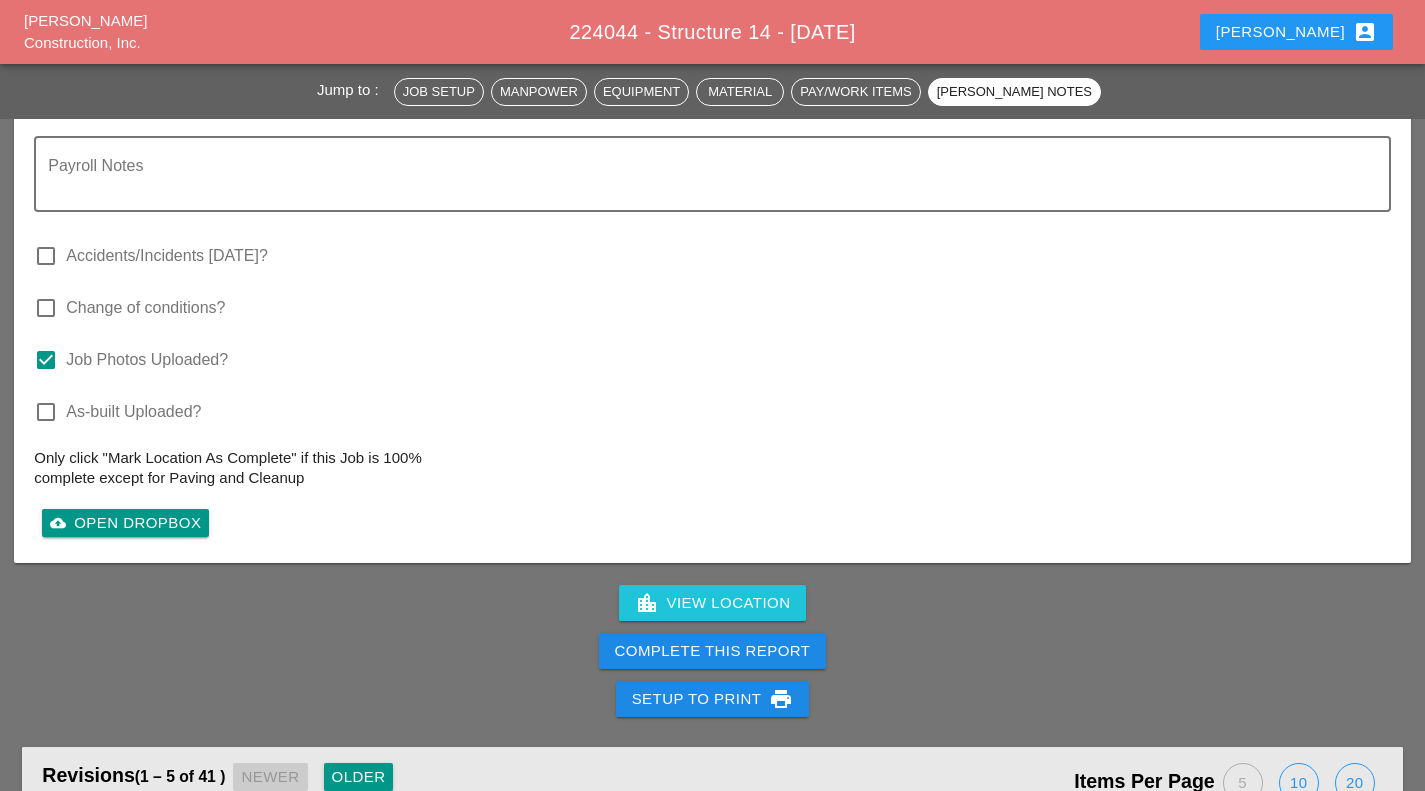 click on "Complete This Report" at bounding box center [713, 651] 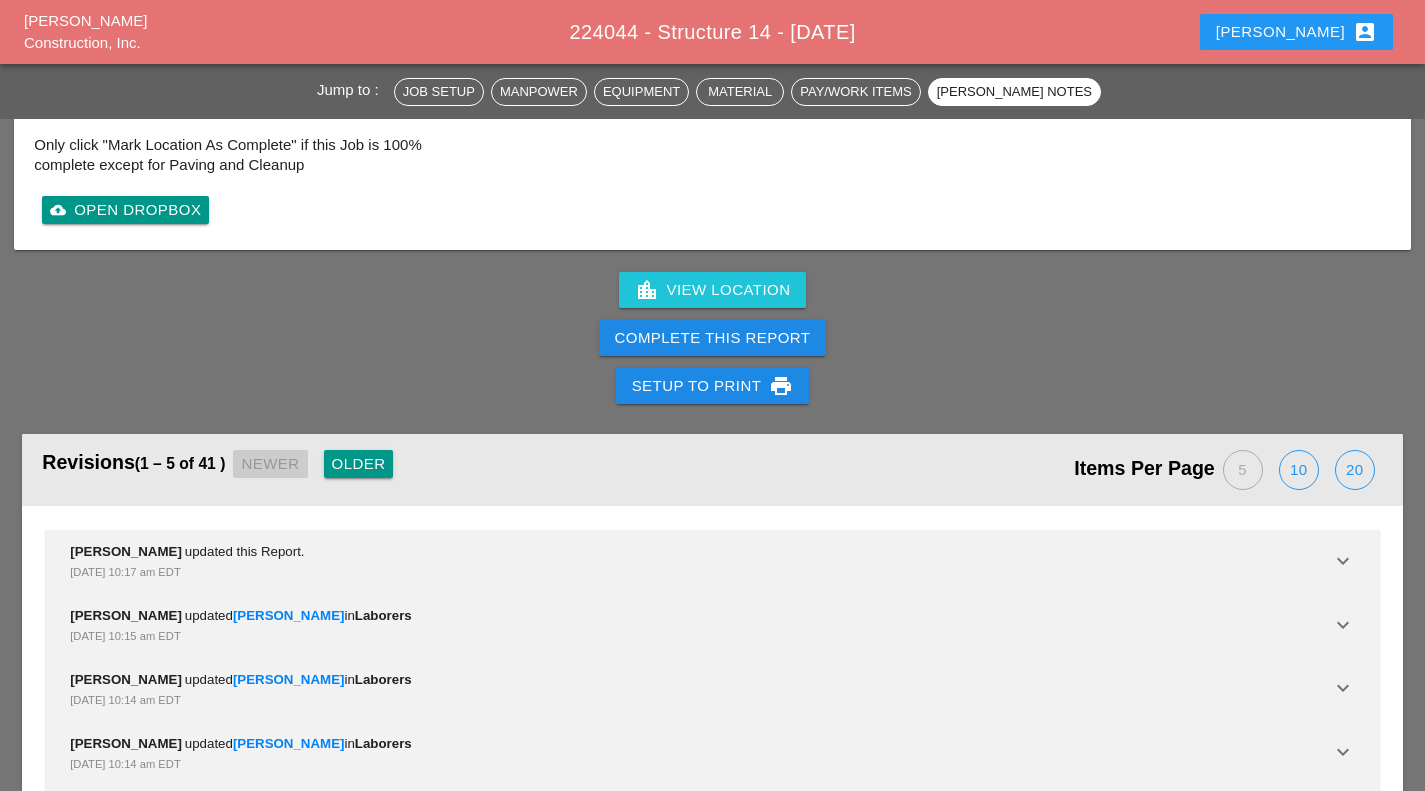 scroll, scrollTop: 3786, scrollLeft: 0, axis: vertical 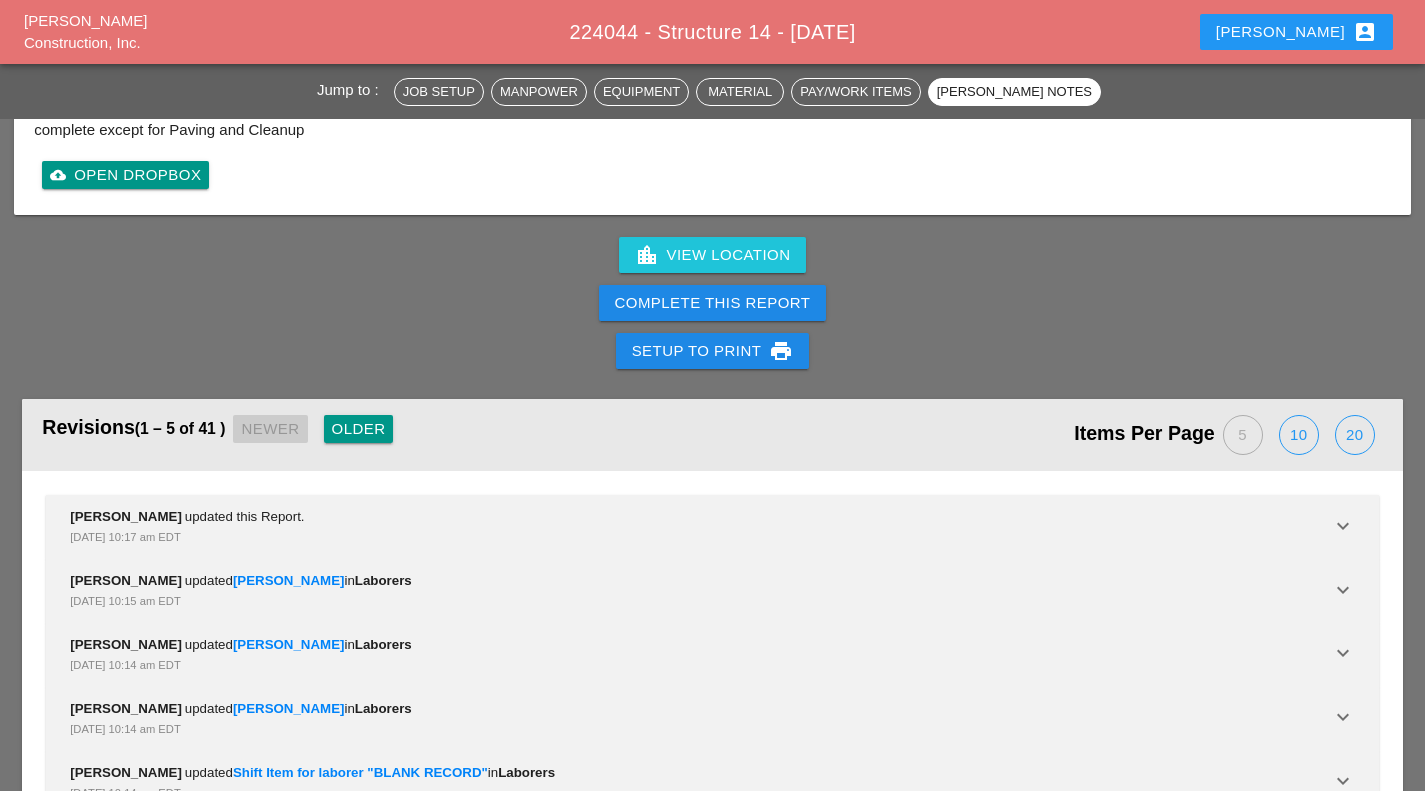 click on "Complete This Report" at bounding box center [713, 303] 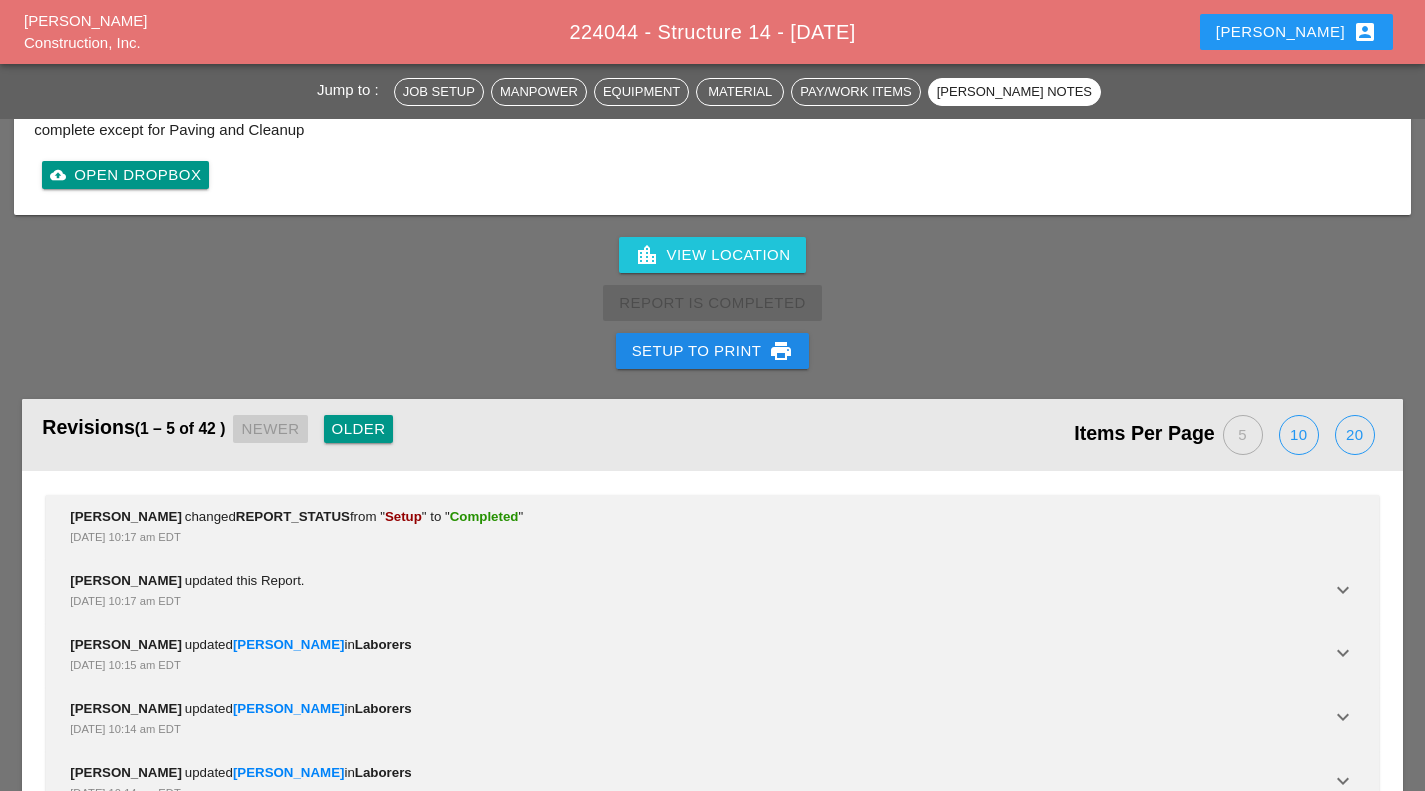 click on "account_box" at bounding box center [1365, 32] 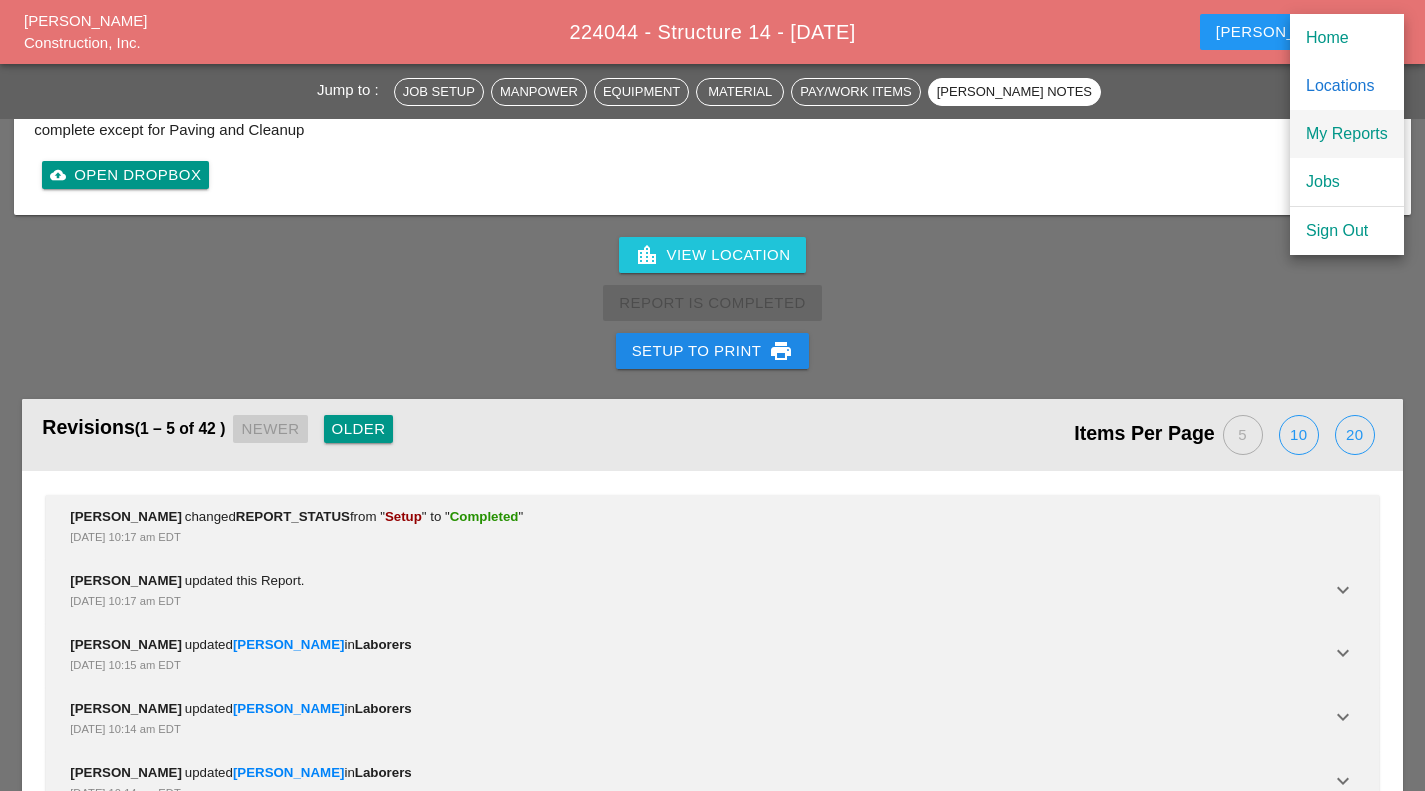 click on "My Reports" at bounding box center (1347, 134) 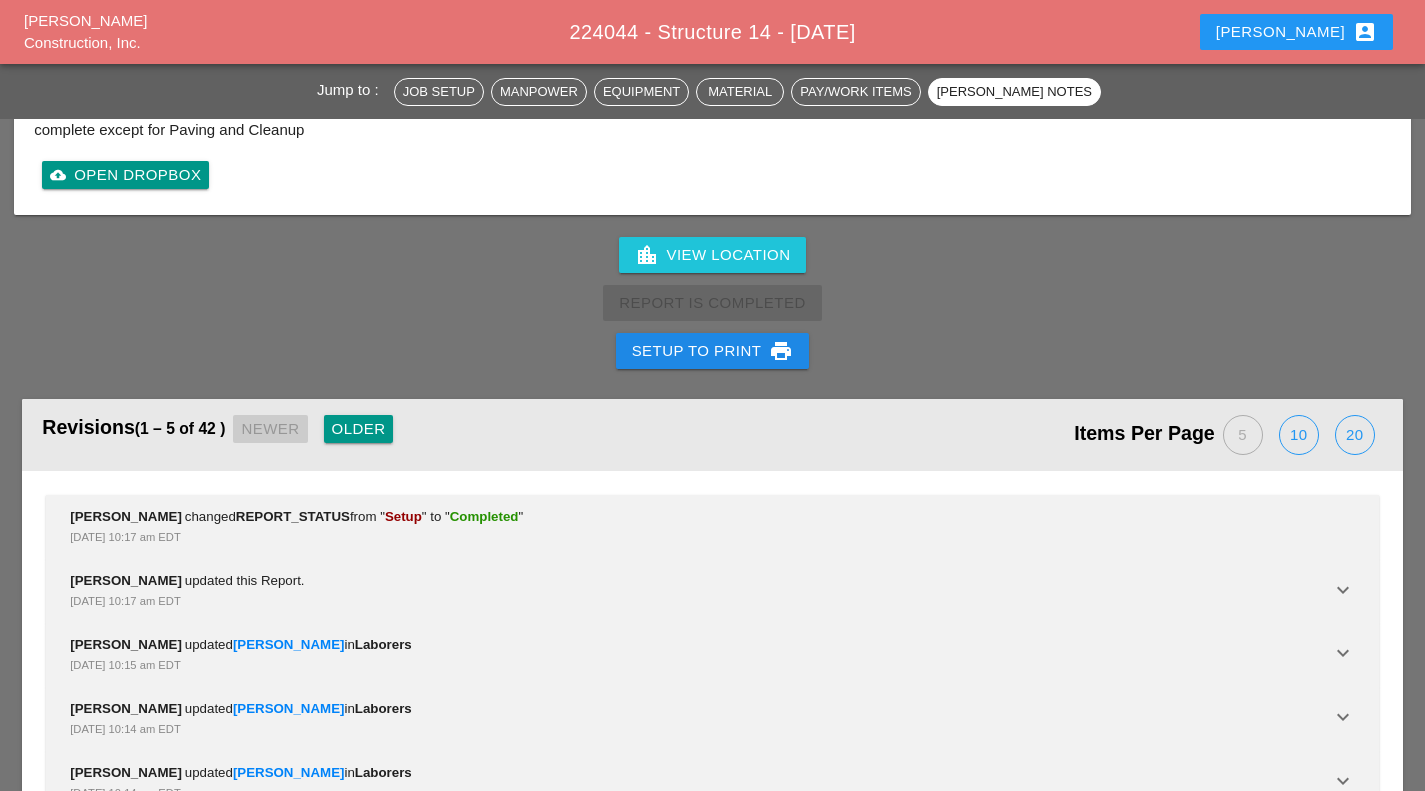 scroll, scrollTop: 0, scrollLeft: 0, axis: both 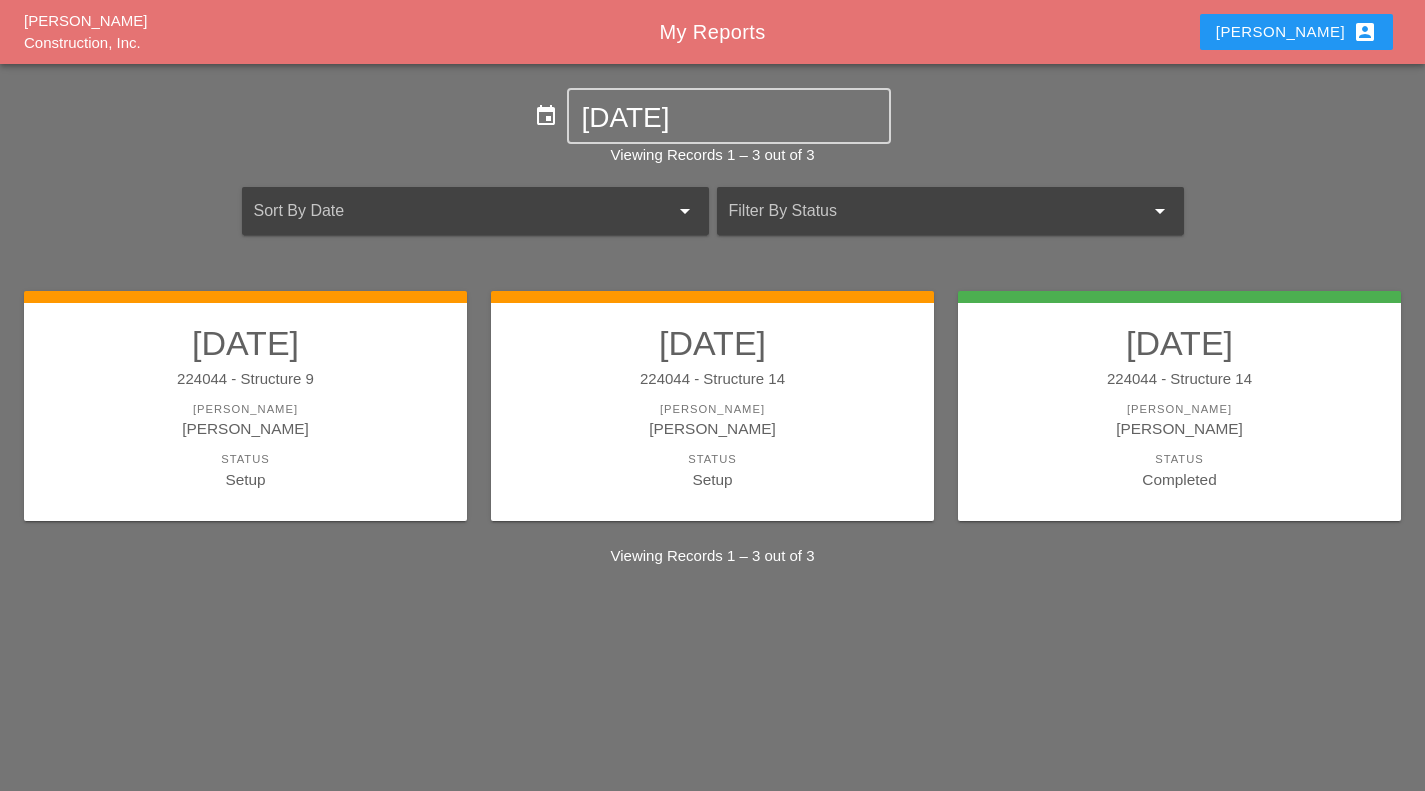 click on "[PERSON_NAME]" at bounding box center [712, 428] 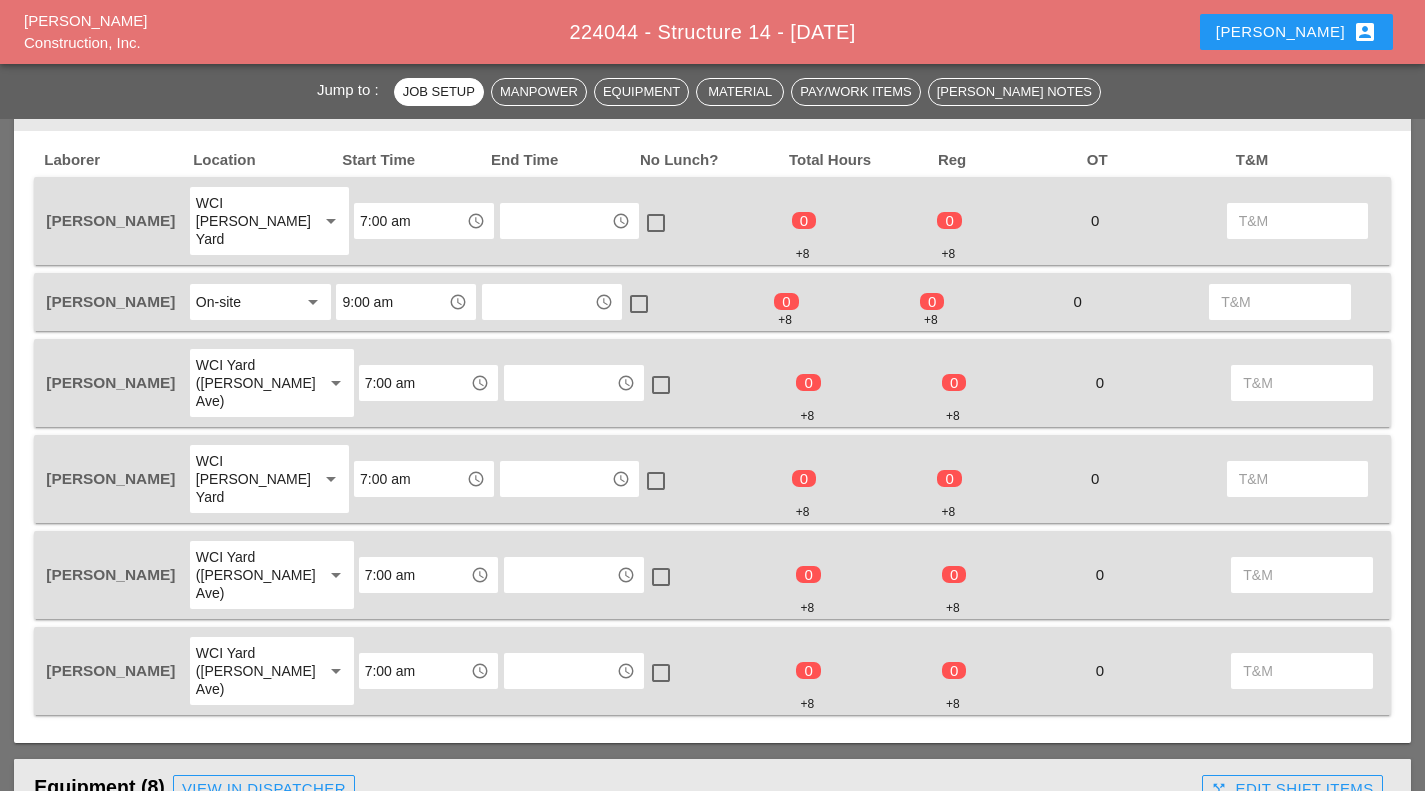 scroll, scrollTop: 1051, scrollLeft: 0, axis: vertical 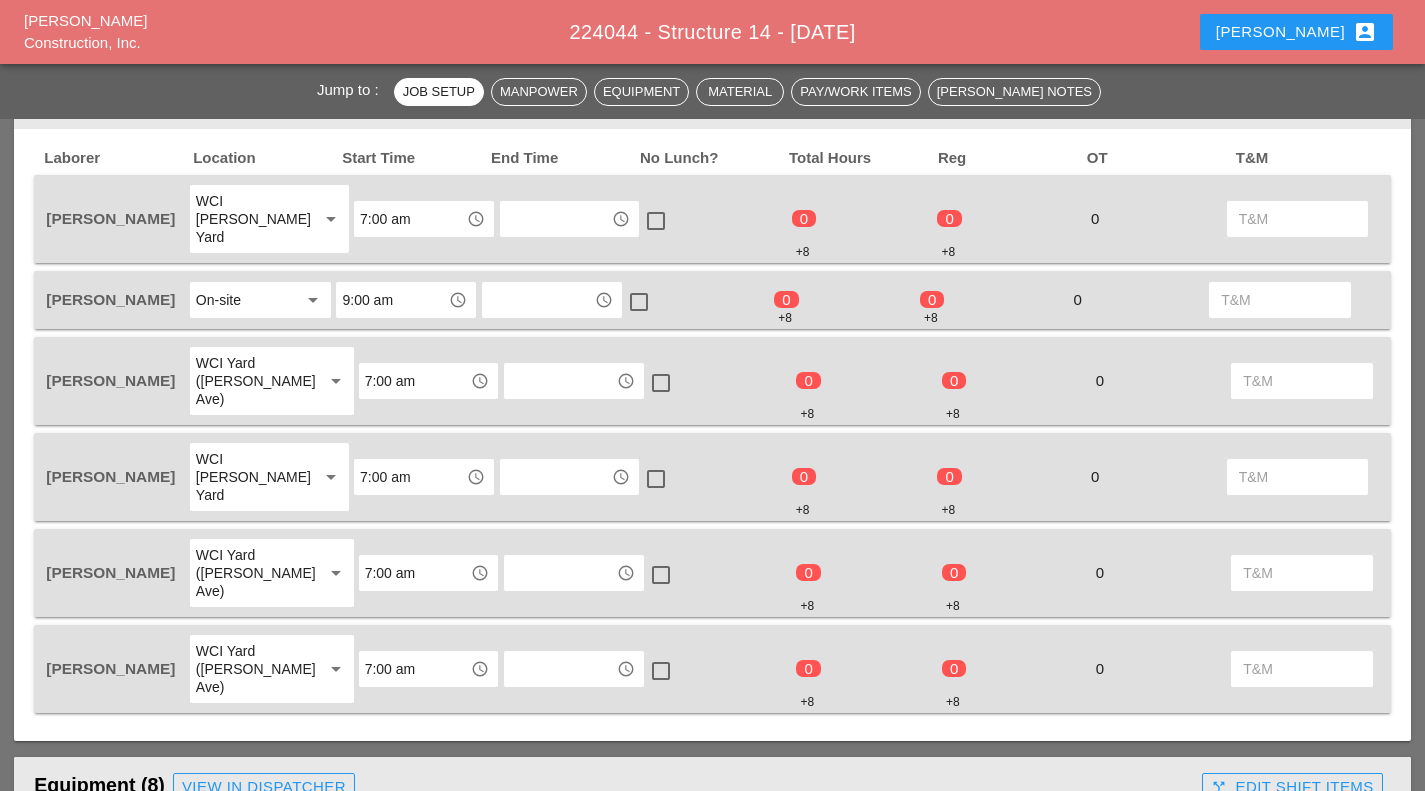 click at bounding box center [556, 219] 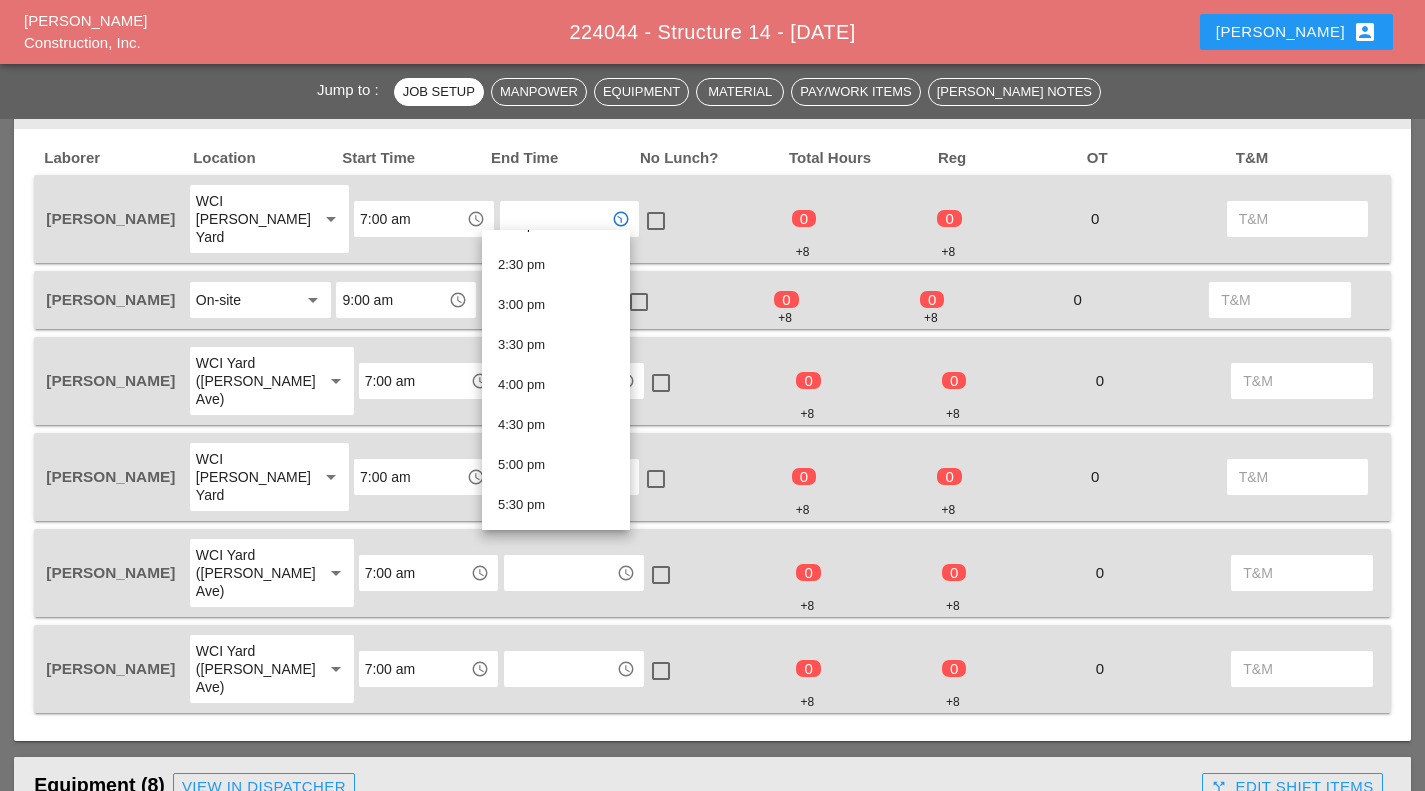 scroll, scrollTop: 1163, scrollLeft: 0, axis: vertical 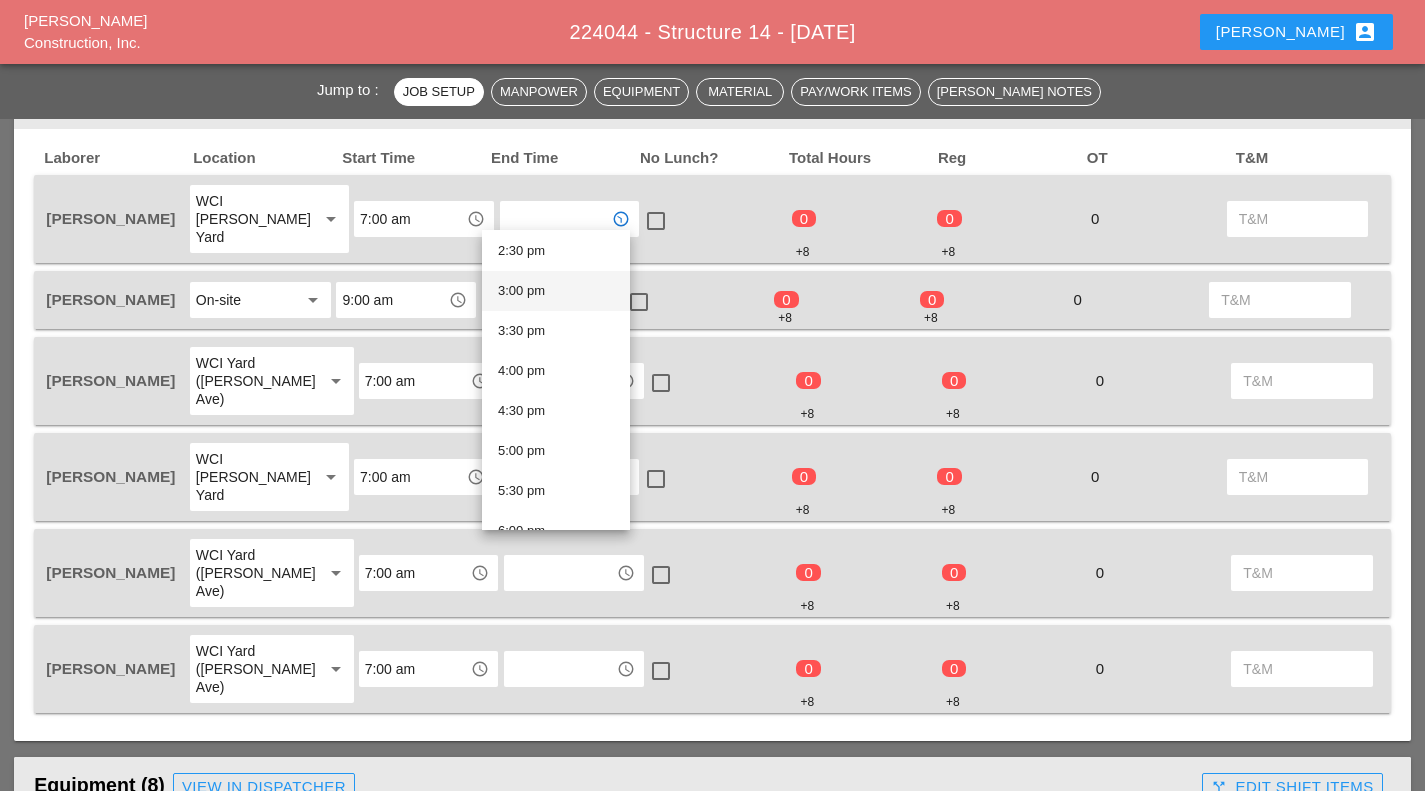click on "3:00 pm" at bounding box center [556, 291] 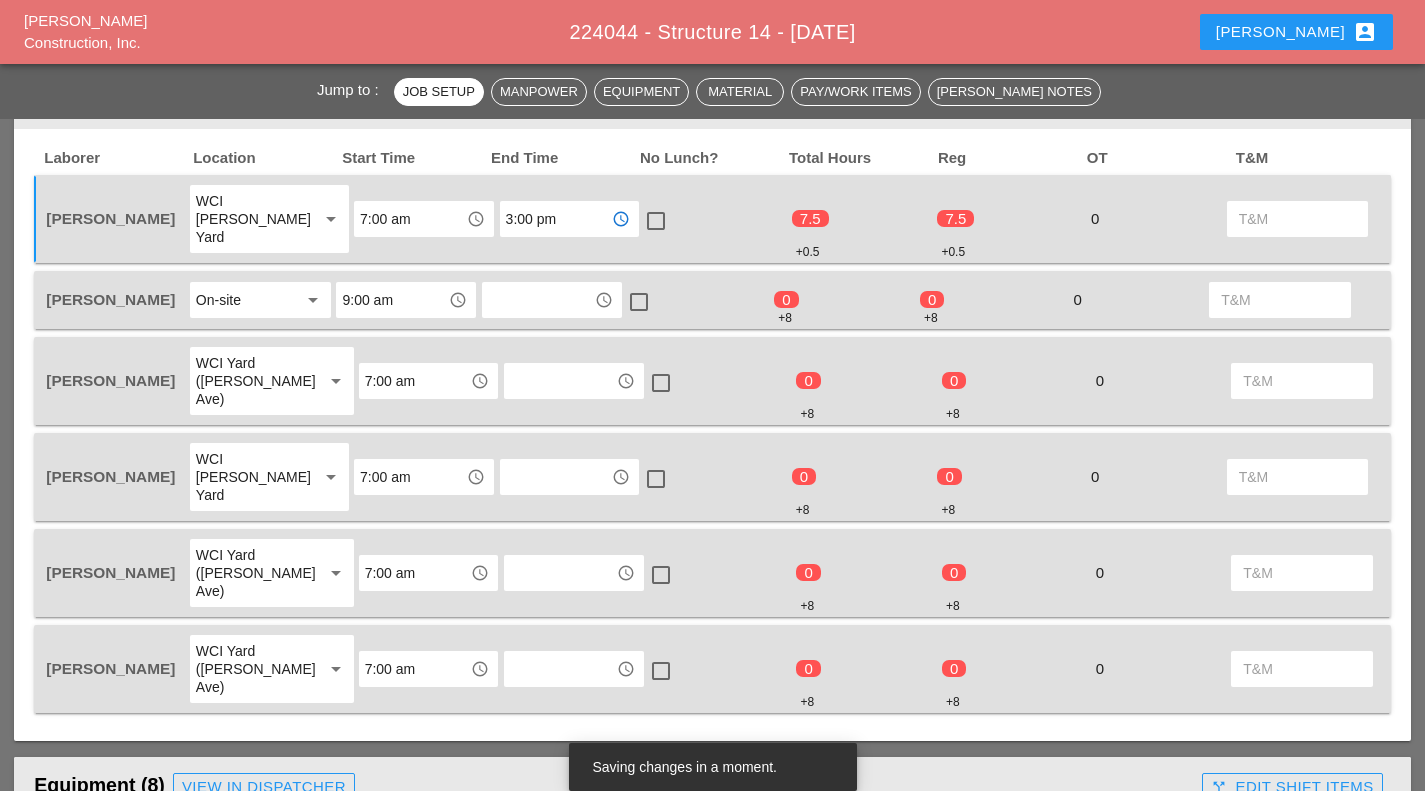 click at bounding box center (656, 221) 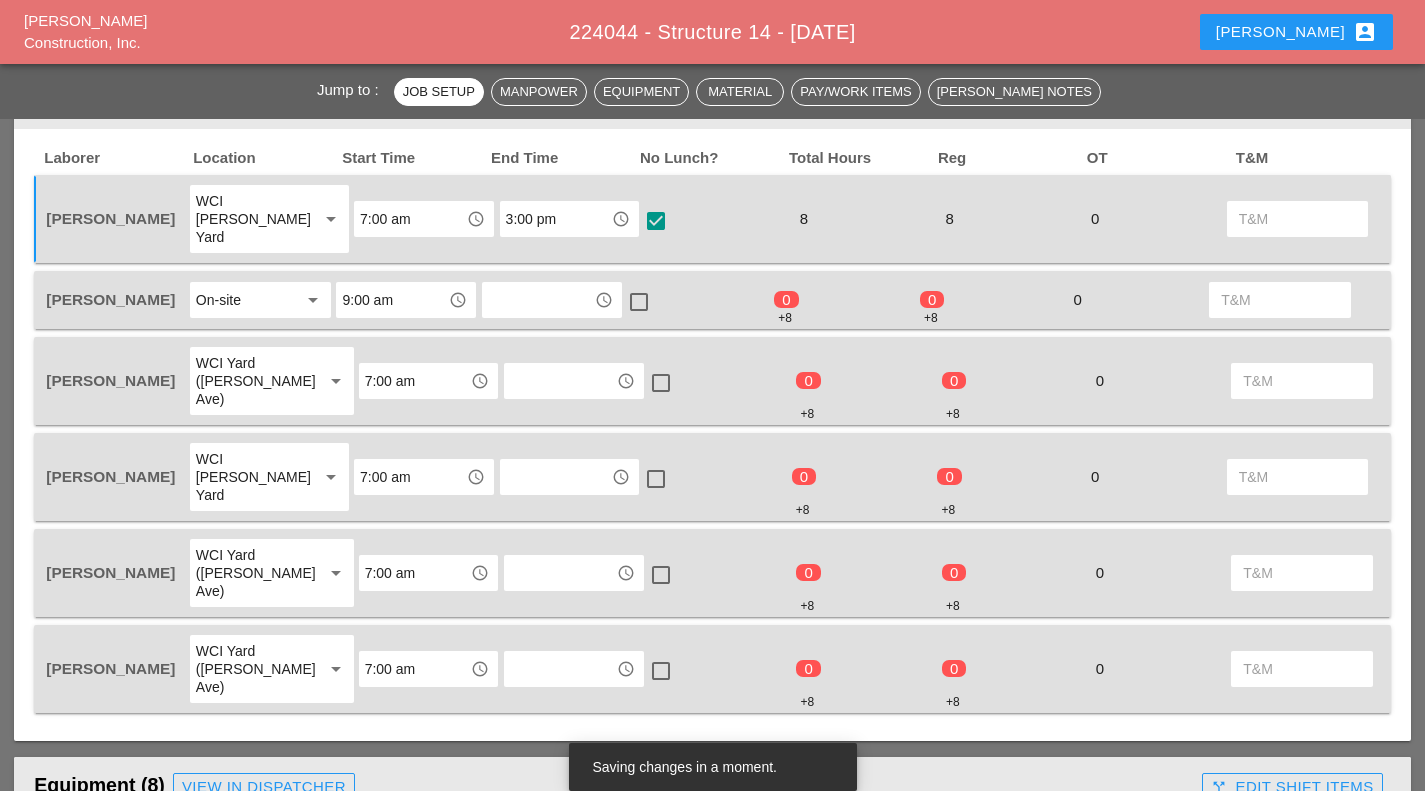 click at bounding box center [538, 300] 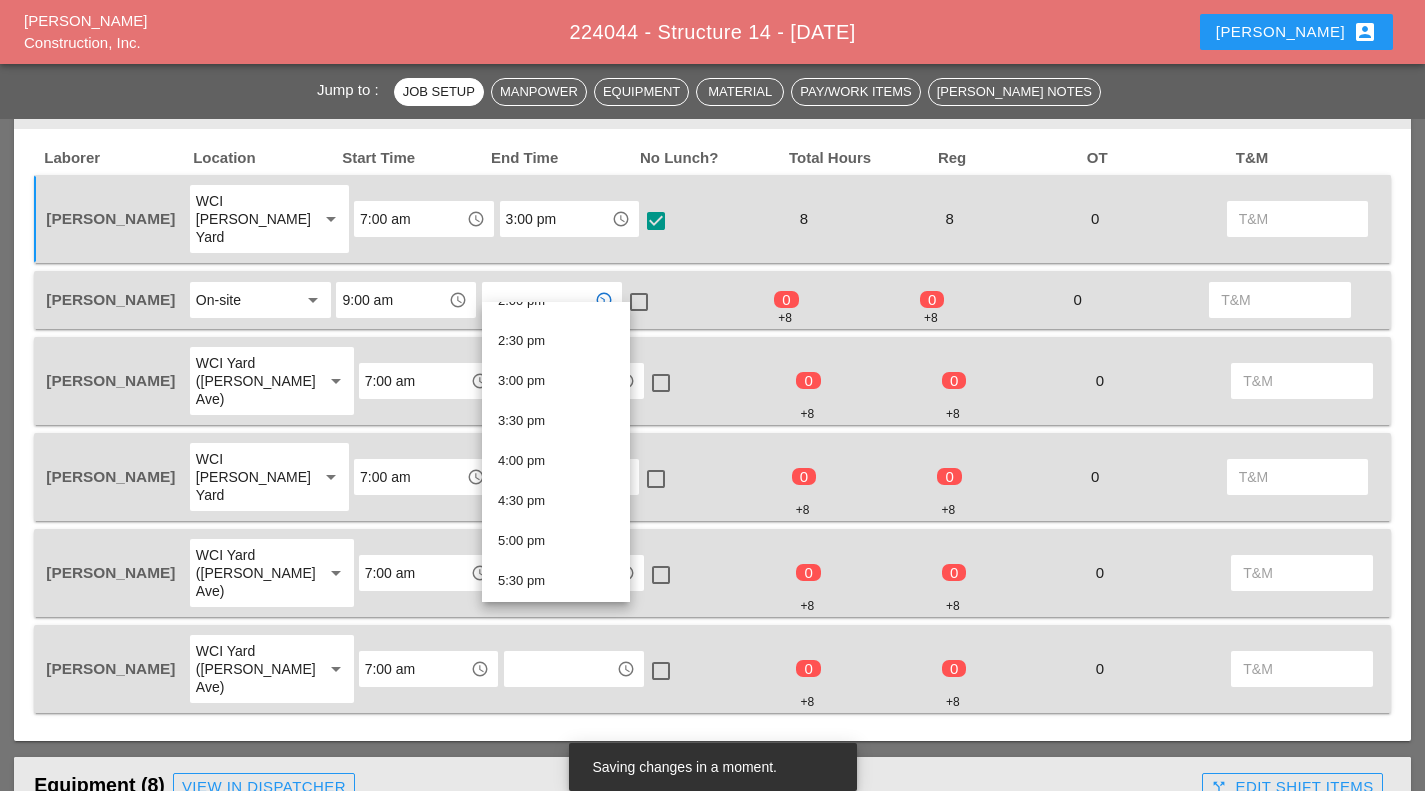 scroll, scrollTop: 1126, scrollLeft: 0, axis: vertical 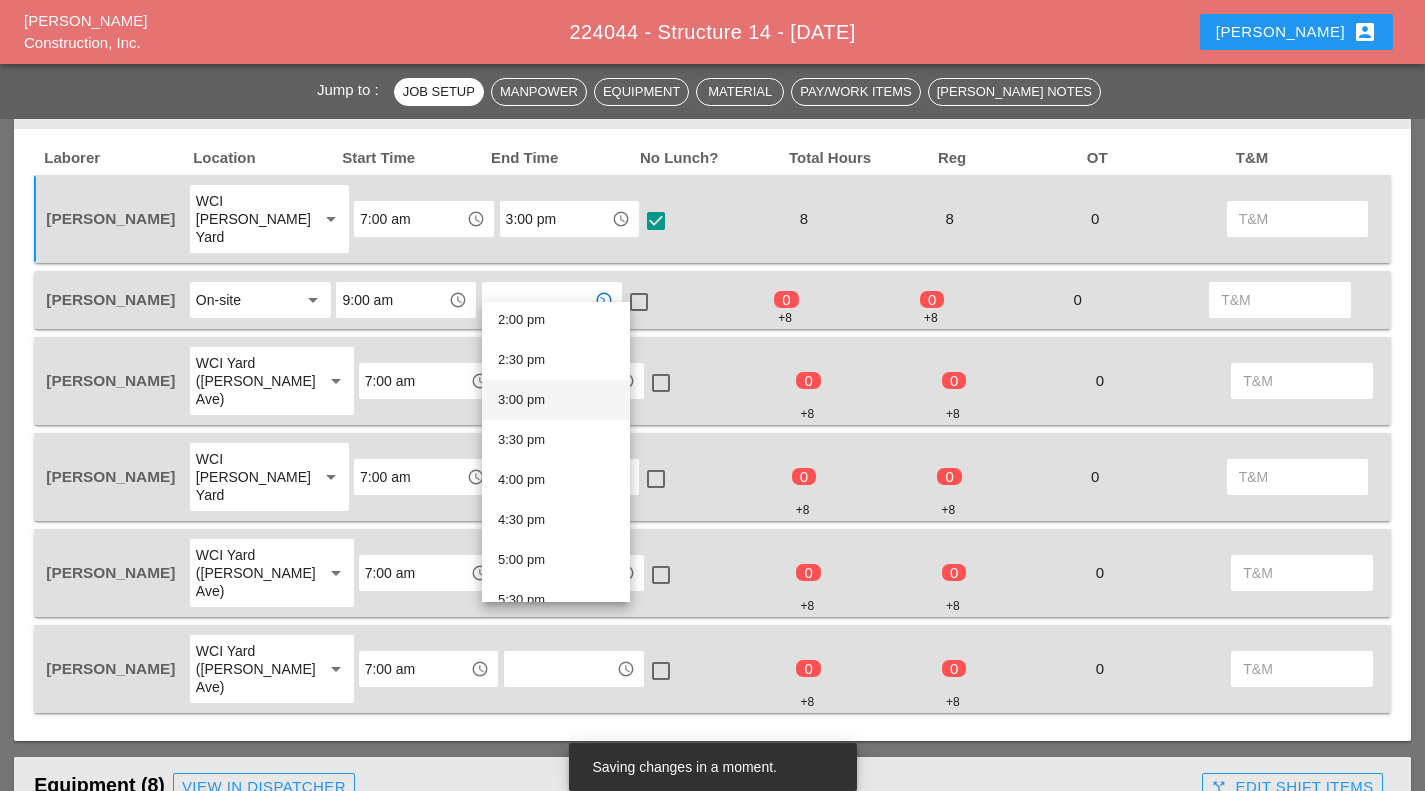 click on "3:00 pm" at bounding box center (556, 400) 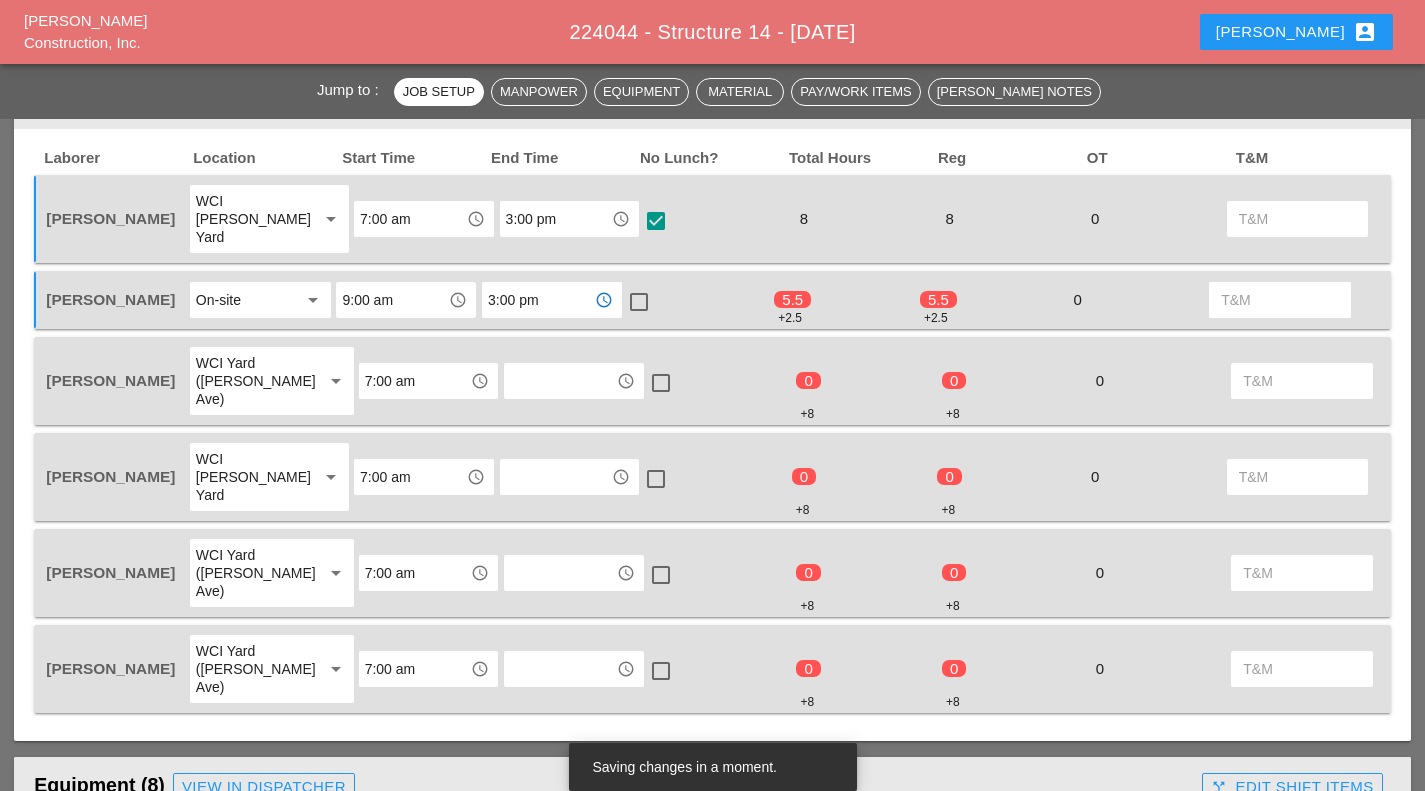 click on "9:00 am" at bounding box center (392, 300) 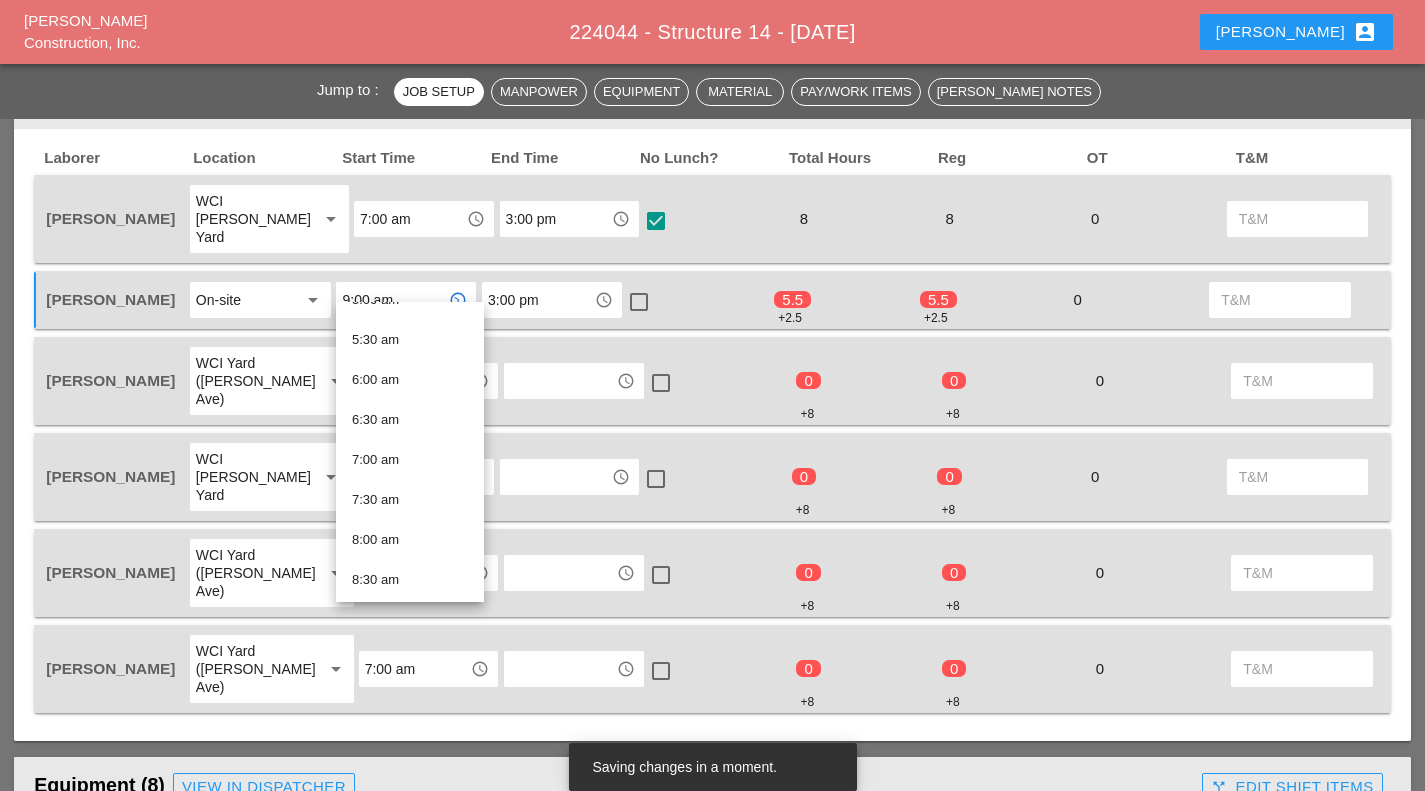 scroll, scrollTop: 447, scrollLeft: 0, axis: vertical 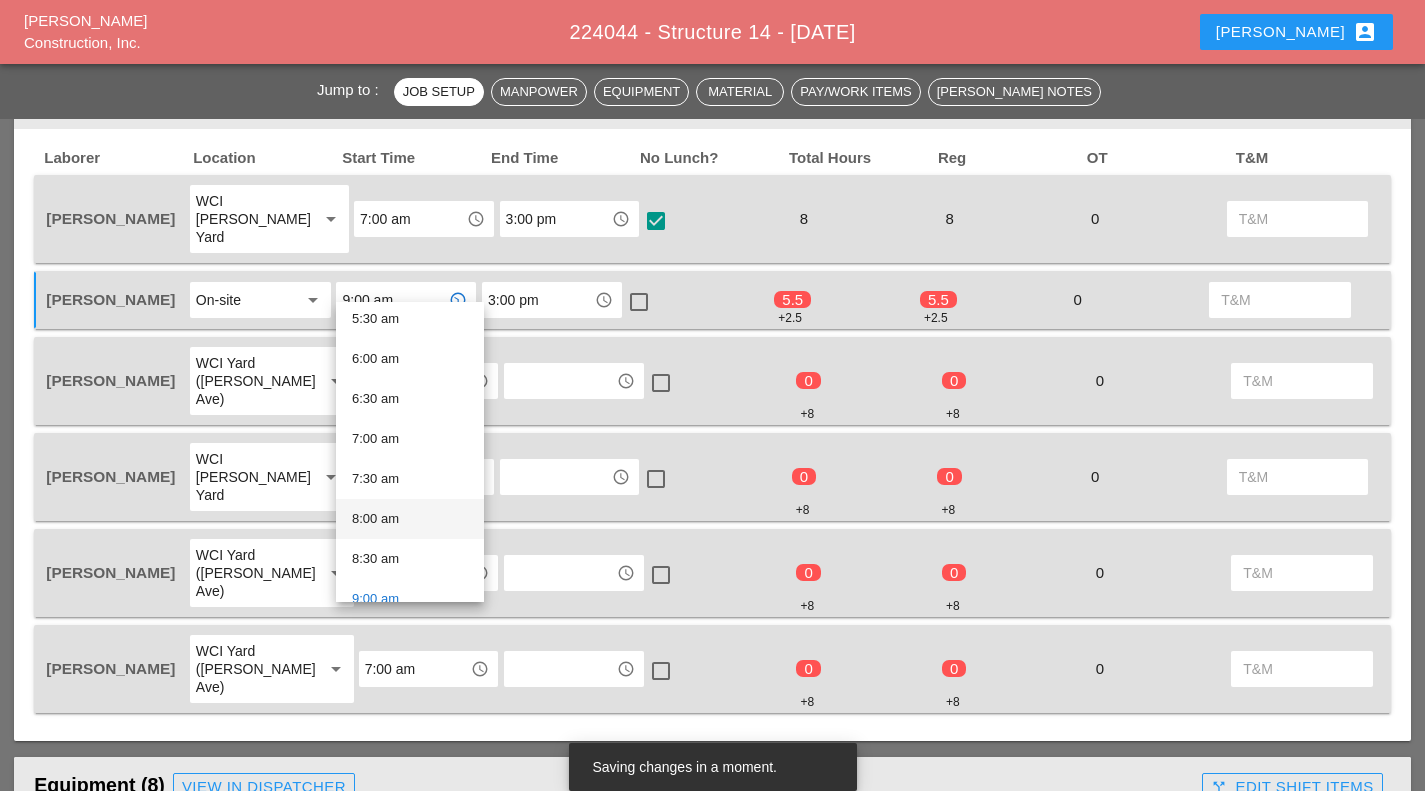 click on "8:00 am" at bounding box center [410, 519] 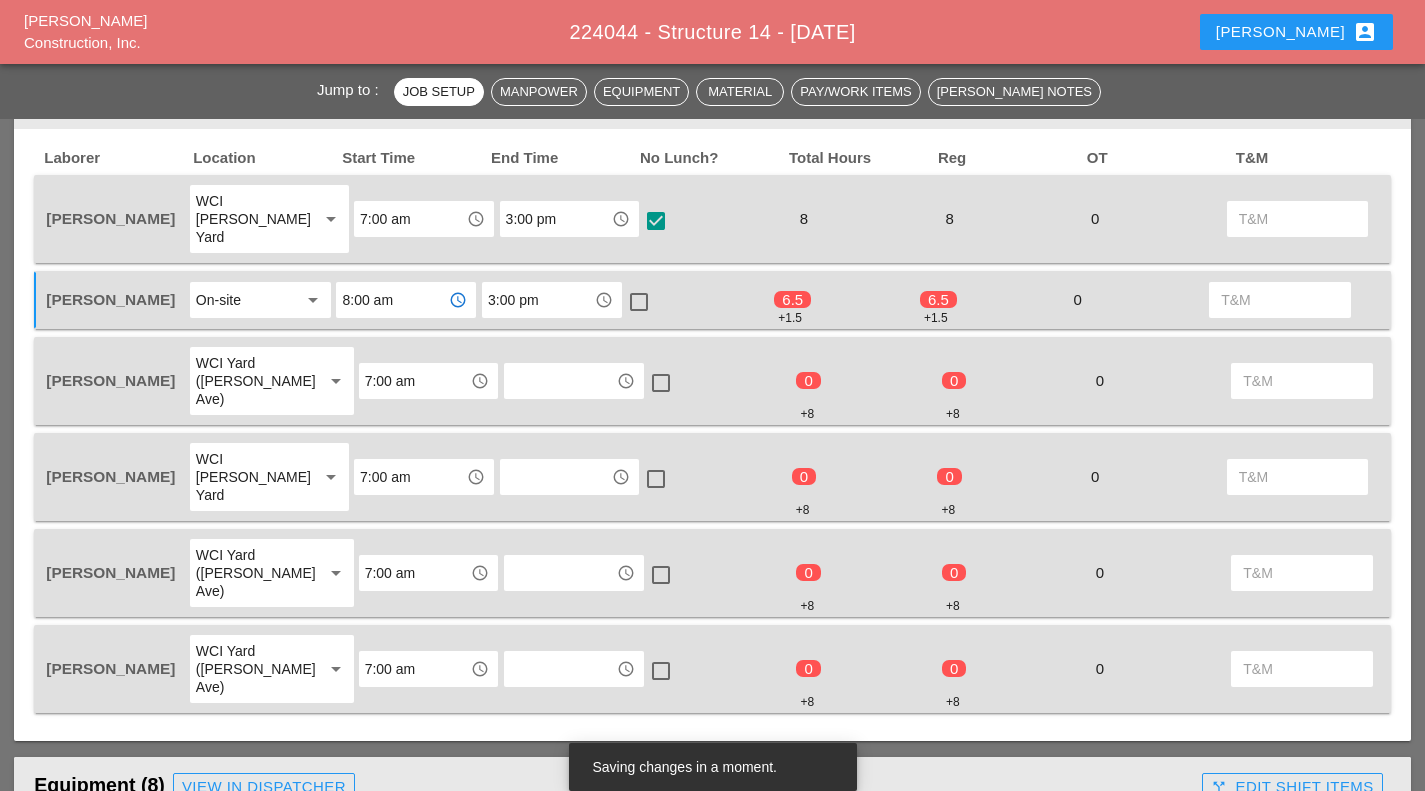 click at bounding box center (639, 302) 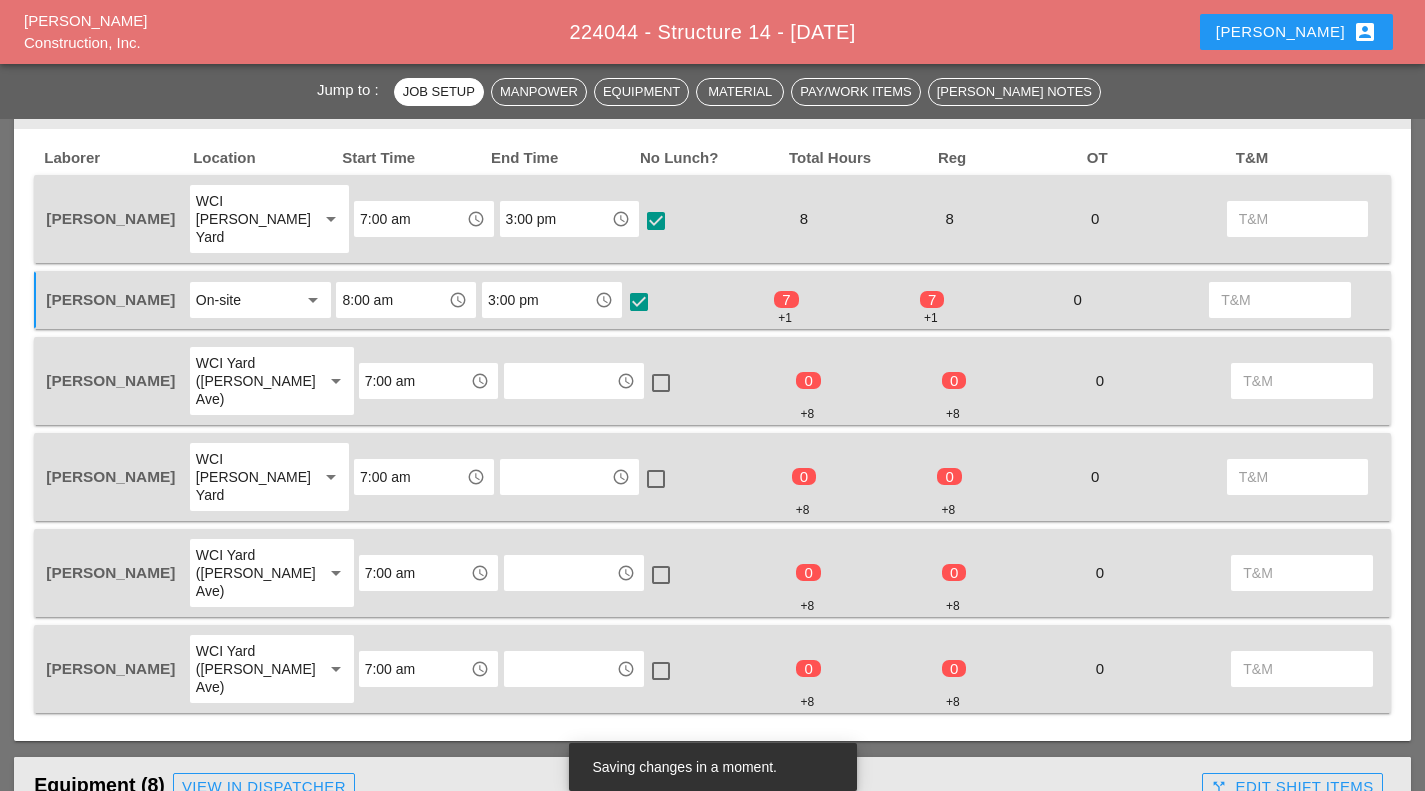 click at bounding box center [560, 381] 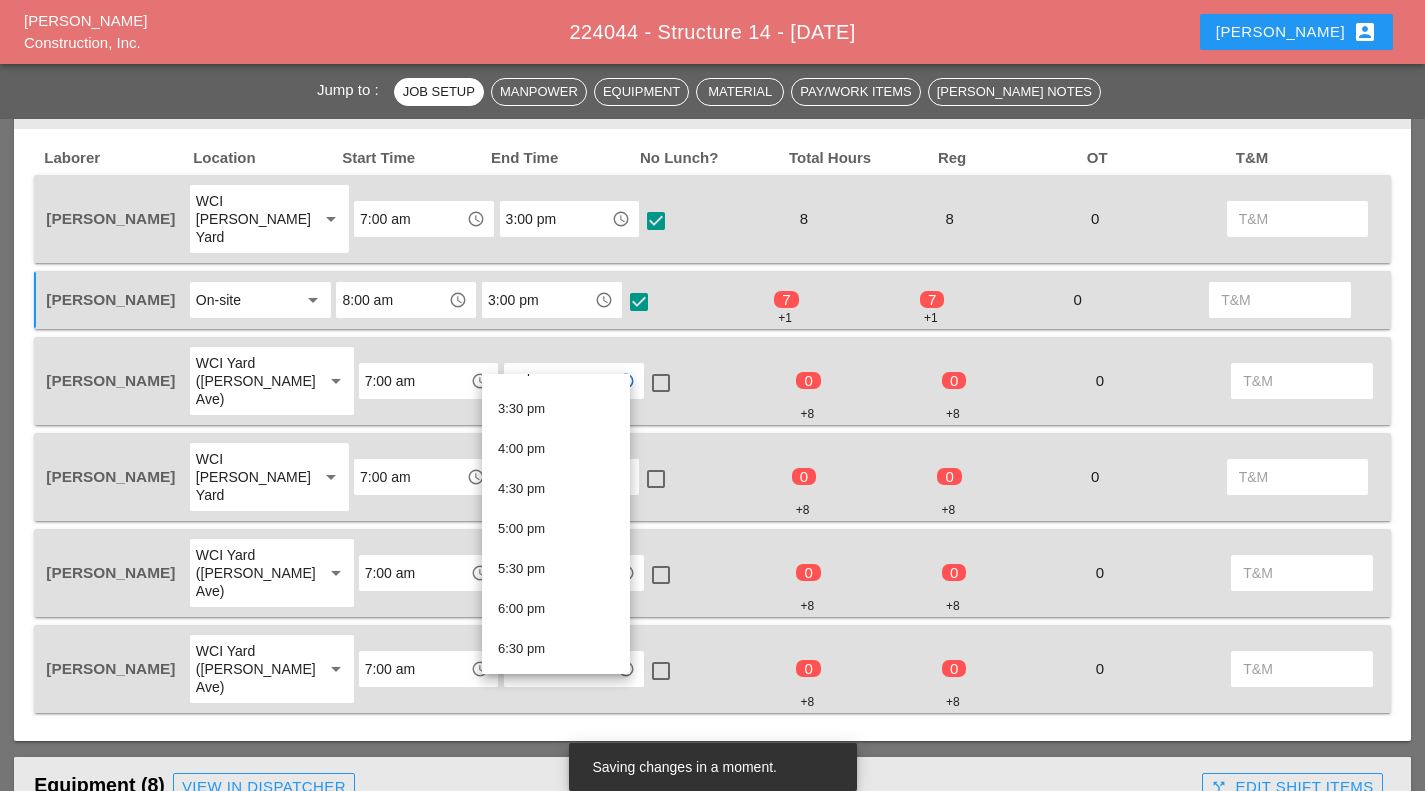 scroll, scrollTop: 1217, scrollLeft: 0, axis: vertical 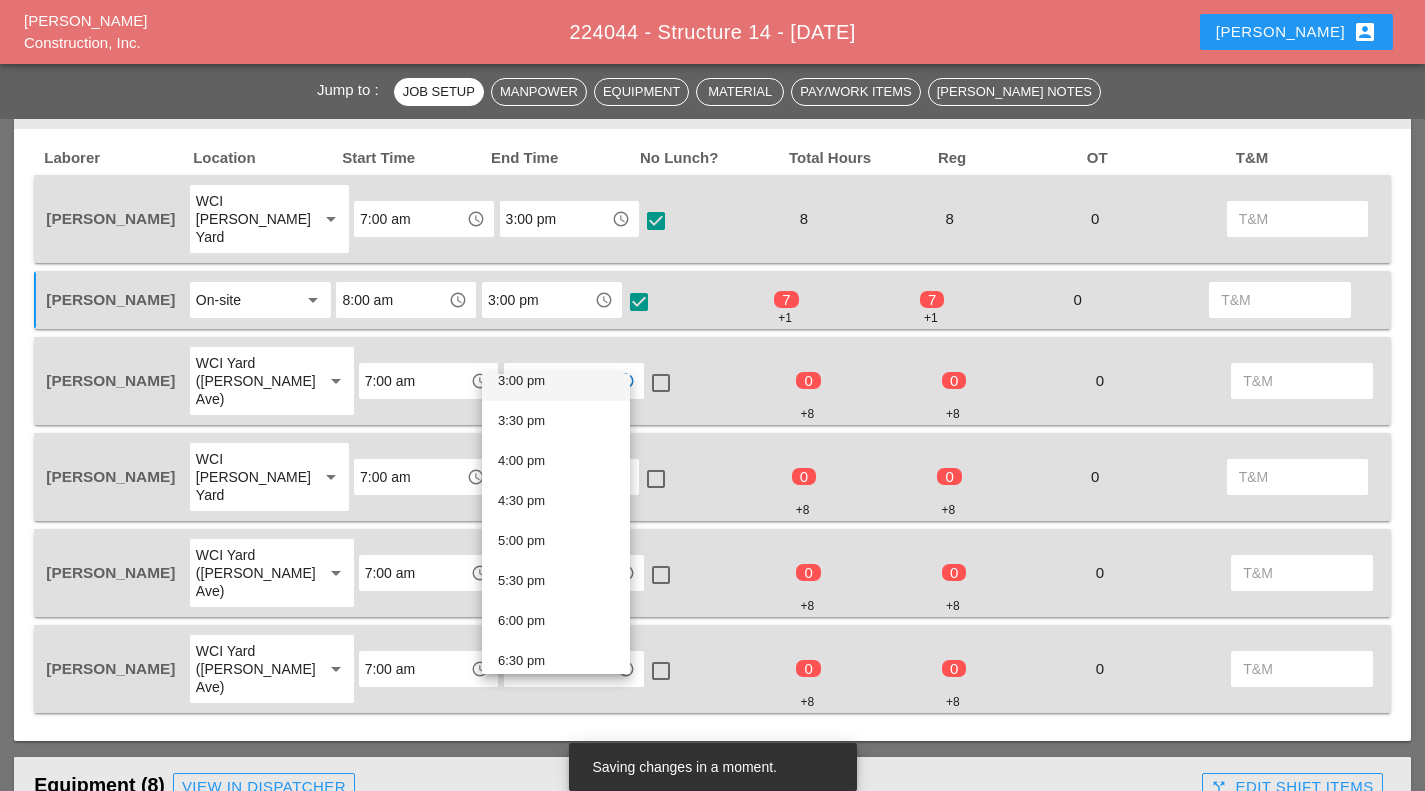 click on "3:00 pm" at bounding box center [556, 381] 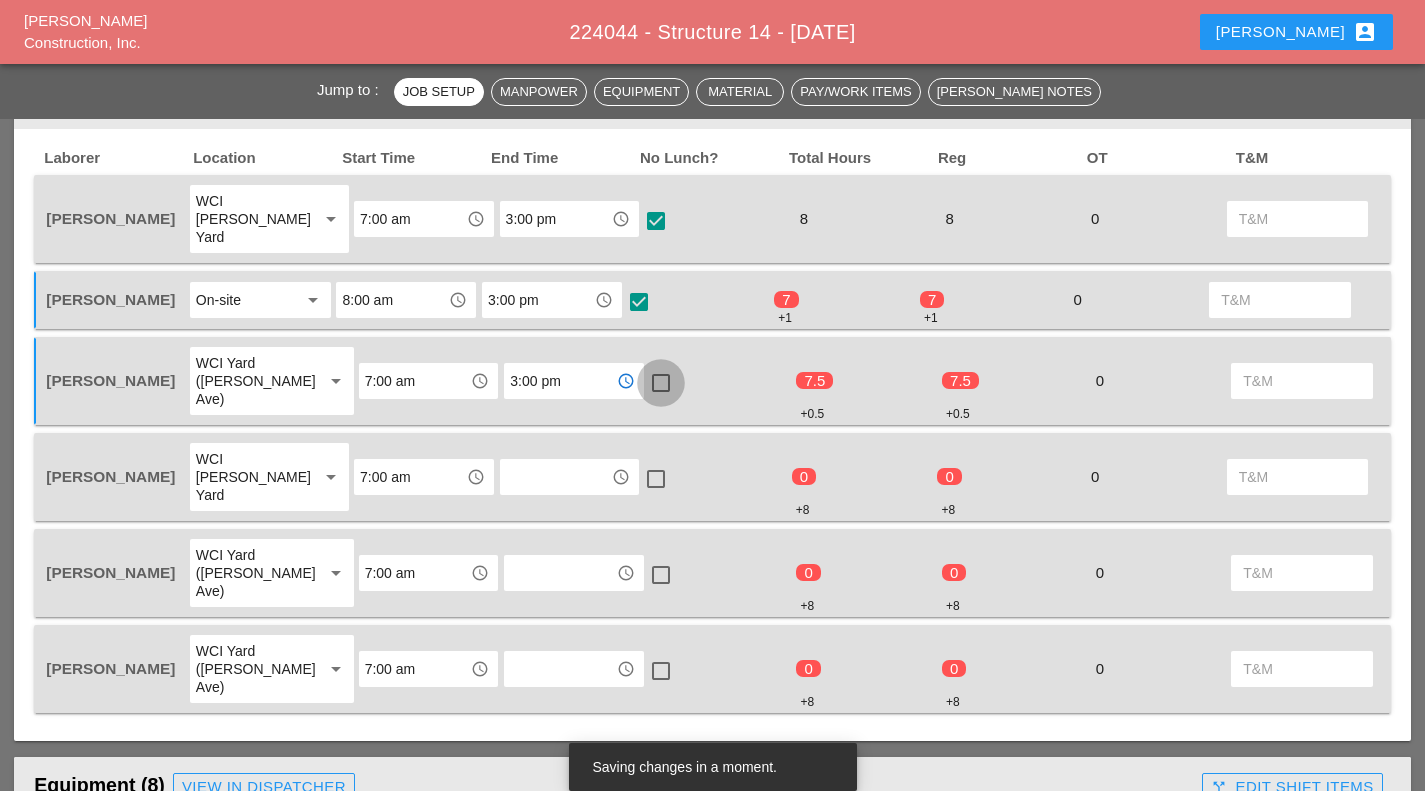 click at bounding box center (661, 383) 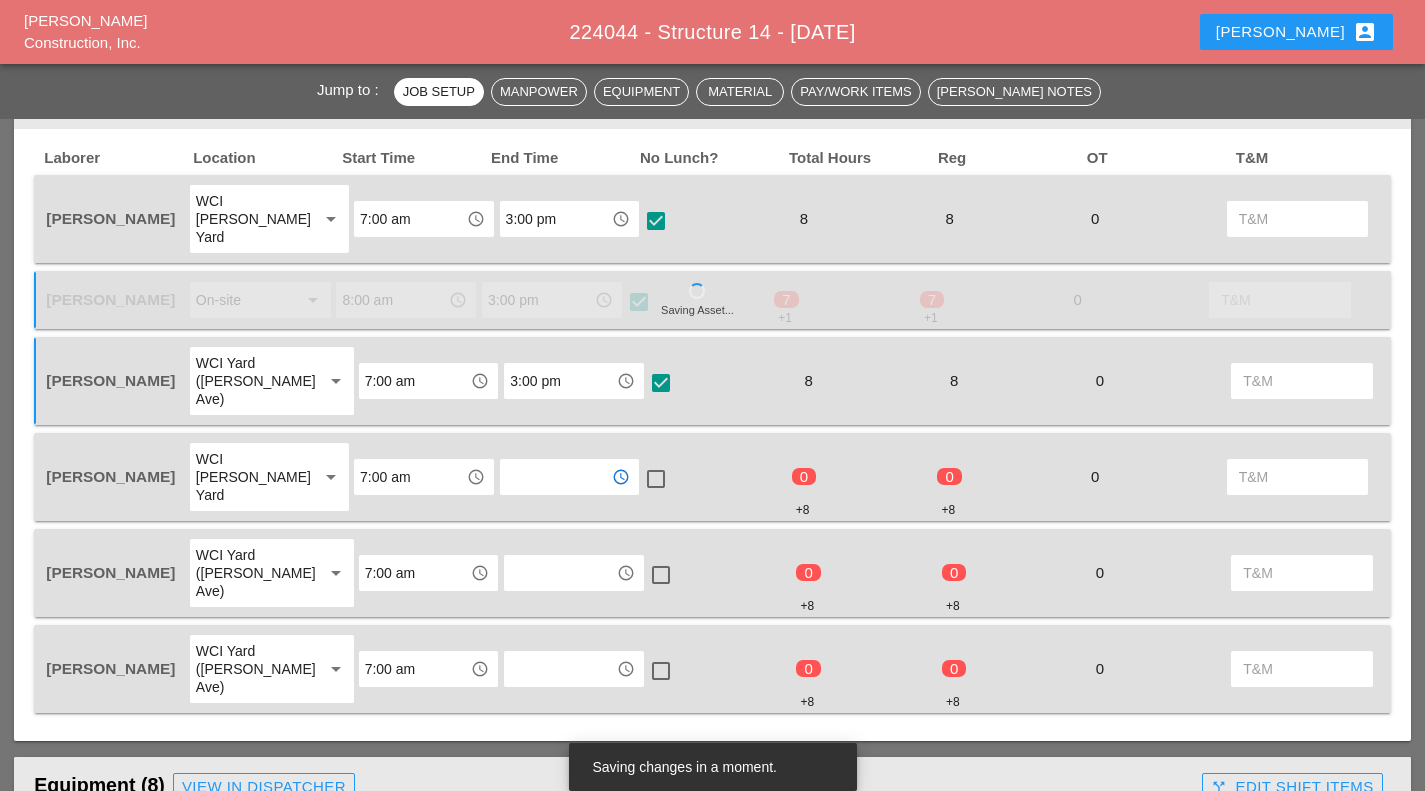click at bounding box center (556, 477) 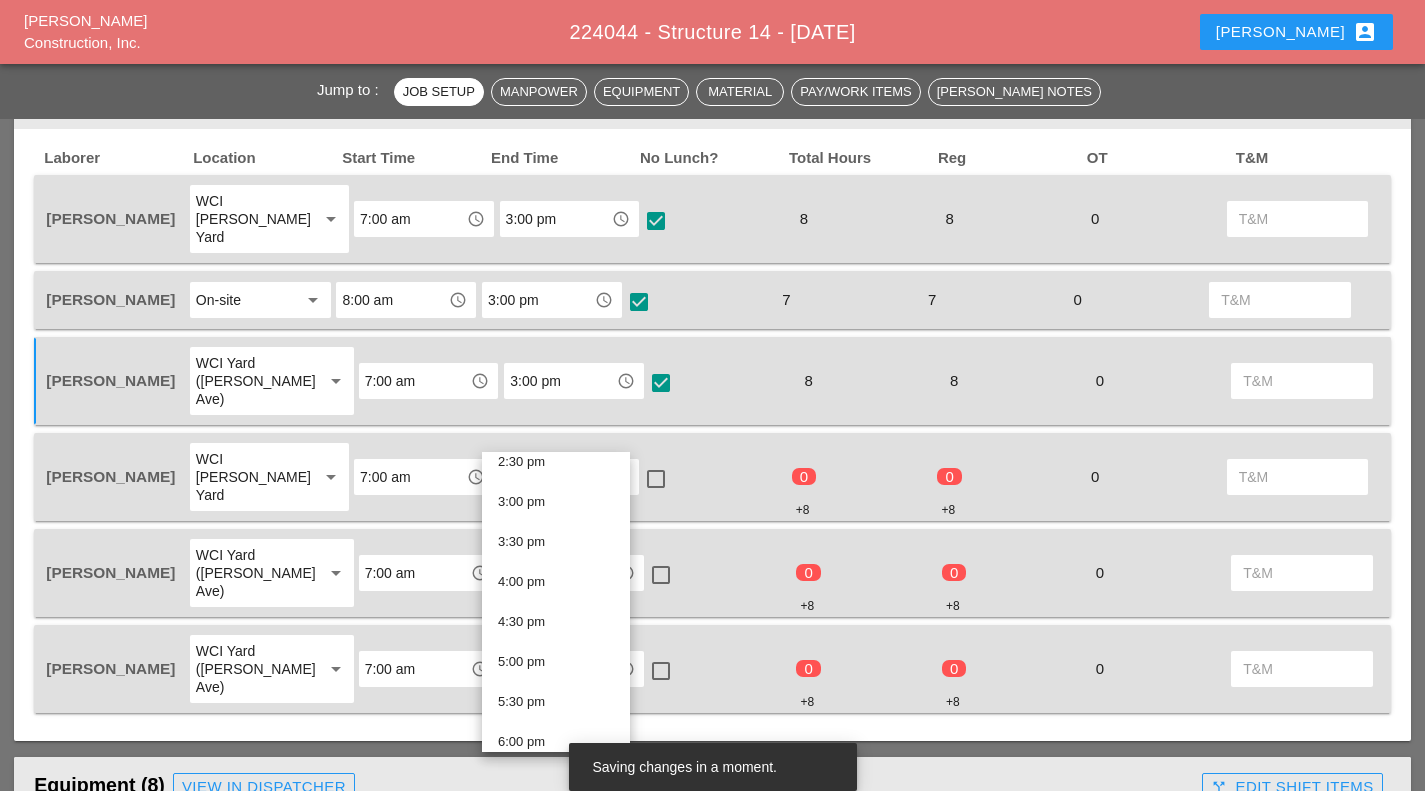 scroll, scrollTop: 1173, scrollLeft: 0, axis: vertical 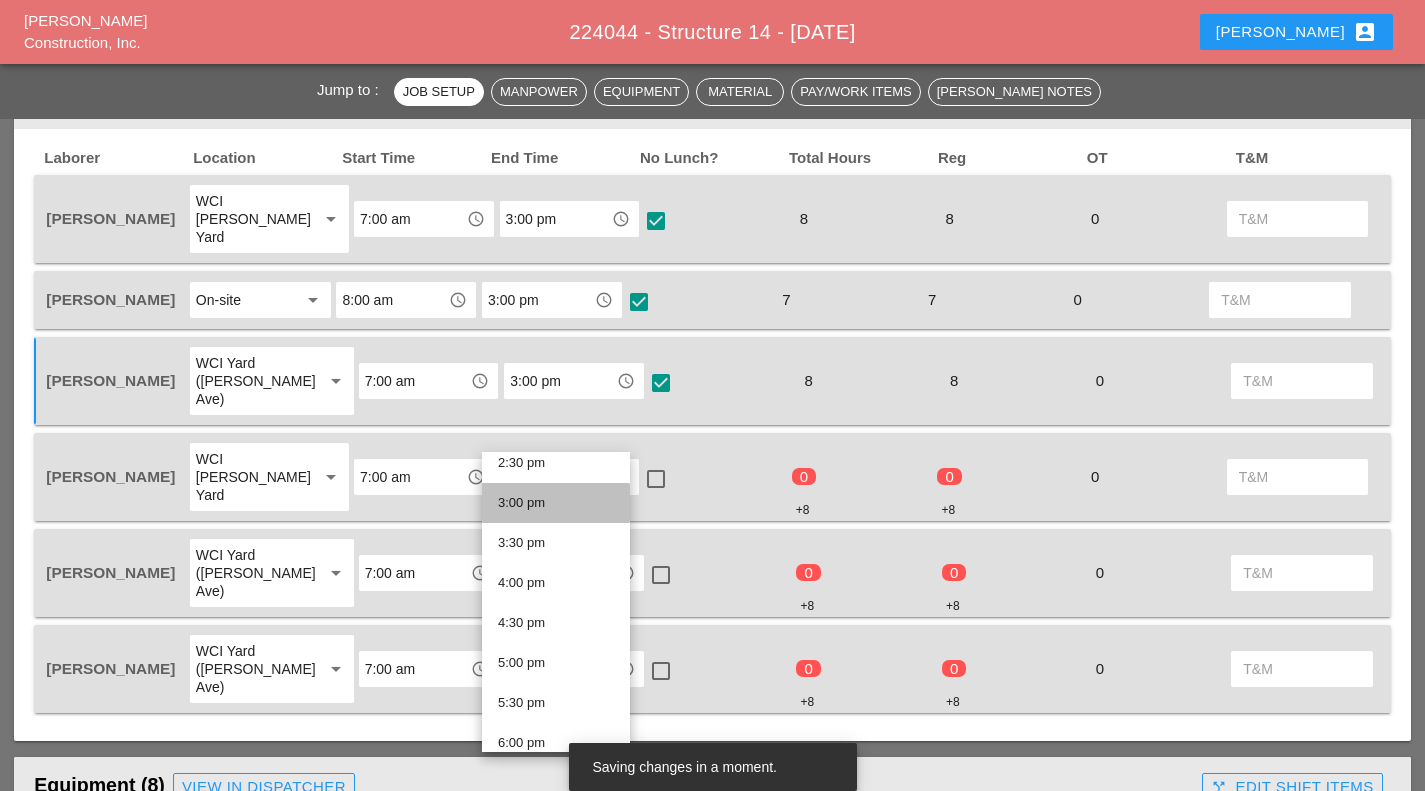 click on "3:00 pm" at bounding box center [556, 503] 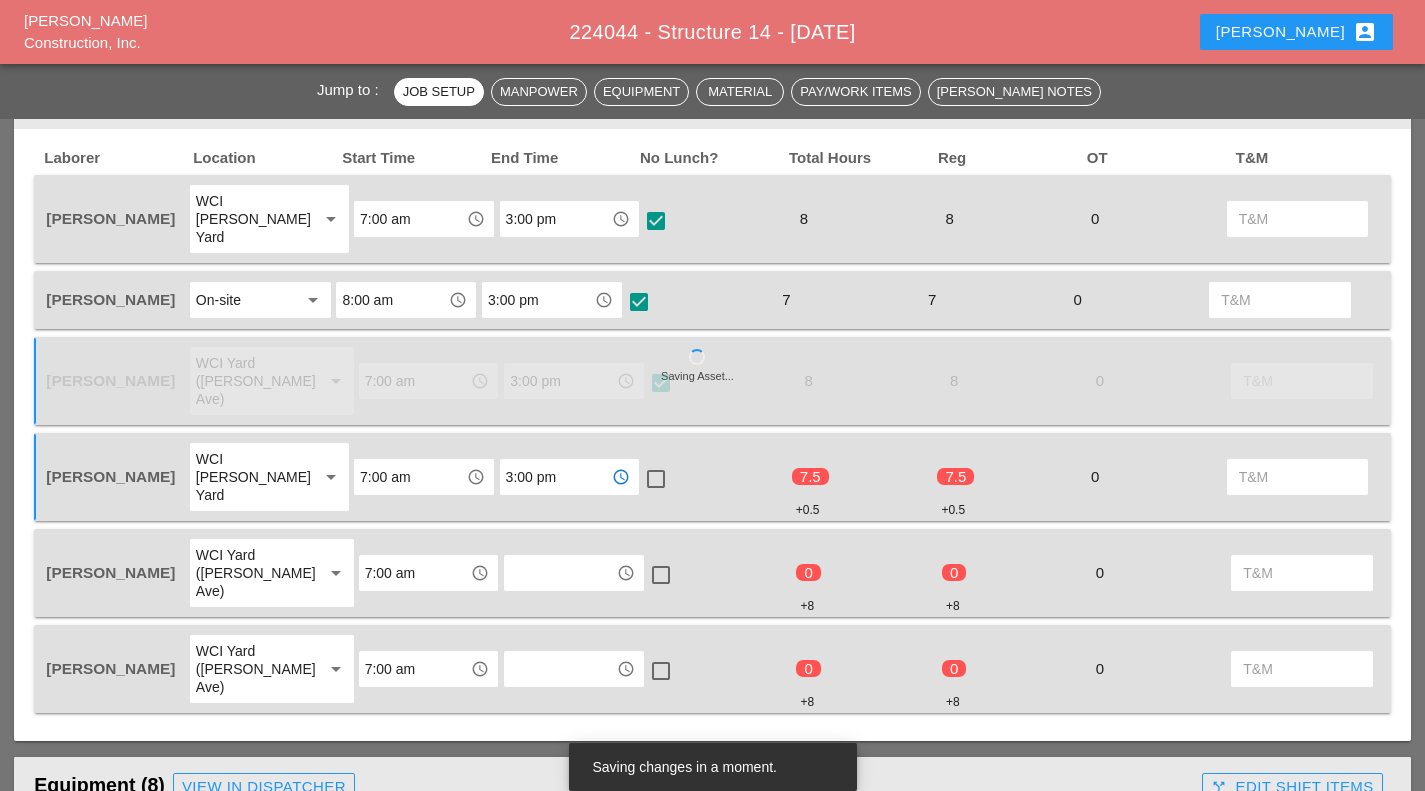 click at bounding box center (656, 479) 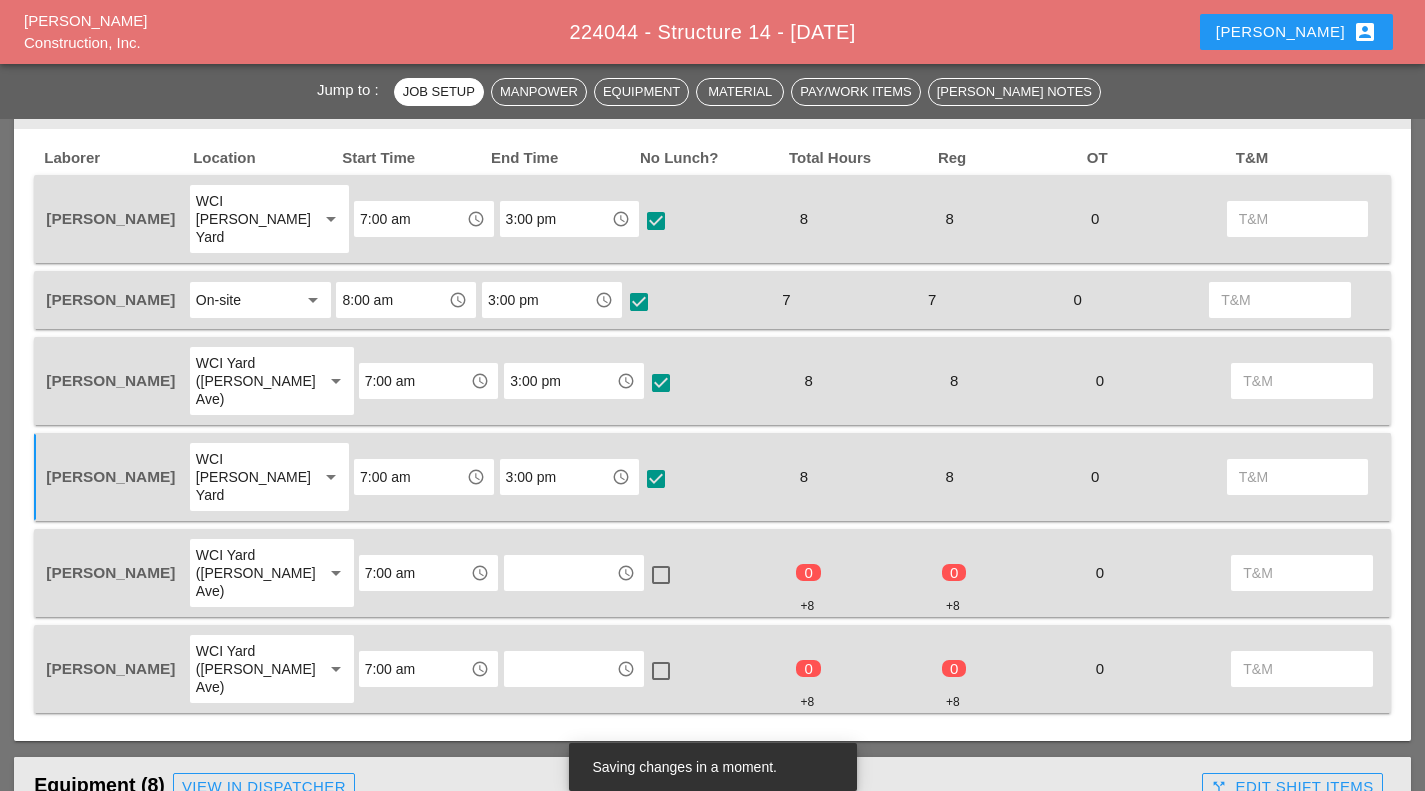 click on "access_time" at bounding box center [574, 573] 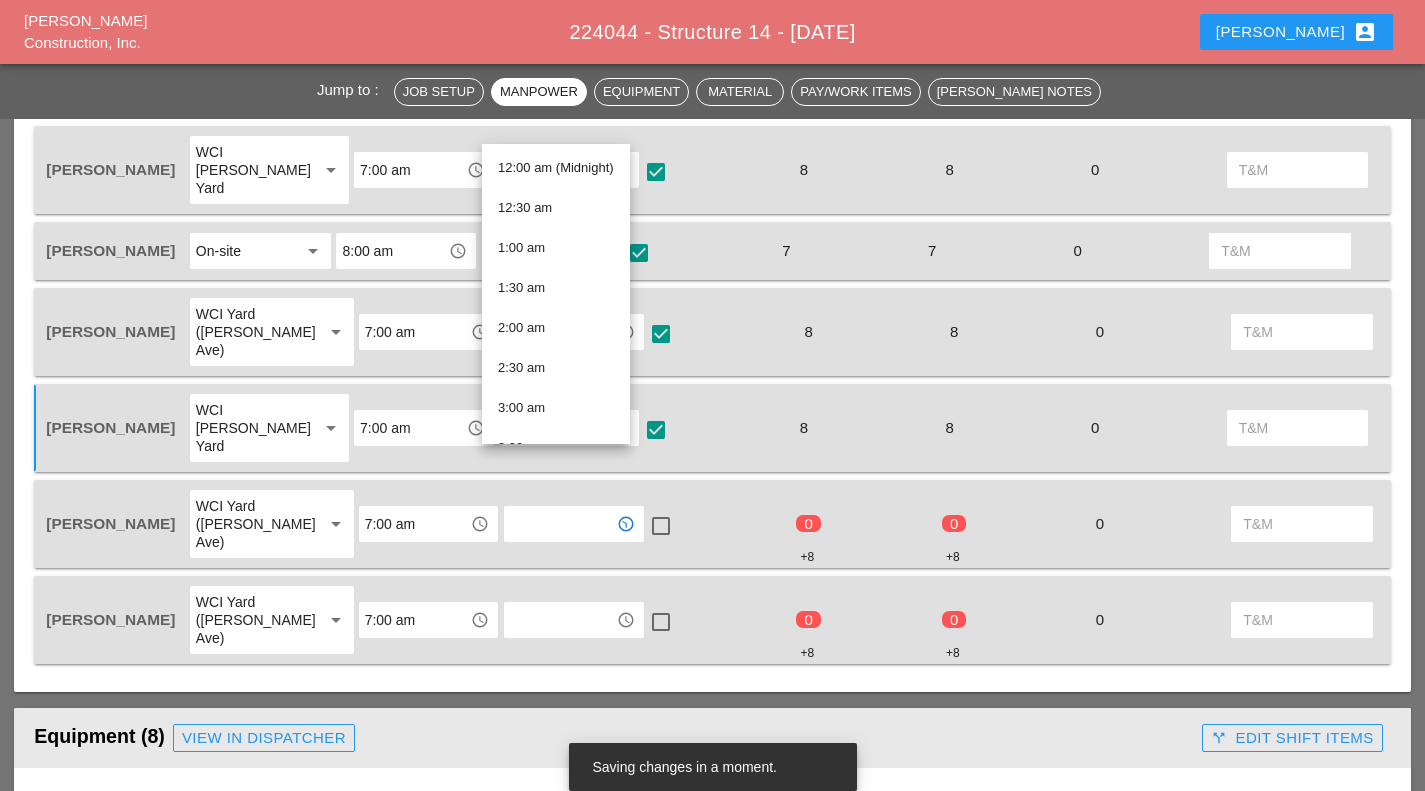 scroll, scrollTop: 1067, scrollLeft: 0, axis: vertical 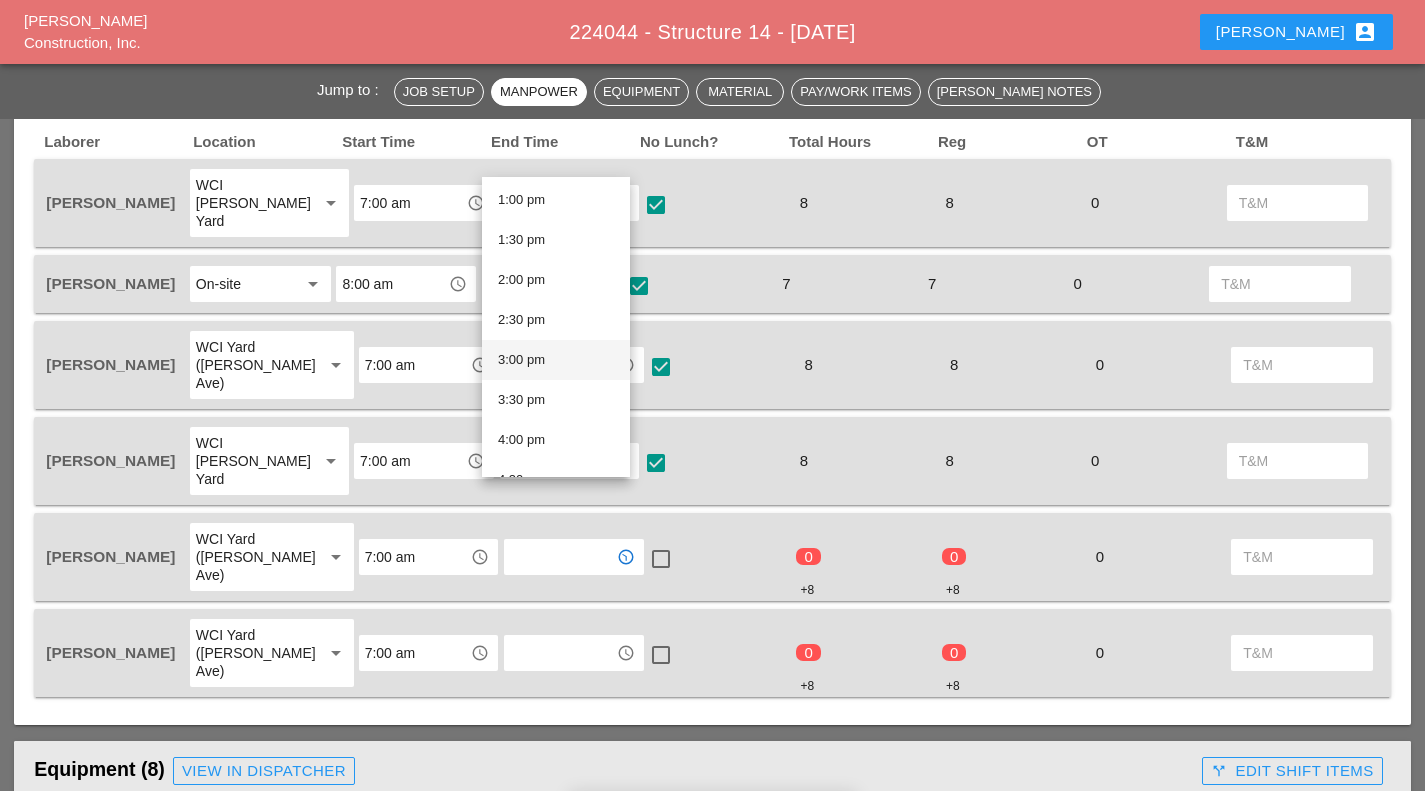 click on "3:00 pm" at bounding box center [556, 360] 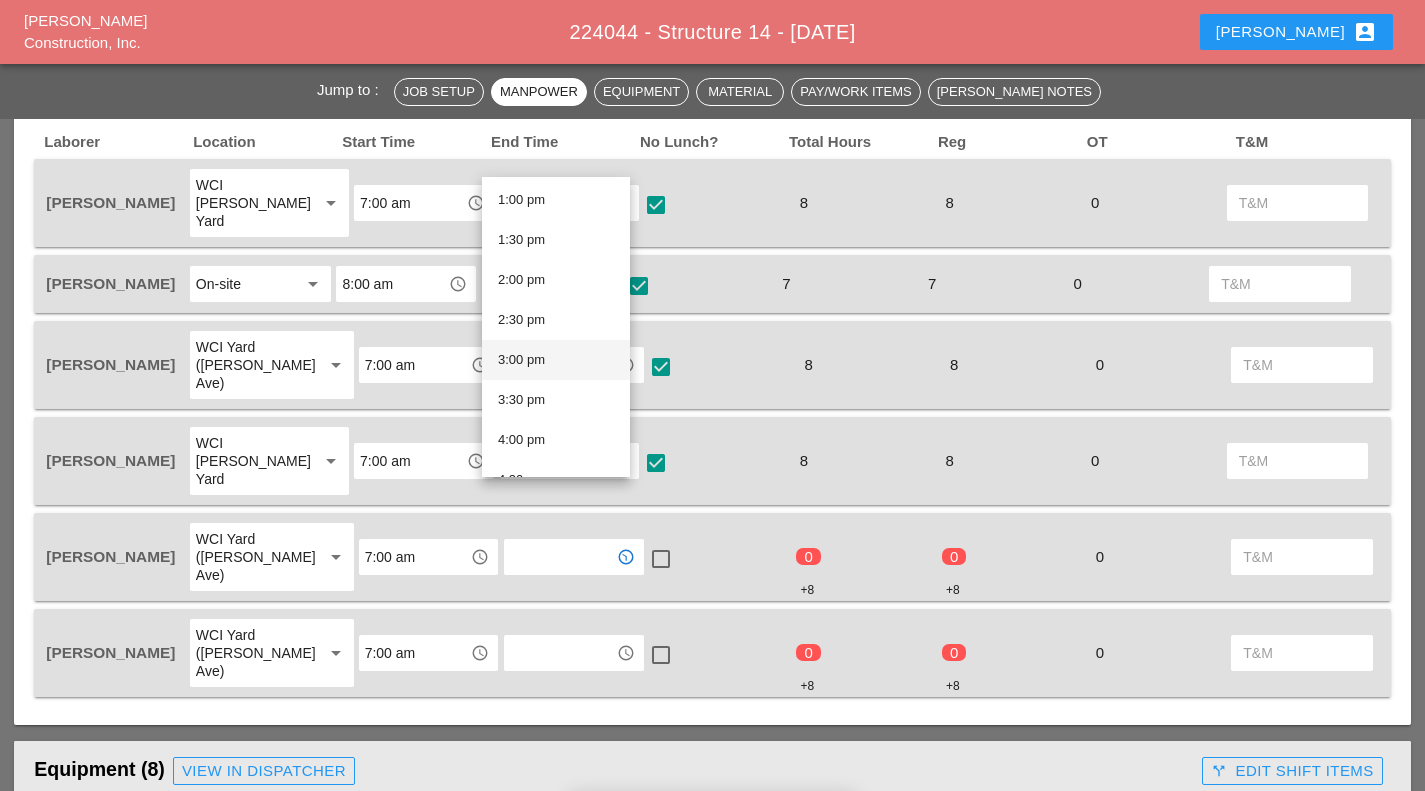 type on "3:00 pm" 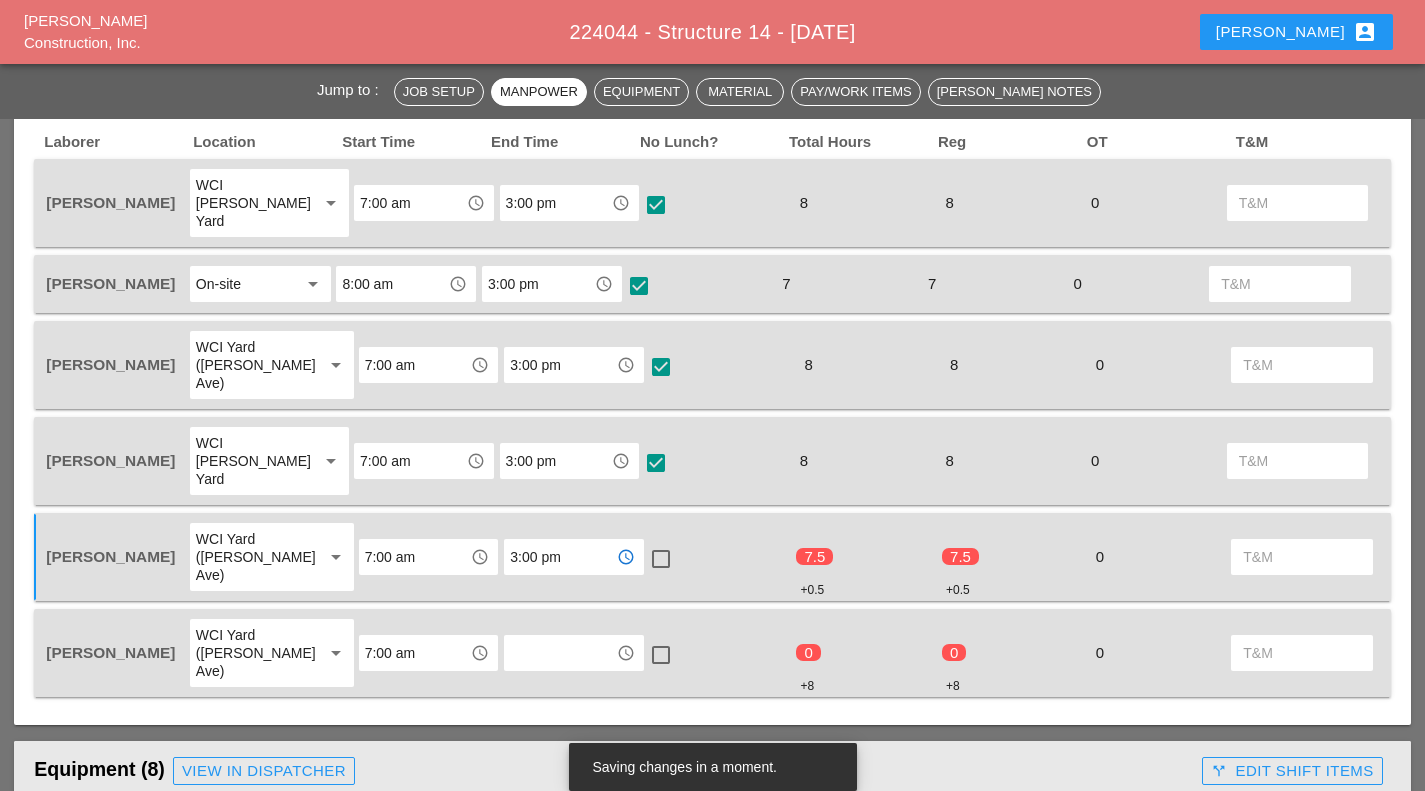 click on "check_box_outline_blank" at bounding box center [720, 557] 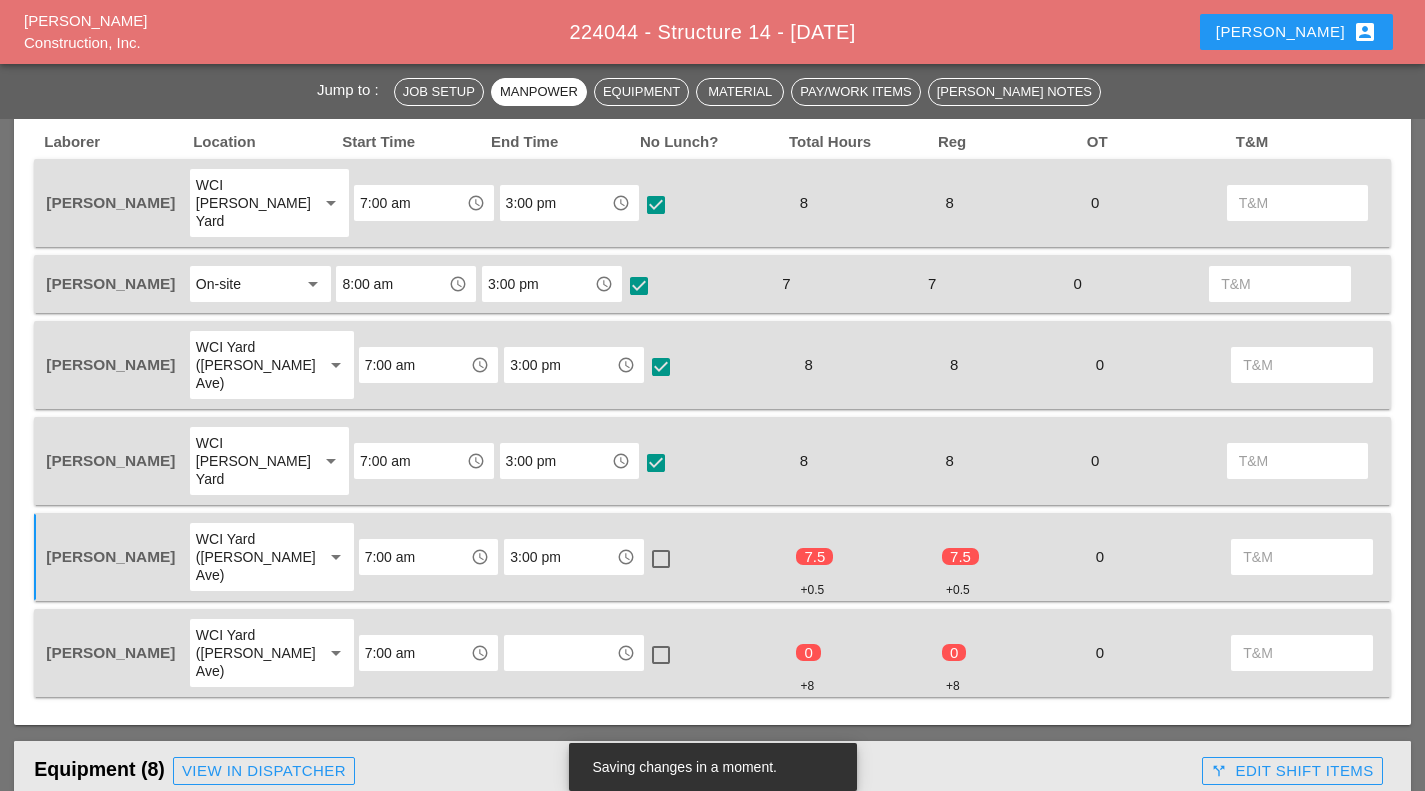 click at bounding box center (661, 559) 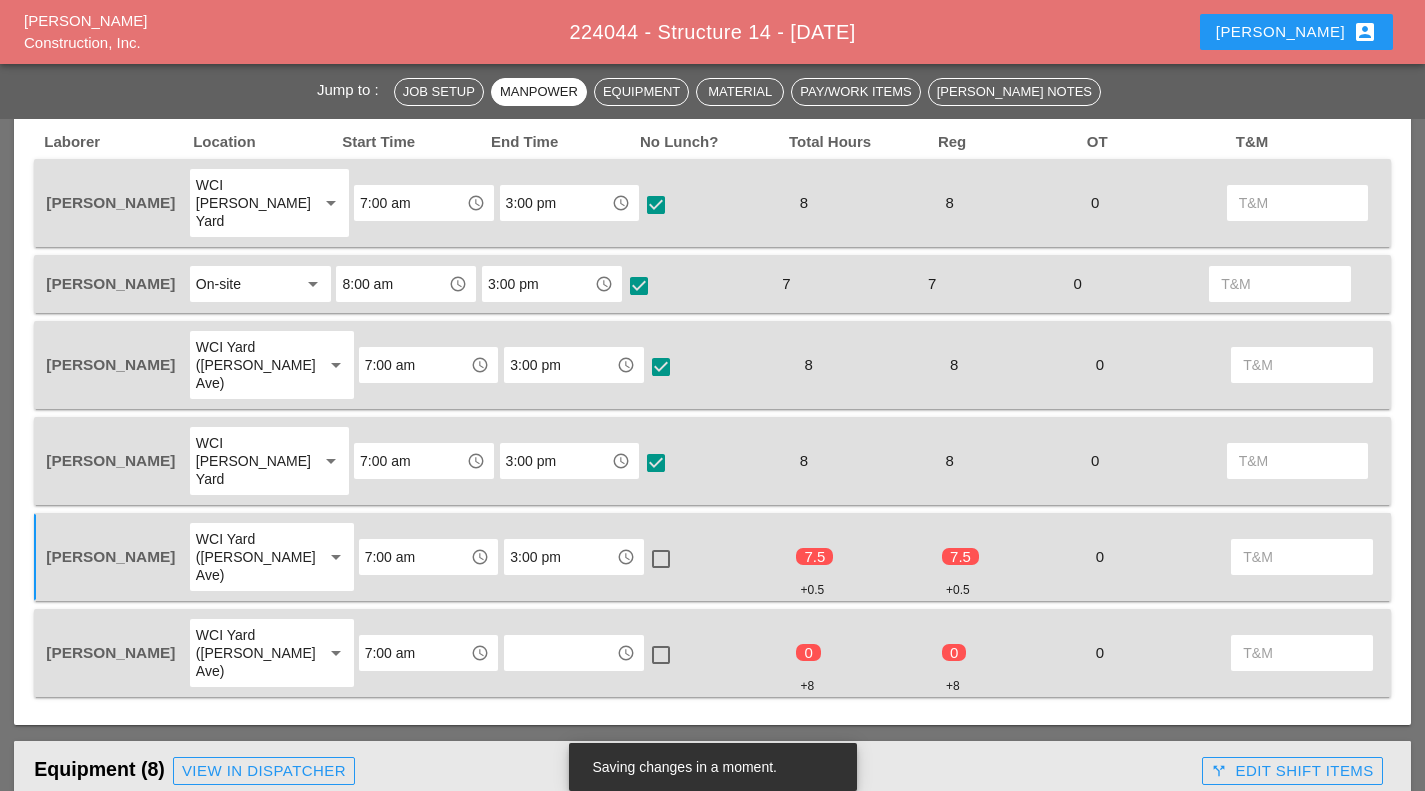 checkbox on "true" 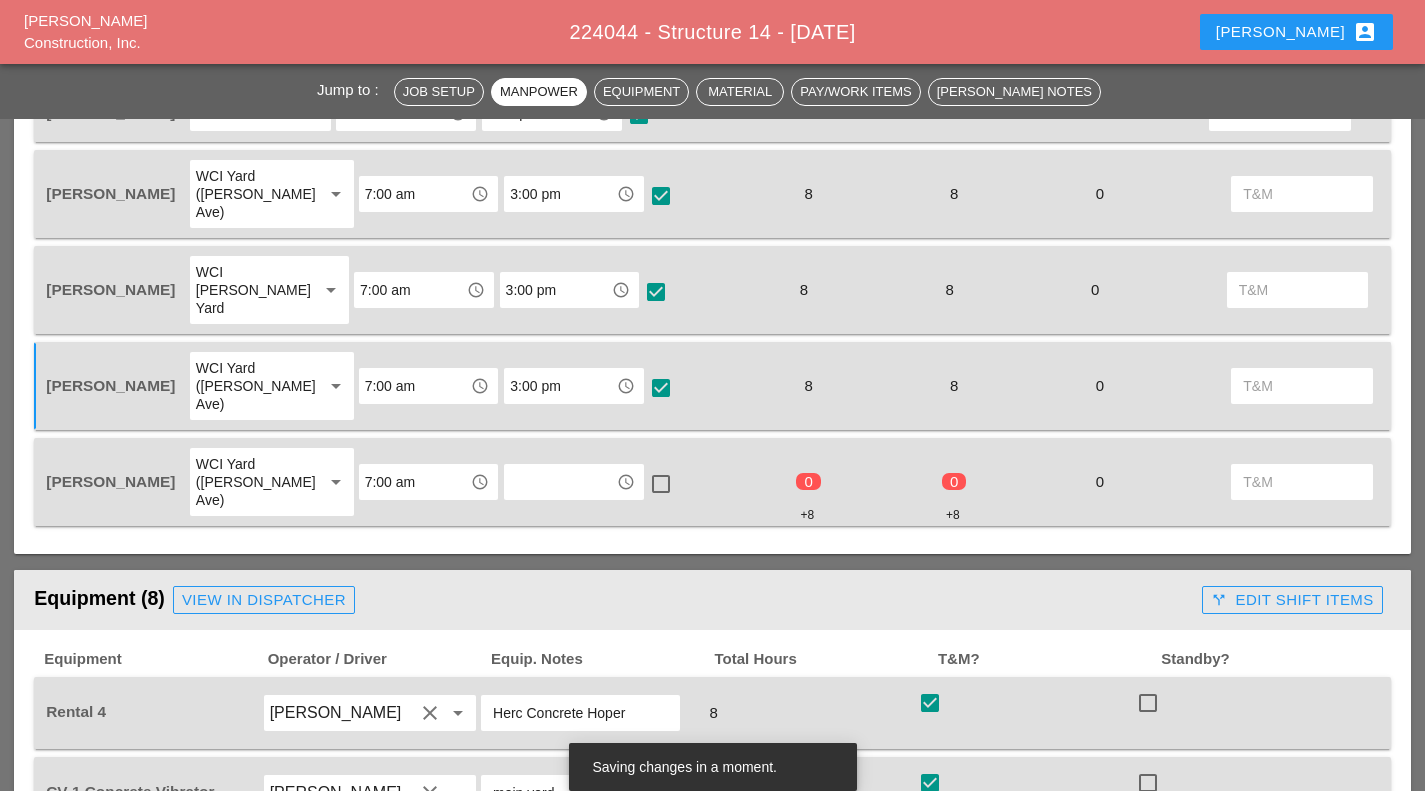 scroll, scrollTop: 1240, scrollLeft: 0, axis: vertical 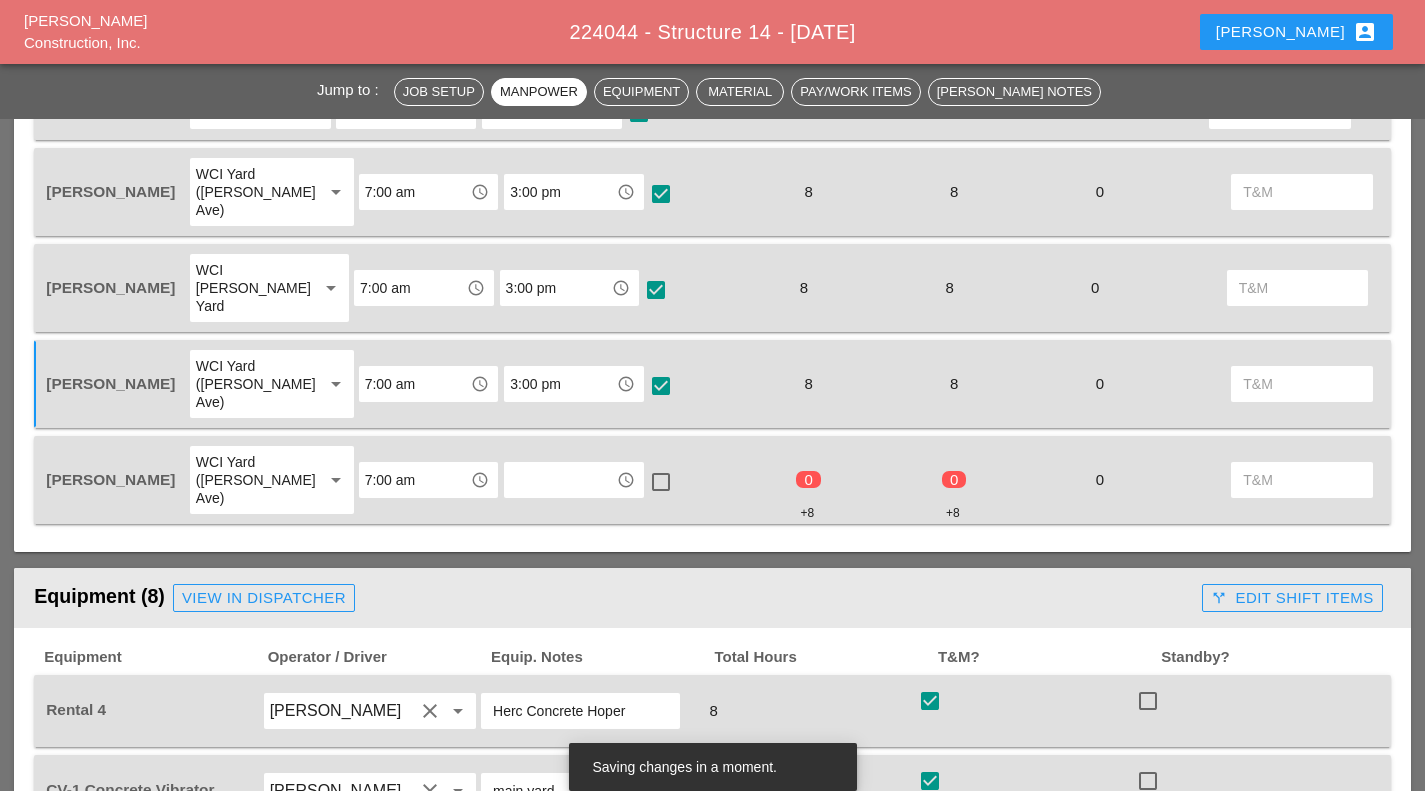 click at bounding box center [560, 480] 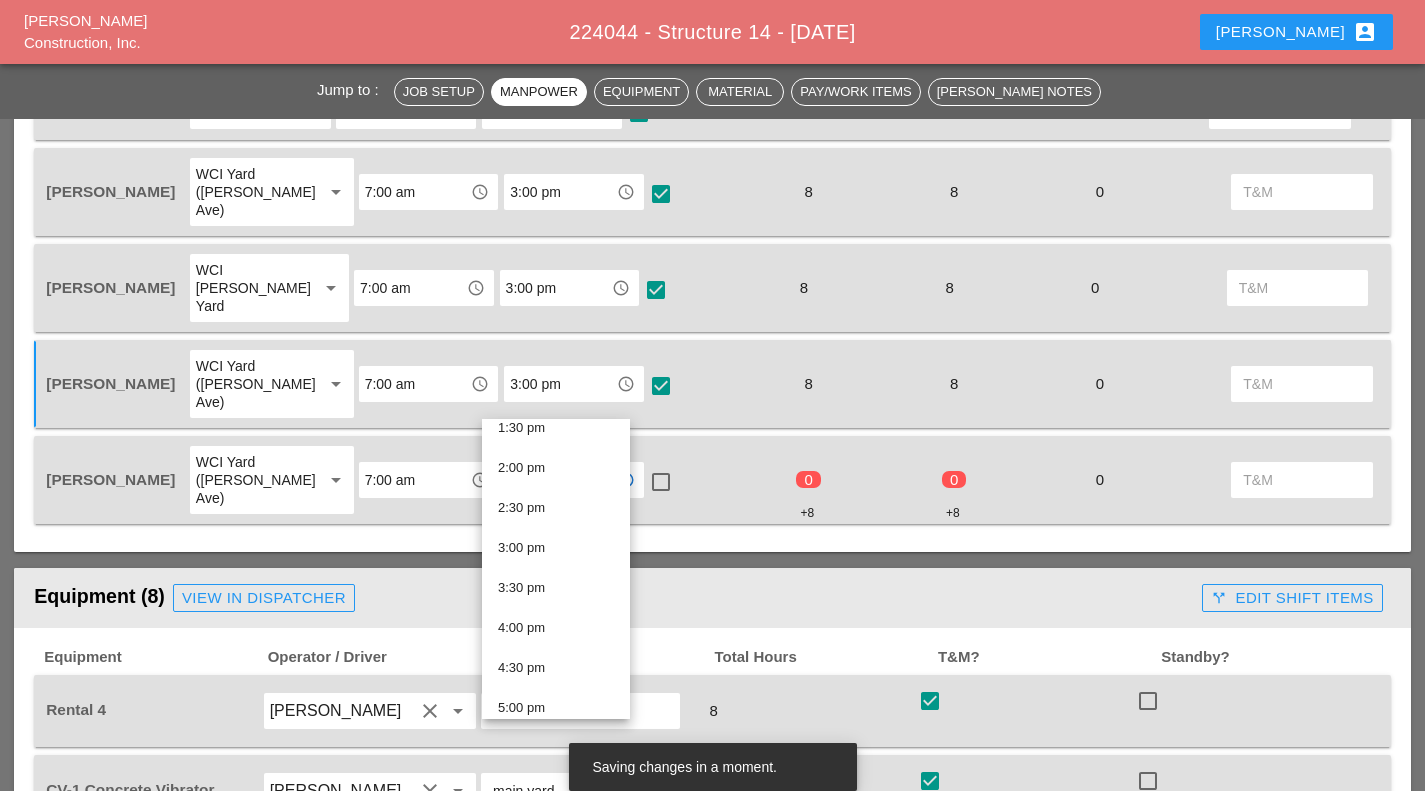 scroll, scrollTop: 1096, scrollLeft: 0, axis: vertical 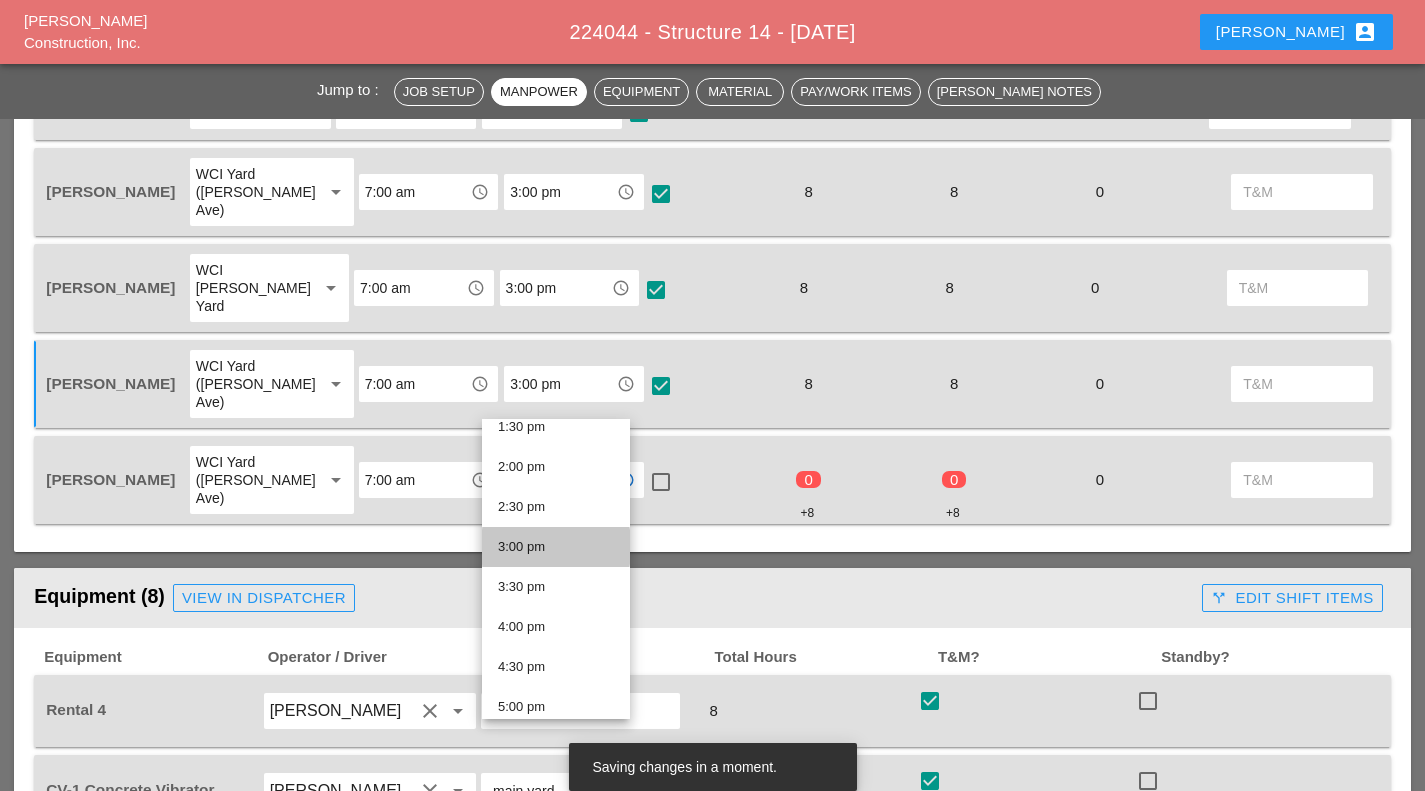 click on "3:00 pm" at bounding box center [556, 547] 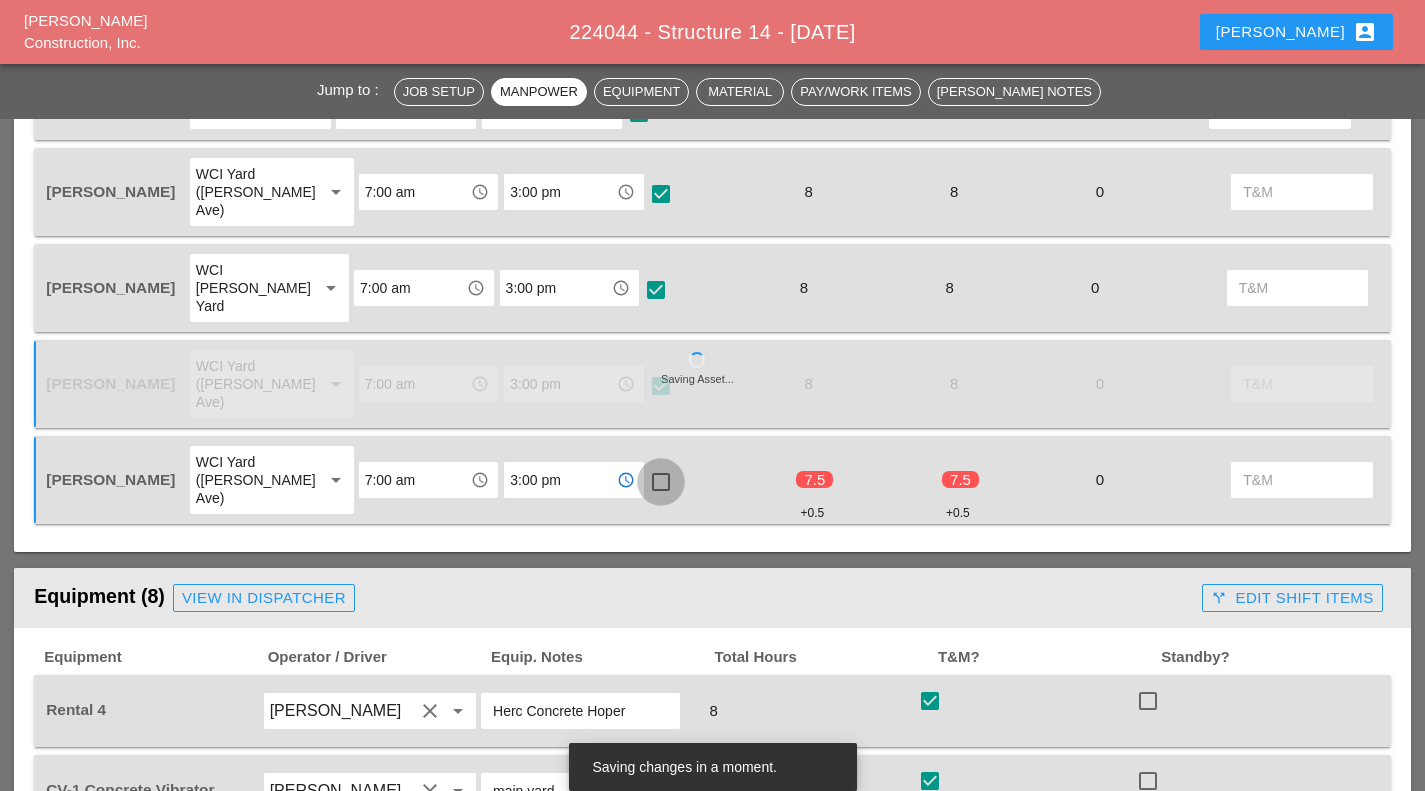 click at bounding box center (661, 482) 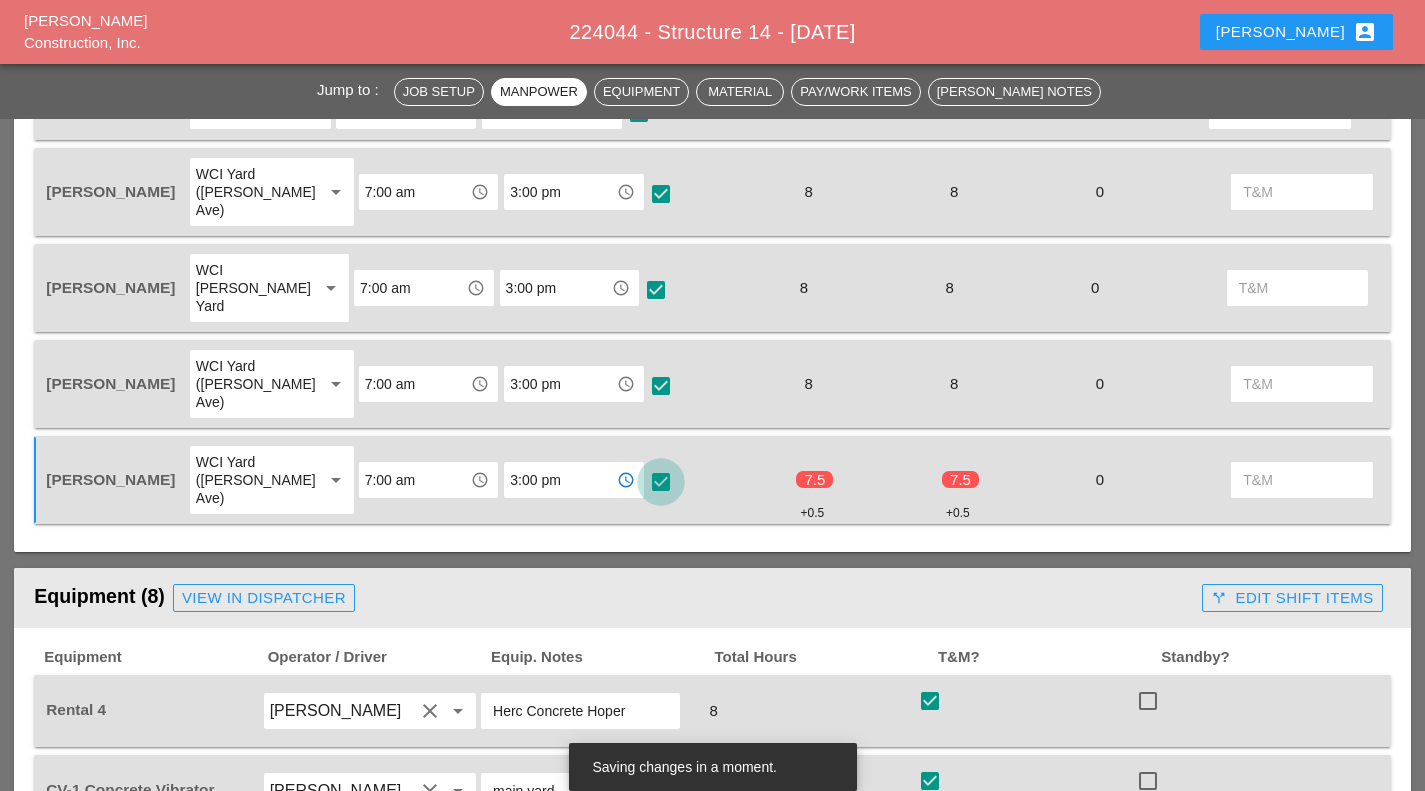 checkbox on "true" 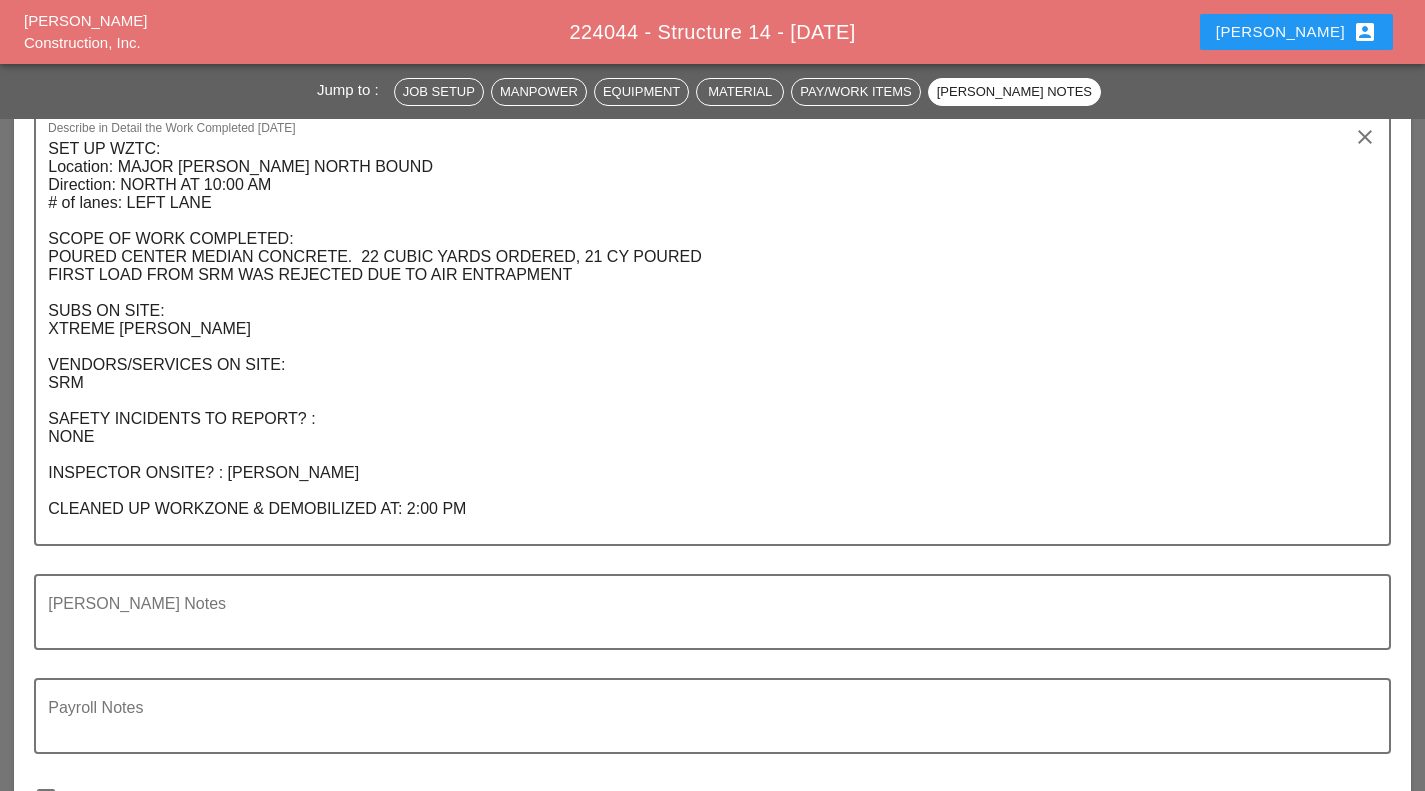 scroll, scrollTop: 3458, scrollLeft: 0, axis: vertical 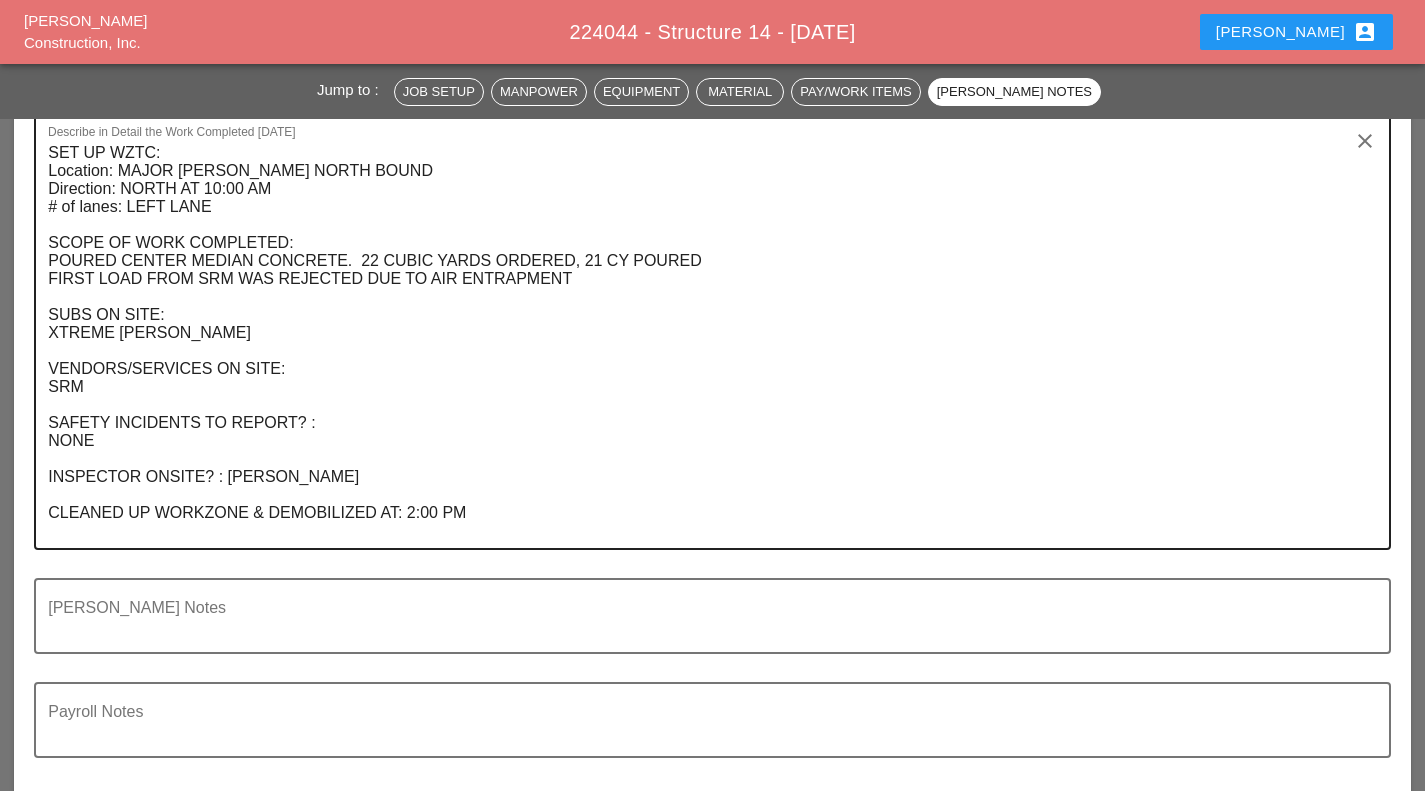 click on "SET UP WZTC:
Location: MAJOR [PERSON_NAME] NORTH BOUND
Direction: NORTH AT 10:00 AM
# of lanes: LEFT LANE
SCOPE OF WORK COMPLETED:
POURED CENTER MEDIAN CONCRETE.  22 CUBIC YARDS ORDERED, 21 CY POURED
FIRST LOAD FROM SRM WAS REJECTED DUE TO AIR ENTRAPMENT
SUBS ON SITE:
XTREME [PERSON_NAME]
VENDORS/SERVICES ON SITE:
SRM
SAFETY INCIDENTS TO REPORT? :
NONE
INSPECTOR ONSITE? : [PERSON_NAME]
CLEANED UP WORKZONE & DEMOBILIZED AT: 2:00 PM" at bounding box center (704, 342) 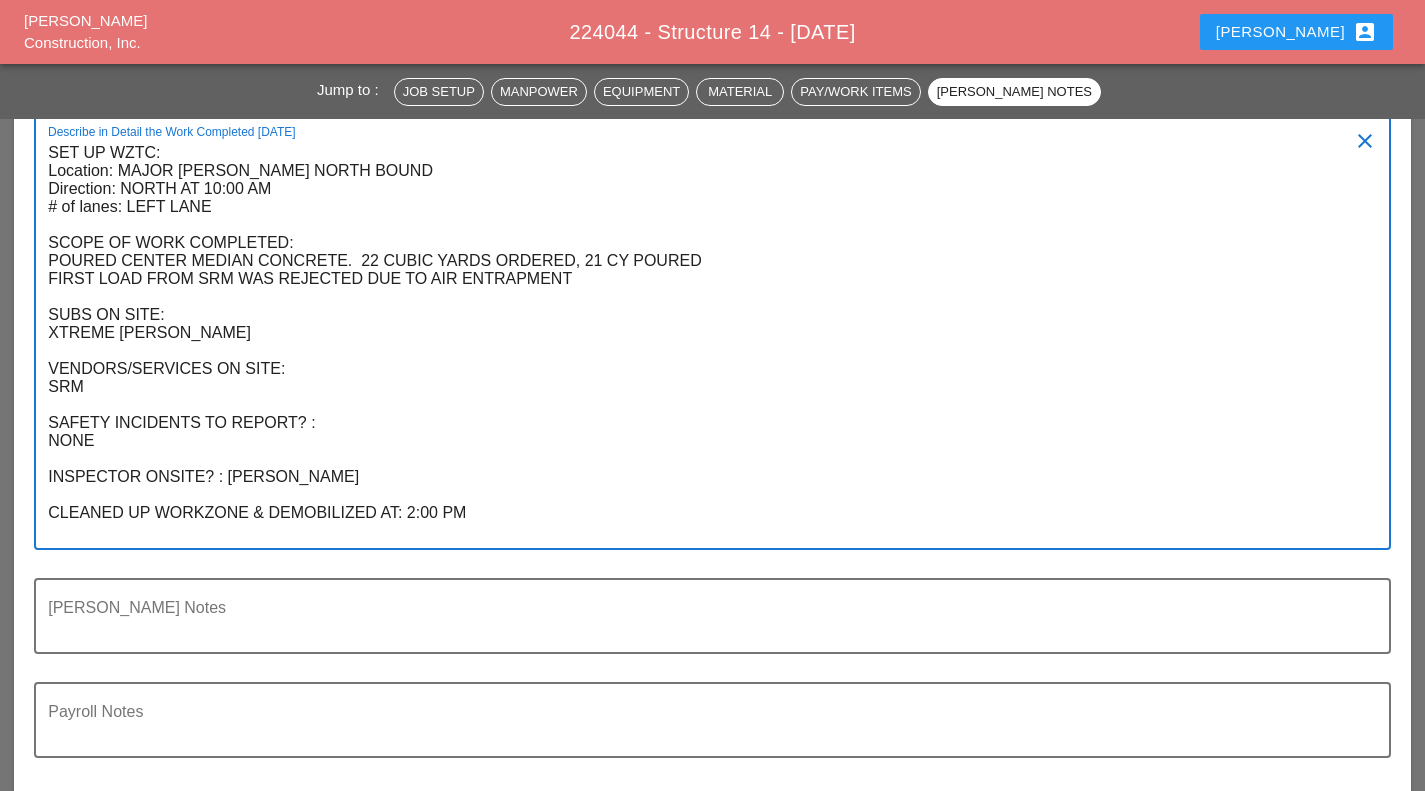 click on "SET UP WZTC:
Location: MAJOR [PERSON_NAME] NORTH BOUND
Direction: NORTH AT 10:00 AM
# of lanes: LEFT LANE
SCOPE OF WORK COMPLETED:
POURED CENTER MEDIAN CONCRETE.  22 CUBIC YARDS ORDERED, 21 CY POURED
FIRST LOAD FROM SRM WAS REJECTED DUE TO AIR ENTRAPMENT
SUBS ON SITE:
XTREME [PERSON_NAME]
VENDORS/SERVICES ON SITE:
SRM
SAFETY INCIDENTS TO REPORT? :
NONE
INSPECTOR ONSITE? : [PERSON_NAME]
CLEANED UP WORKZONE & DEMOBILIZED AT: 2:00 PM" at bounding box center (704, 342) 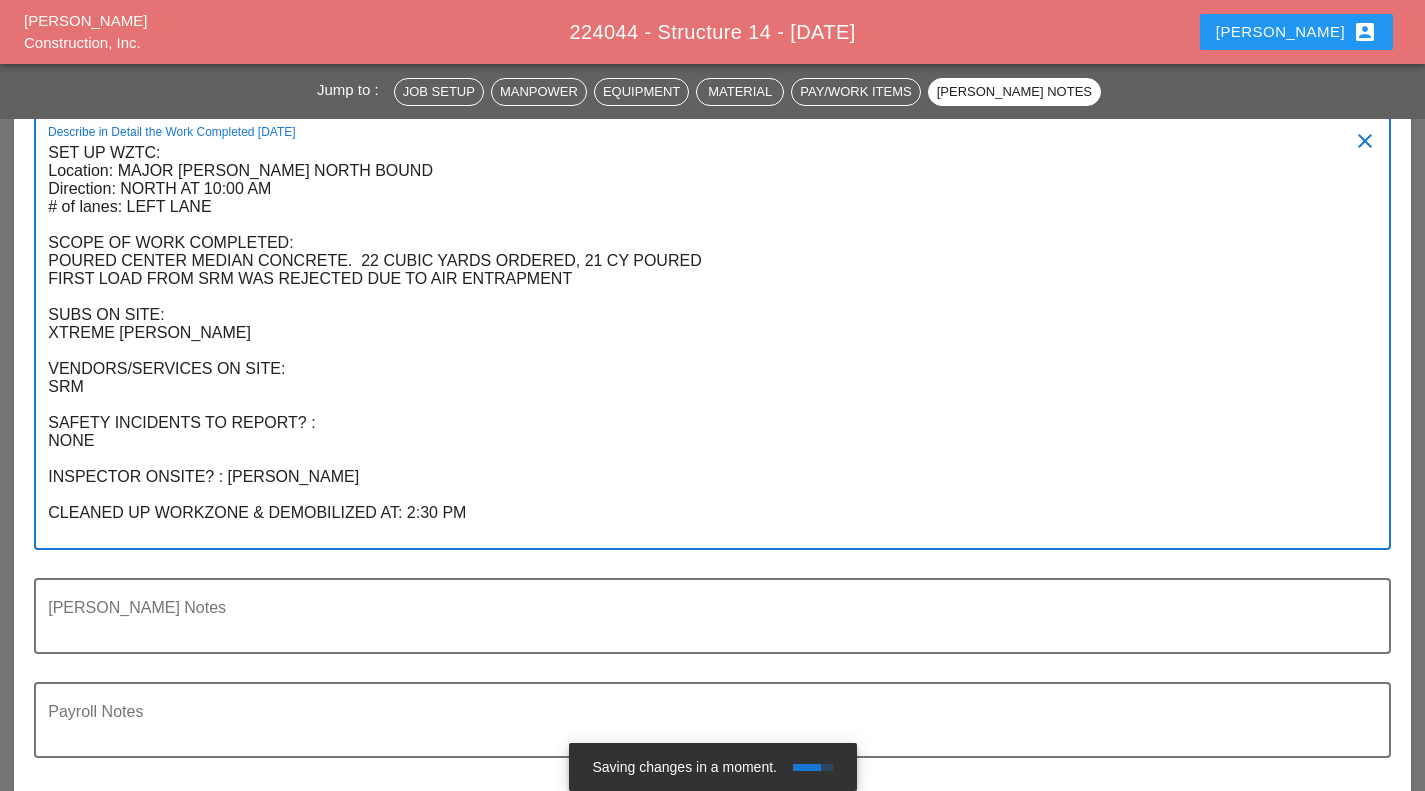 type on "SET UP WZTC:
Location: MAJOR [PERSON_NAME] NORTH BOUND
Direction: NORTH AT 10:00 AM
# of lanes: LEFT LANE
SCOPE OF WORK COMPLETED:
POURED CENTER MEDIAN CONCRETE.  22 CUBIC YARDS ORDERED, 21 CY POURED
FIRST LOAD FROM SRM WAS REJECTED DUE TO AIR ENTRAPMENT
SUBS ON SITE:
XTREME [PERSON_NAME]
VENDORS/SERVICES ON SITE:
SRM
SAFETY INCIDENTS TO REPORT? :
NONE
INSPECTOR ONSITE? : [PERSON_NAME]
CLEANED UP WORKZONE & DEMOBILIZED AT: 2:30 PM" 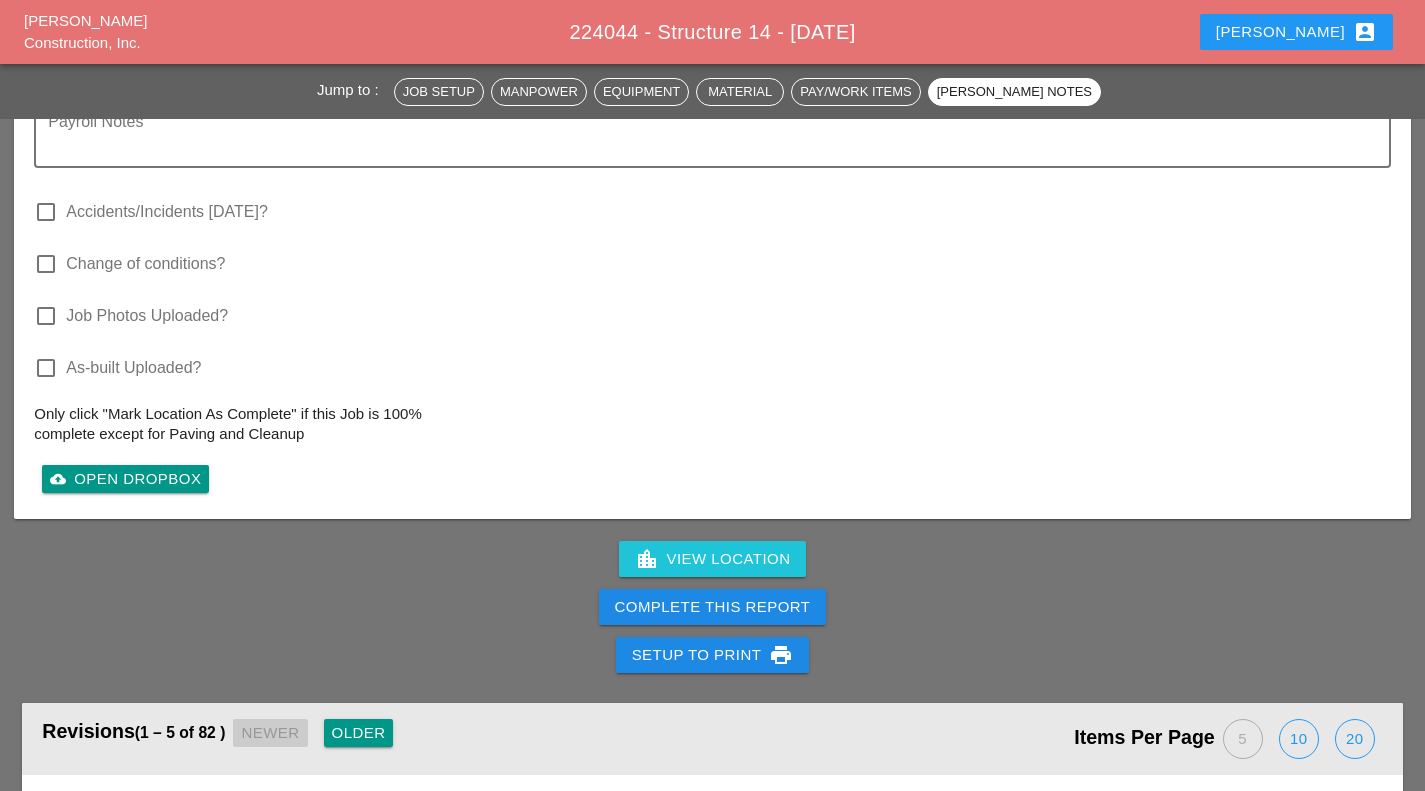 scroll, scrollTop: 4089, scrollLeft: 0, axis: vertical 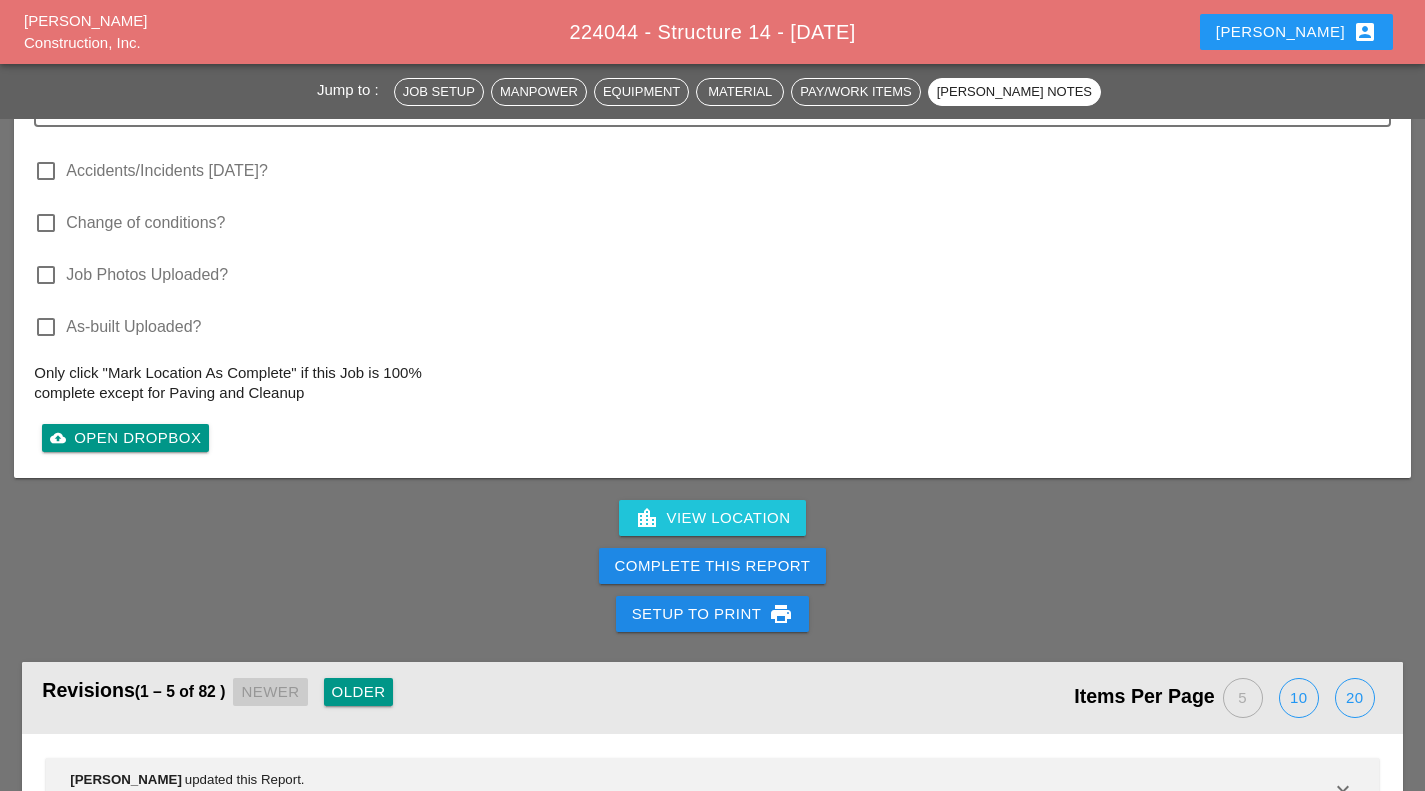 click on "Complete This Report" at bounding box center [713, 566] 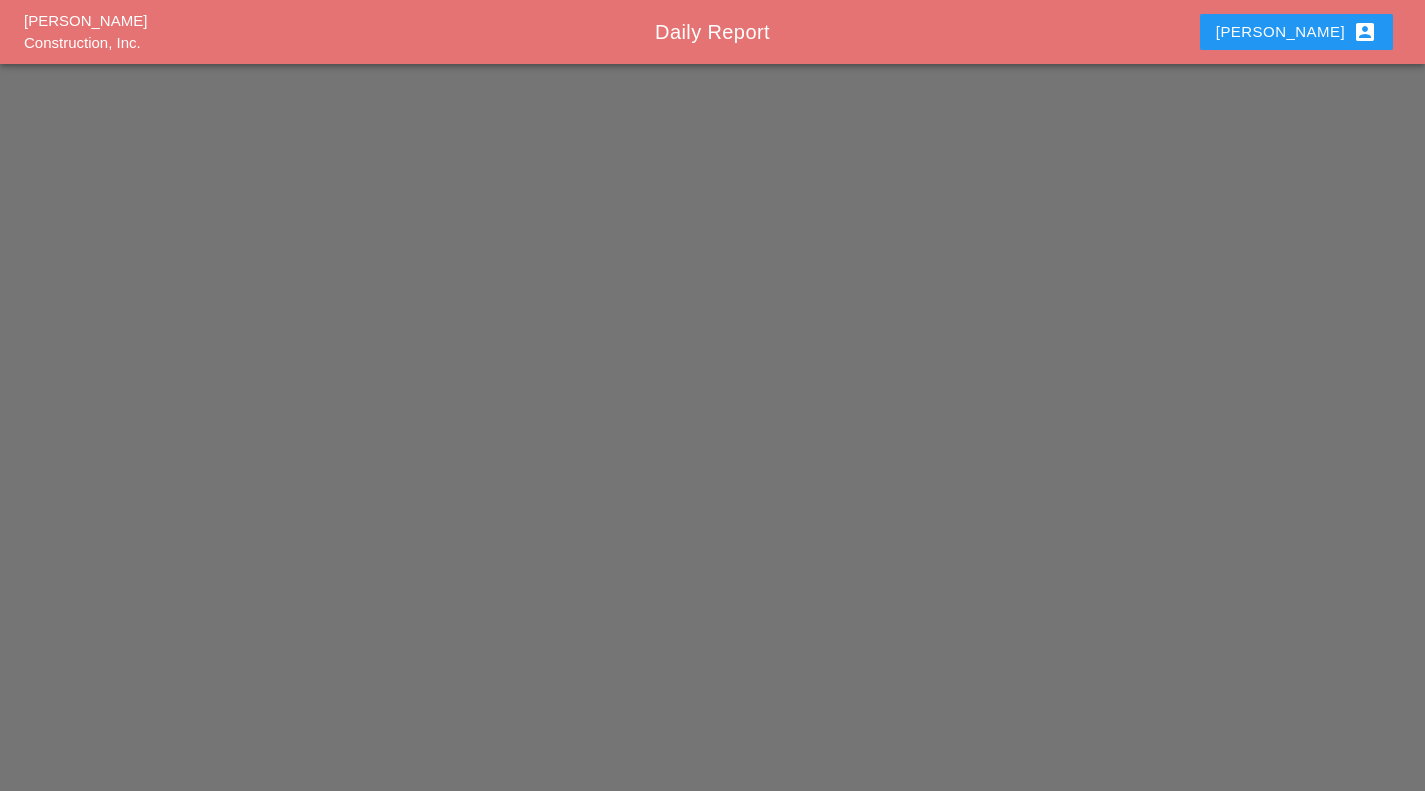 scroll, scrollTop: 0, scrollLeft: 0, axis: both 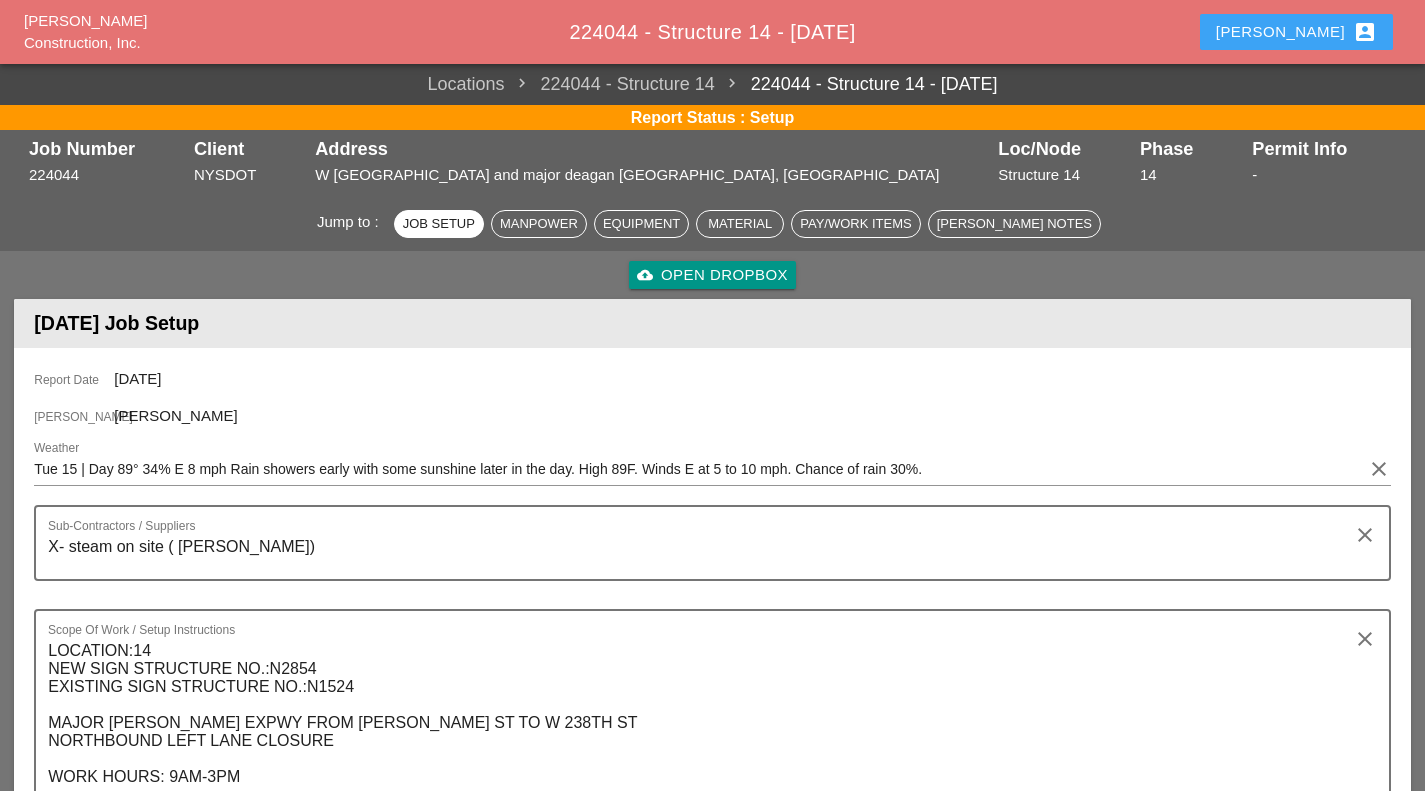 type 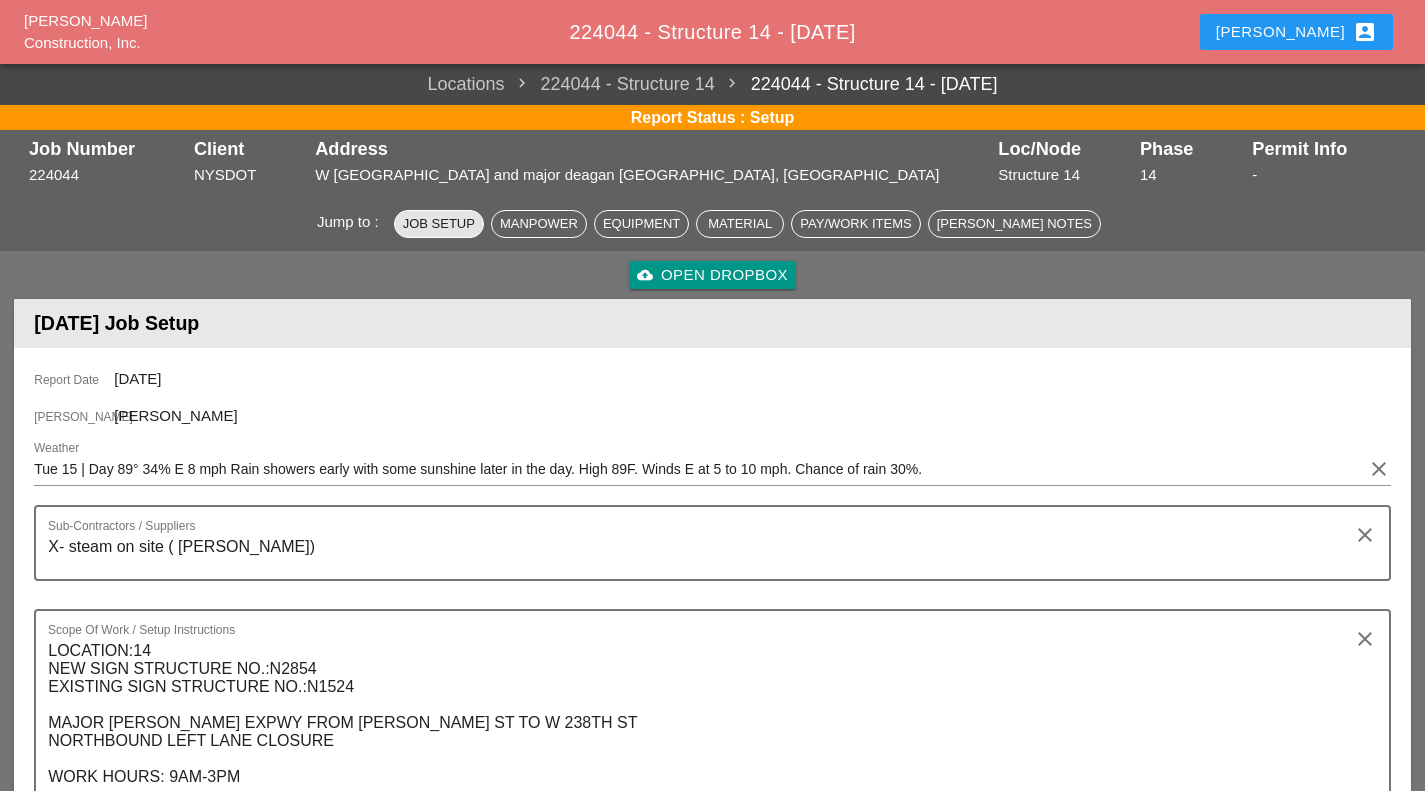 type 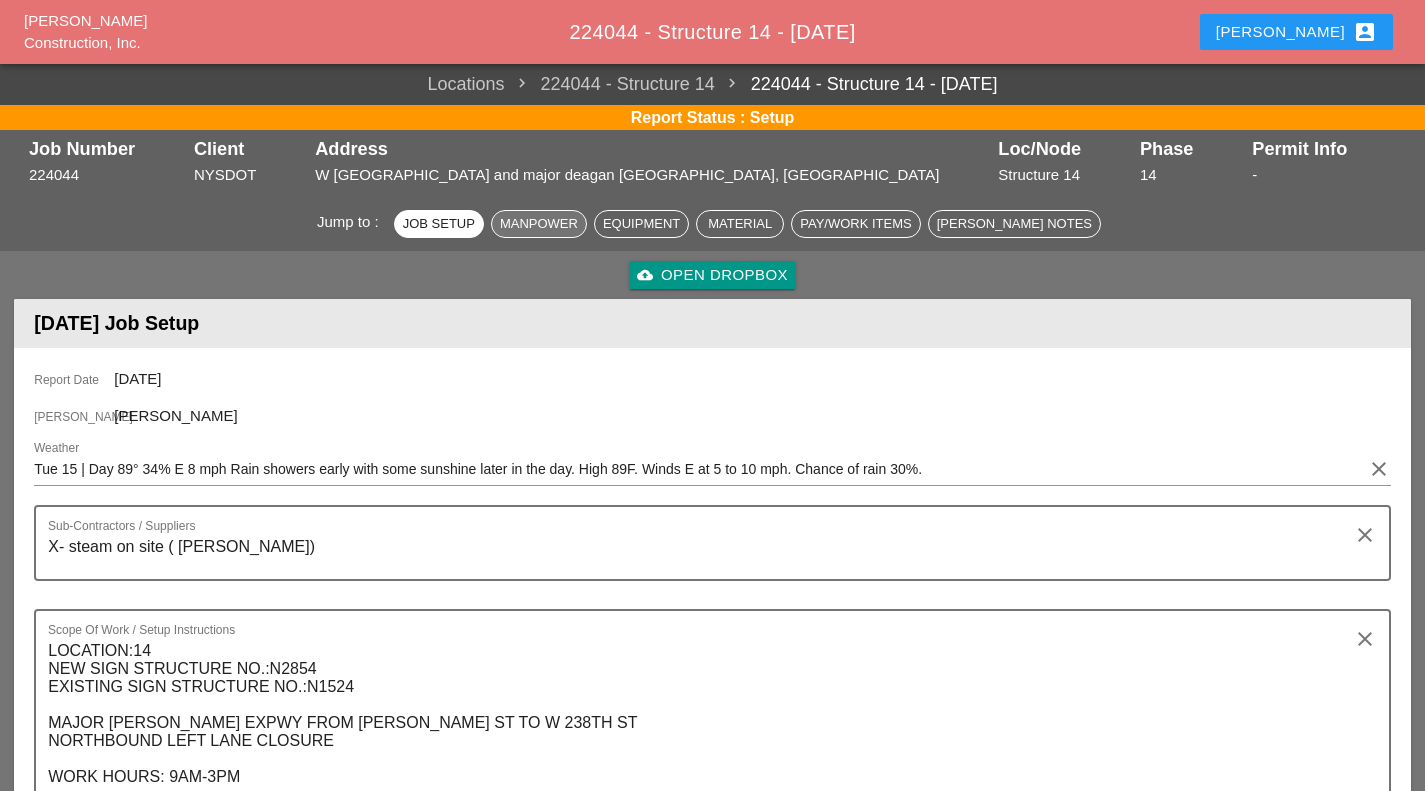 type 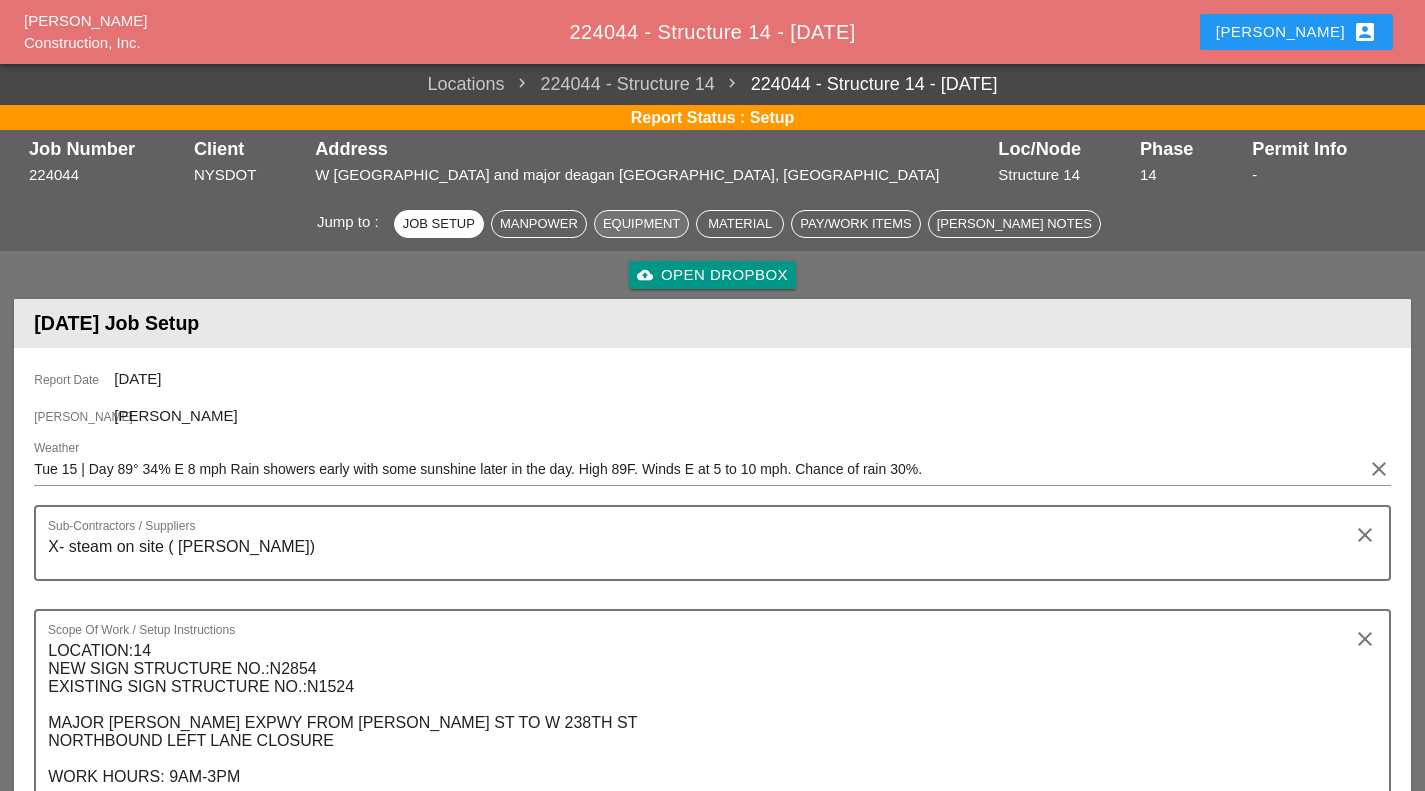 type 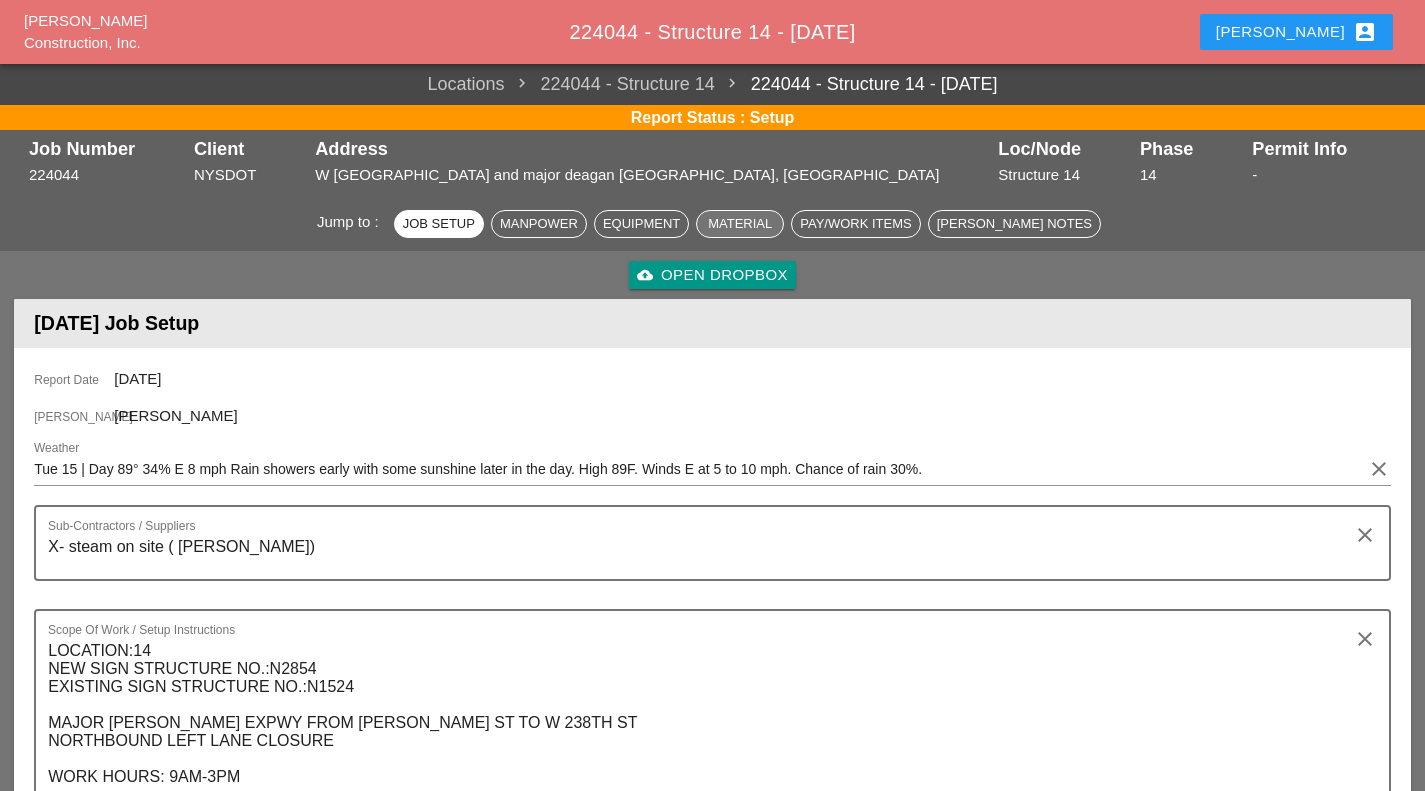 type 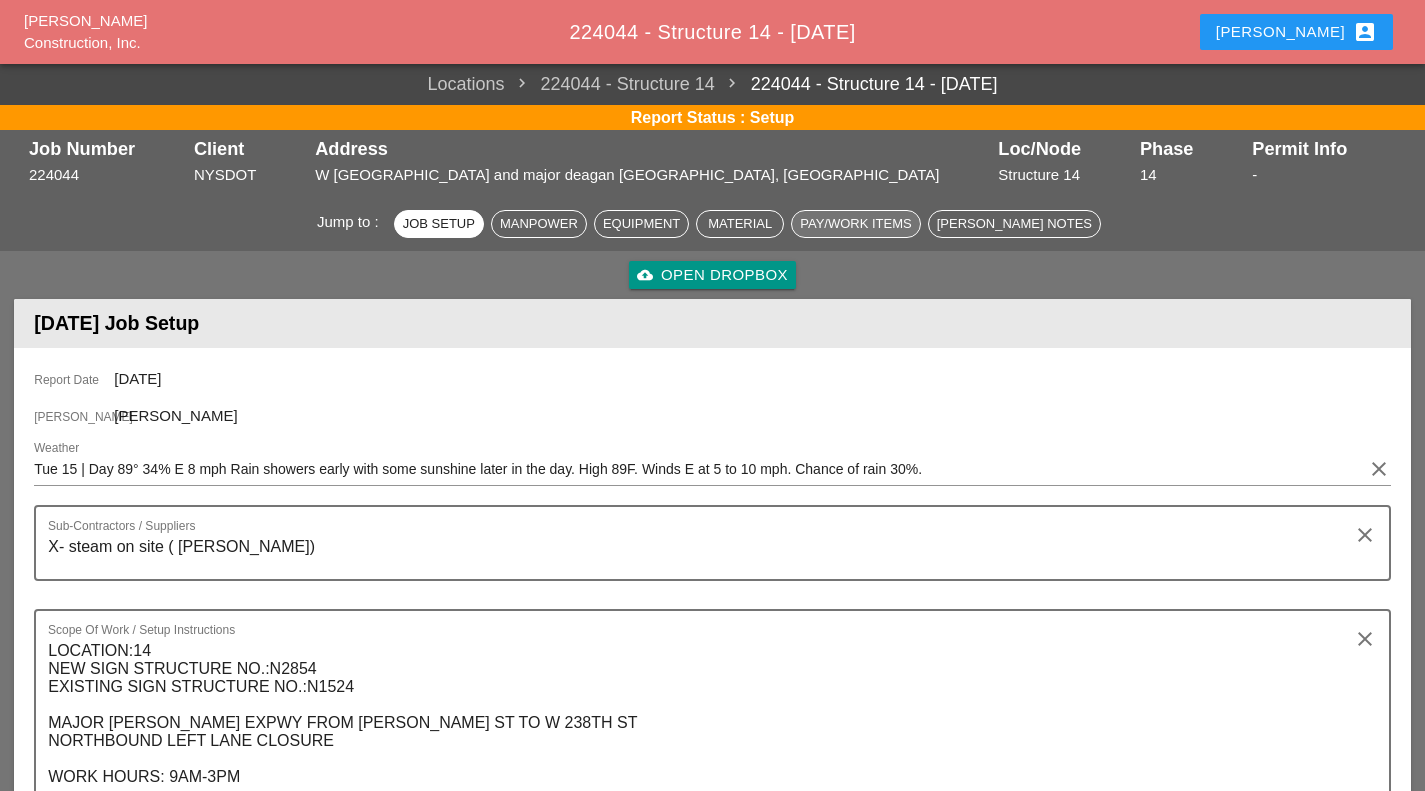 type 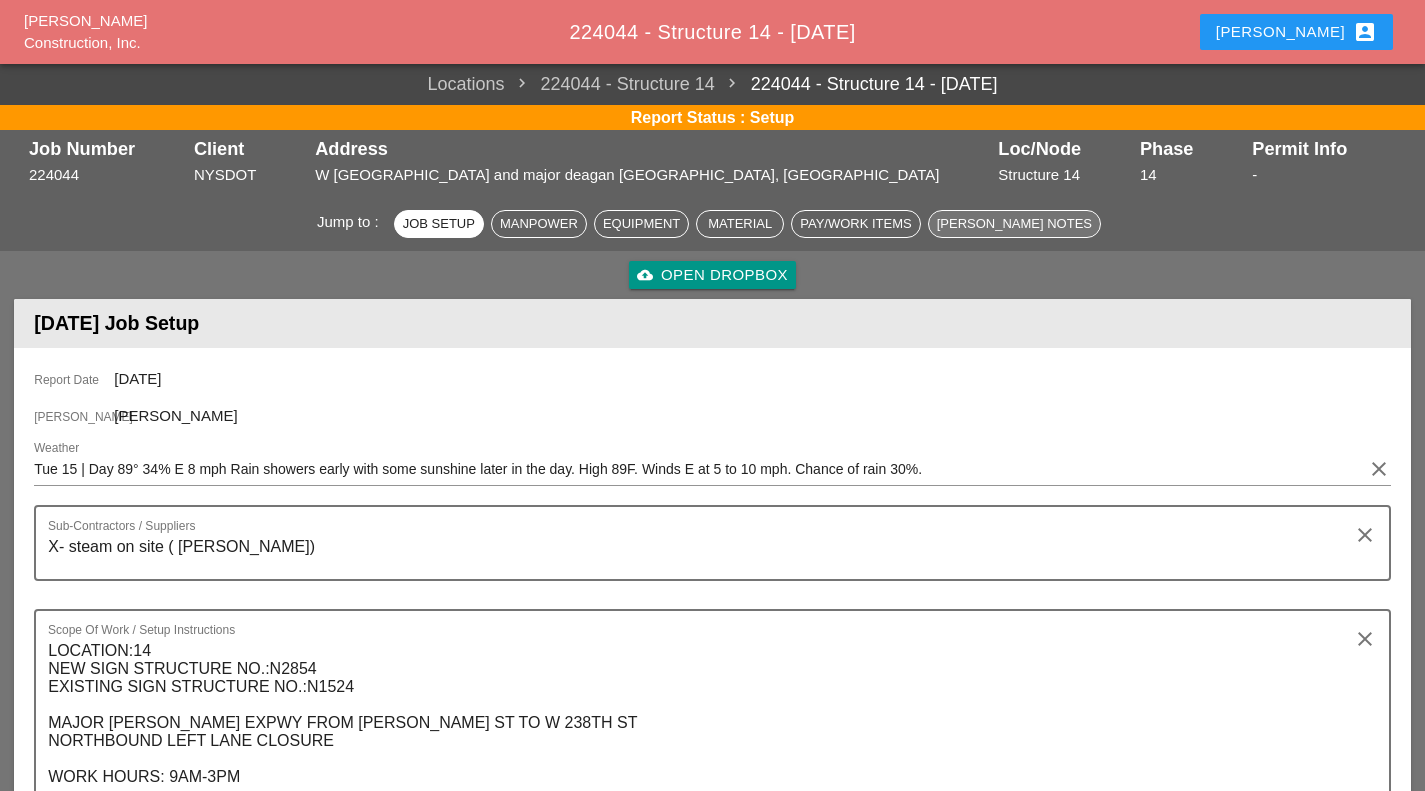 type 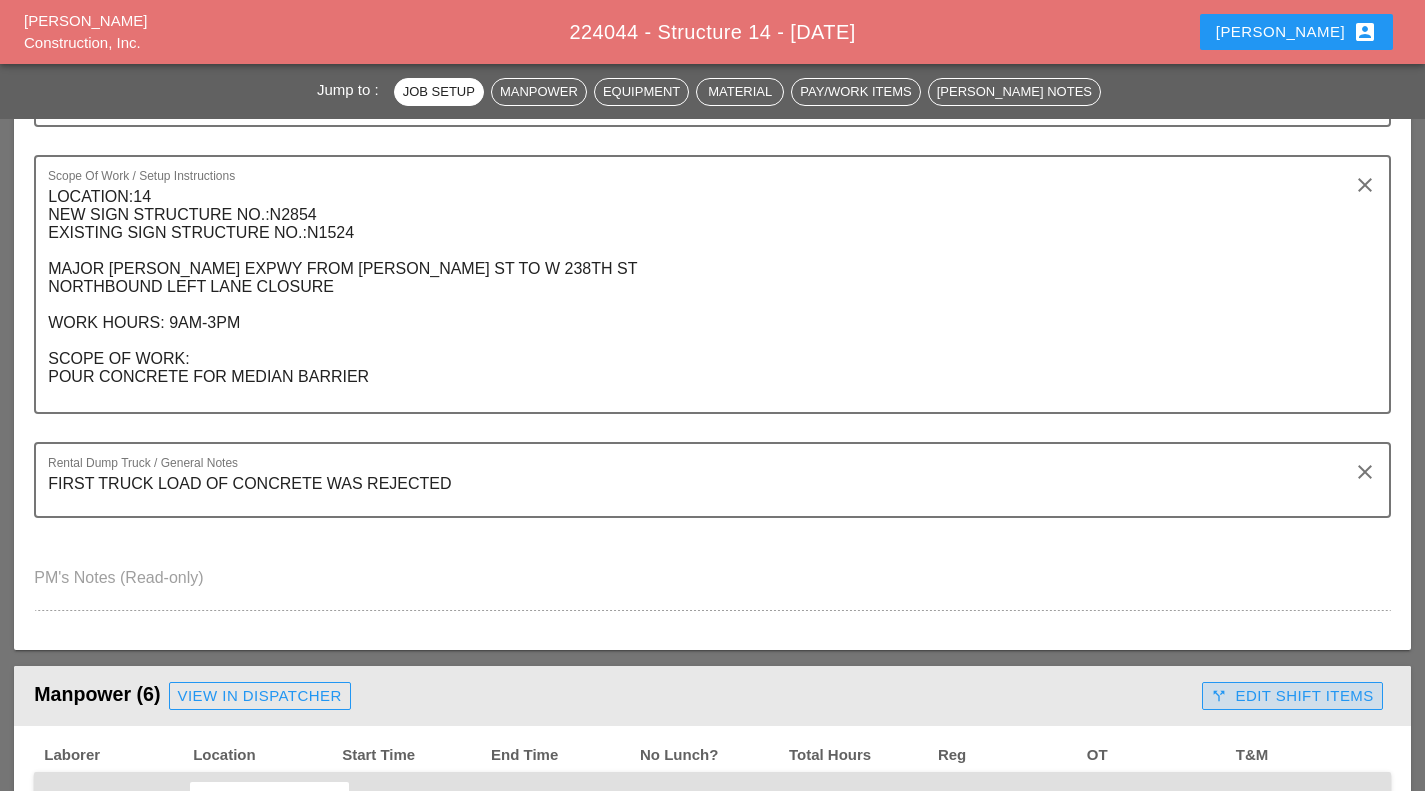 type 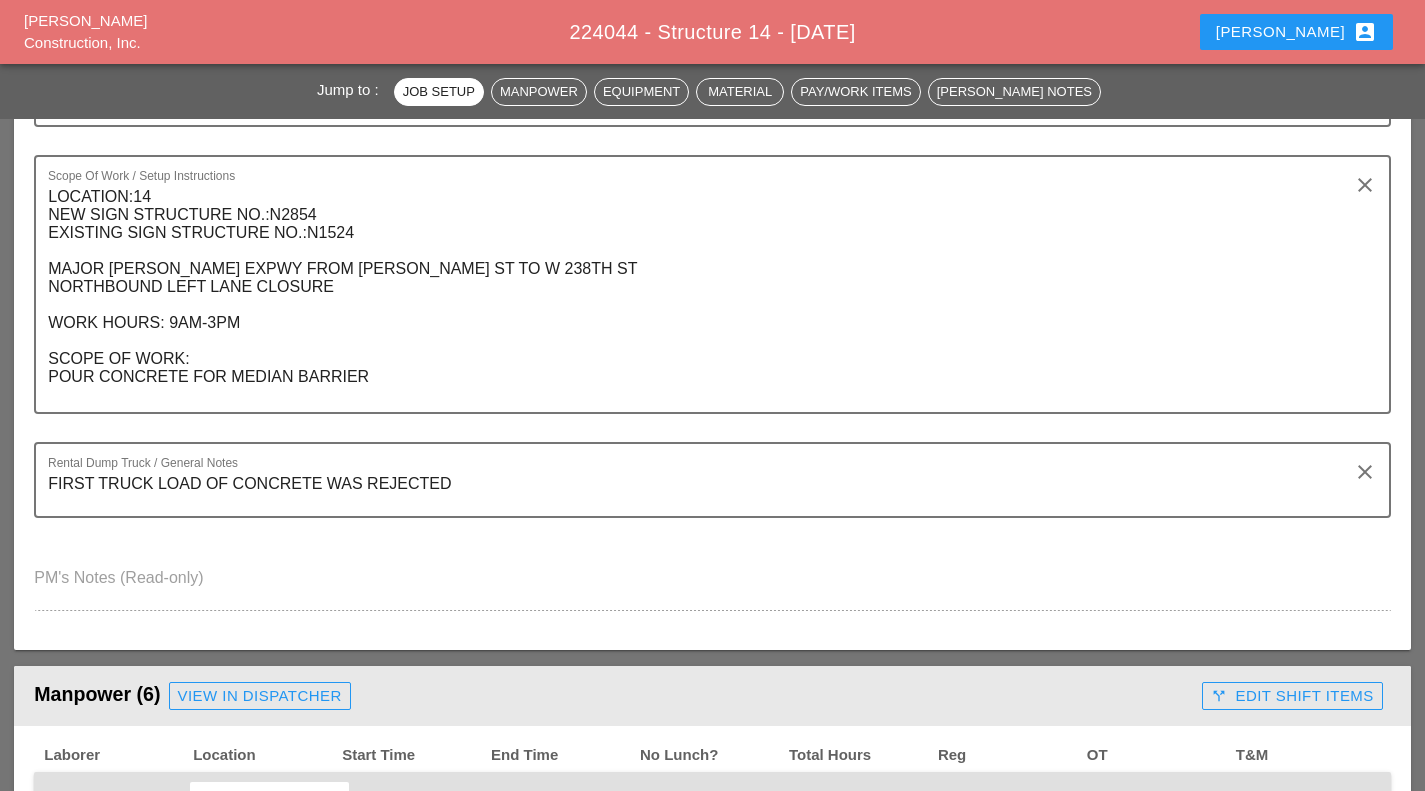 scroll, scrollTop: 867, scrollLeft: 0, axis: vertical 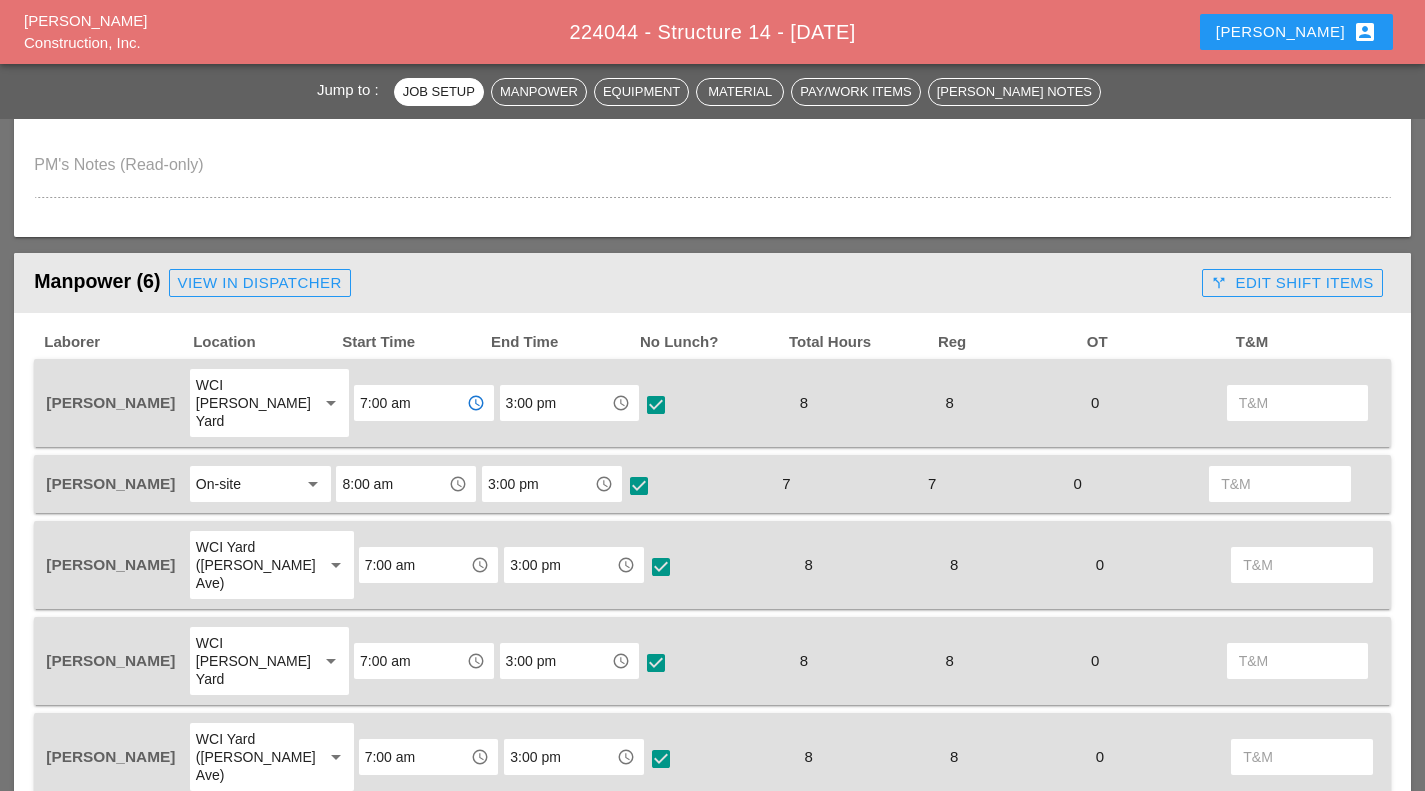 click on "account_box" at bounding box center [1365, 32] 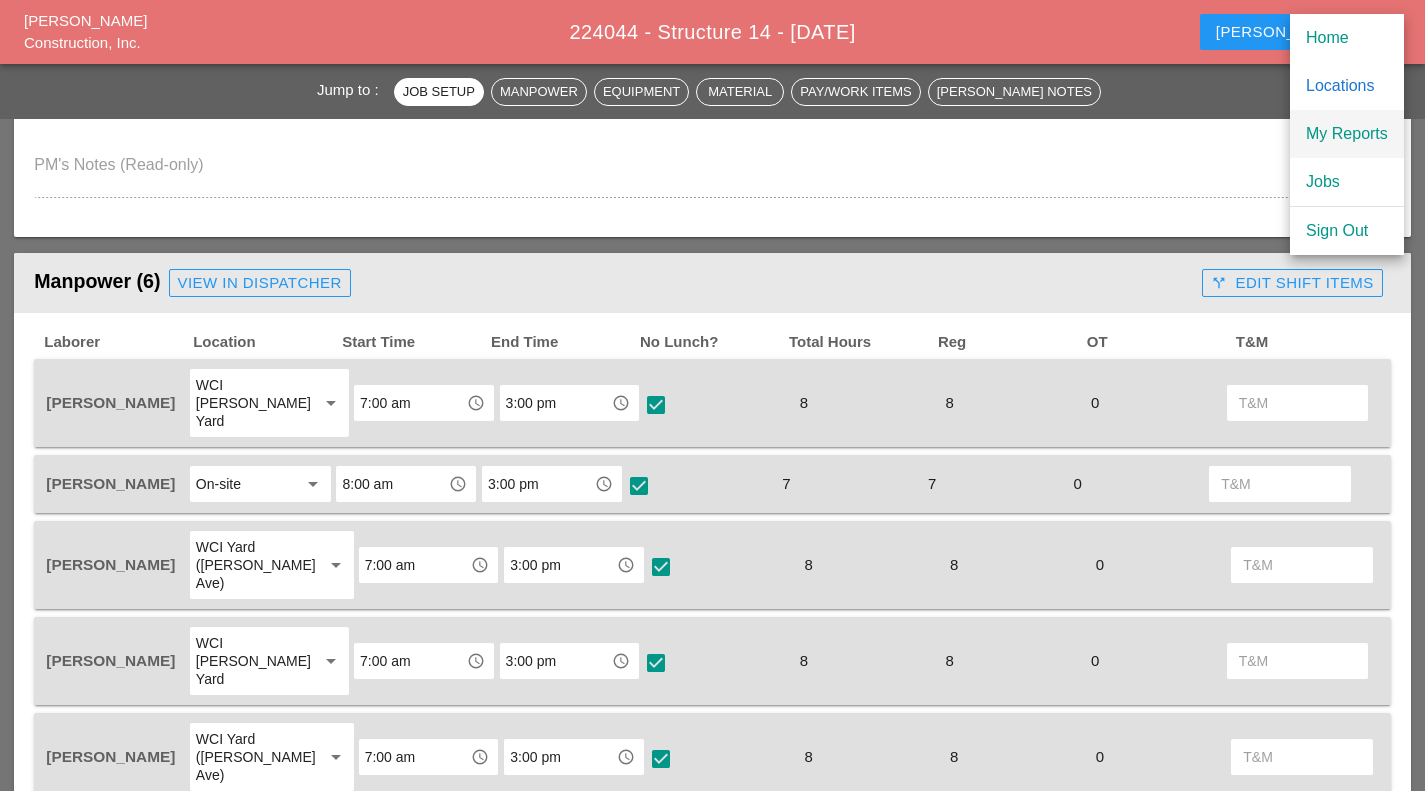 click on "My Reports" at bounding box center [1347, 134] 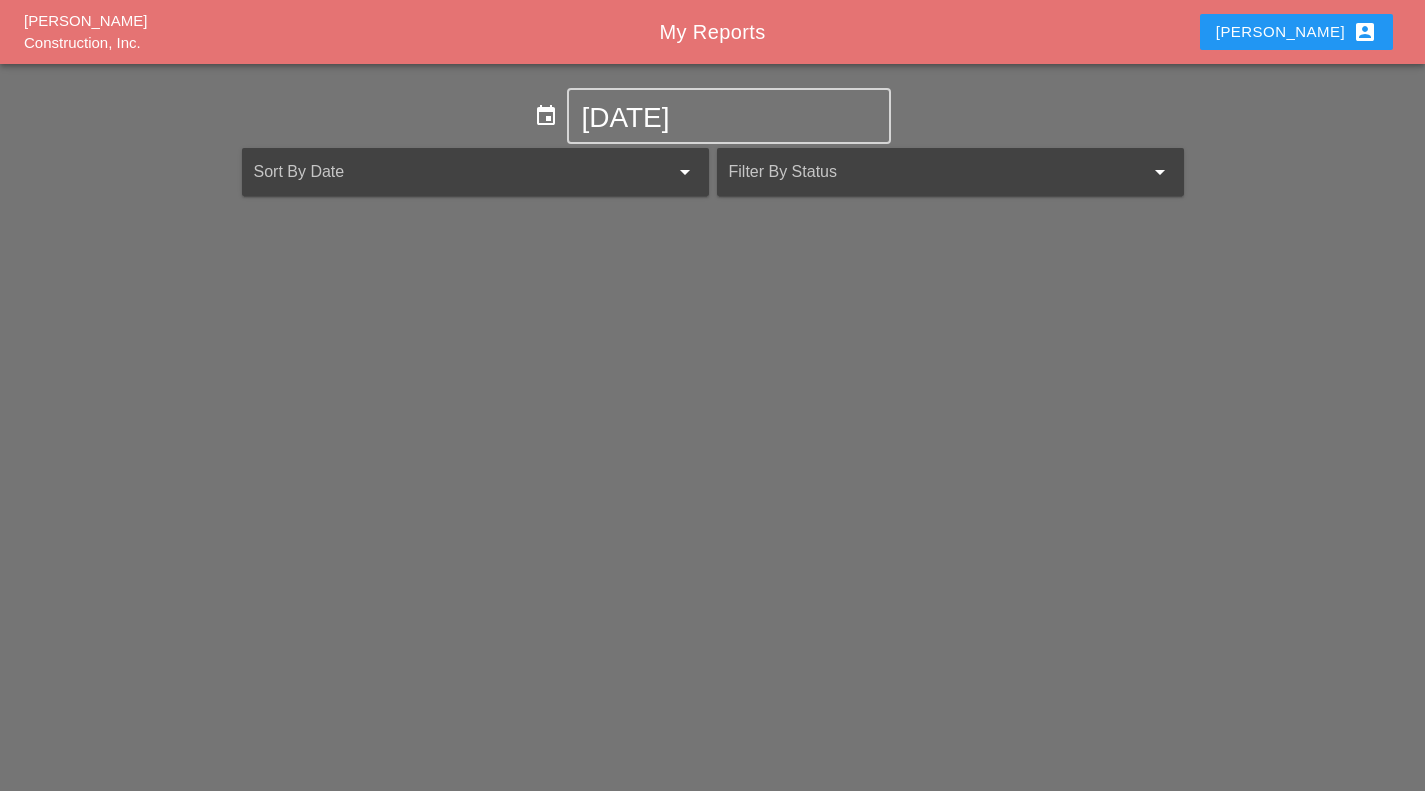 scroll, scrollTop: 0, scrollLeft: 0, axis: both 